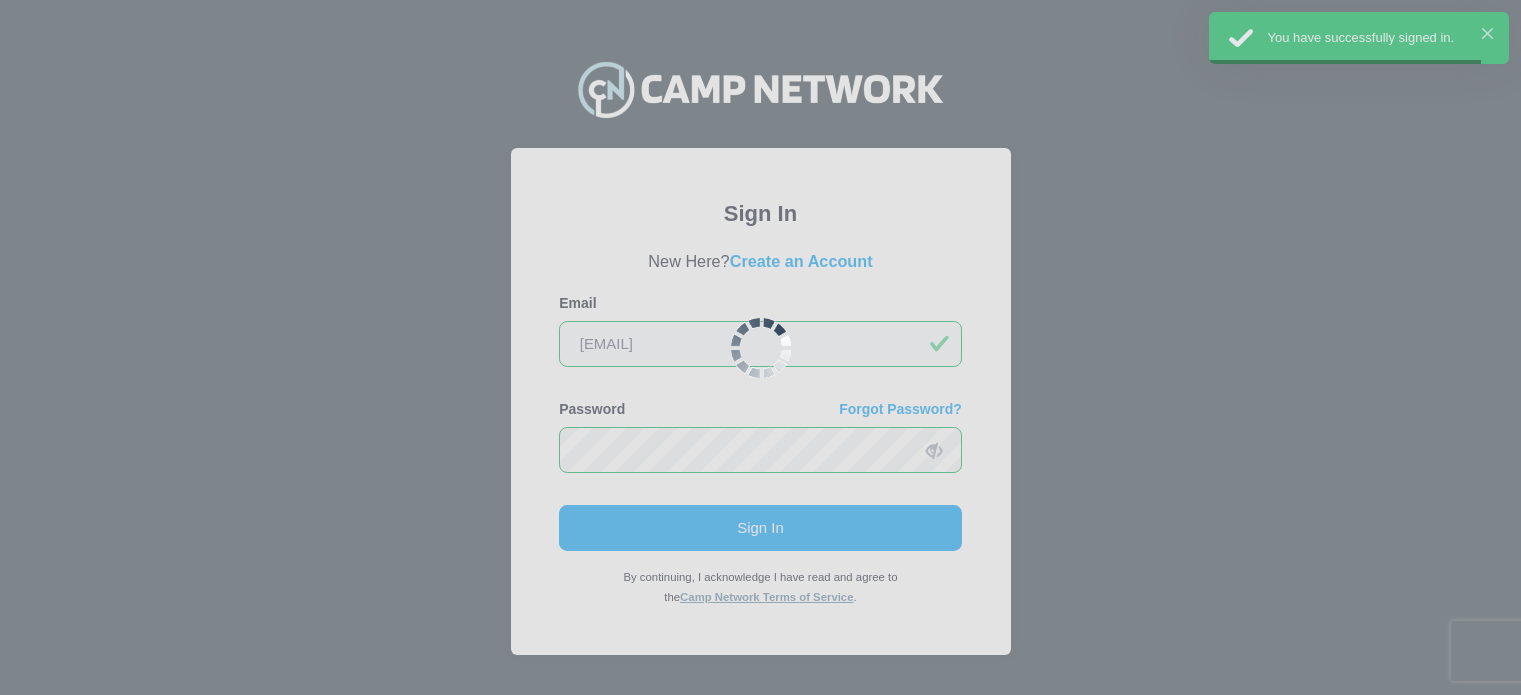 scroll, scrollTop: 0, scrollLeft: 0, axis: both 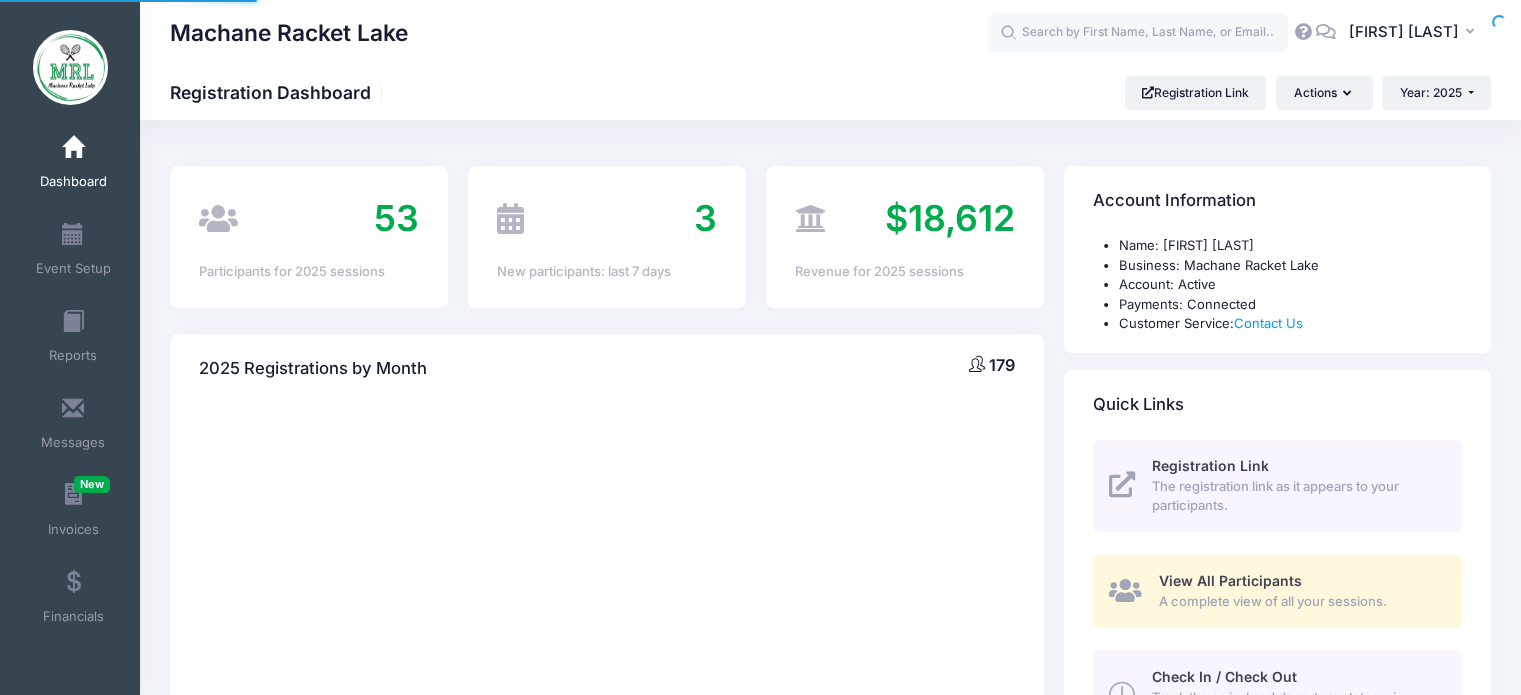 select 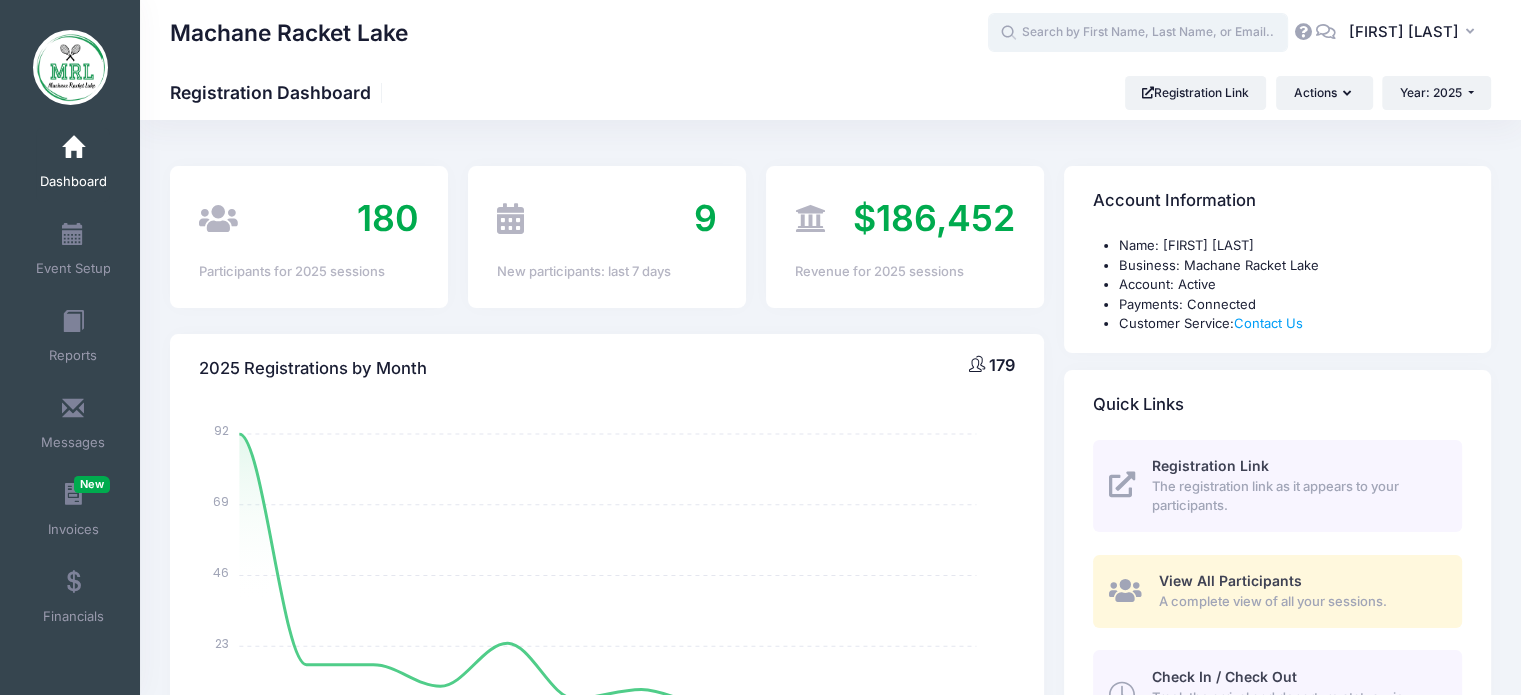 click at bounding box center (1138, 33) 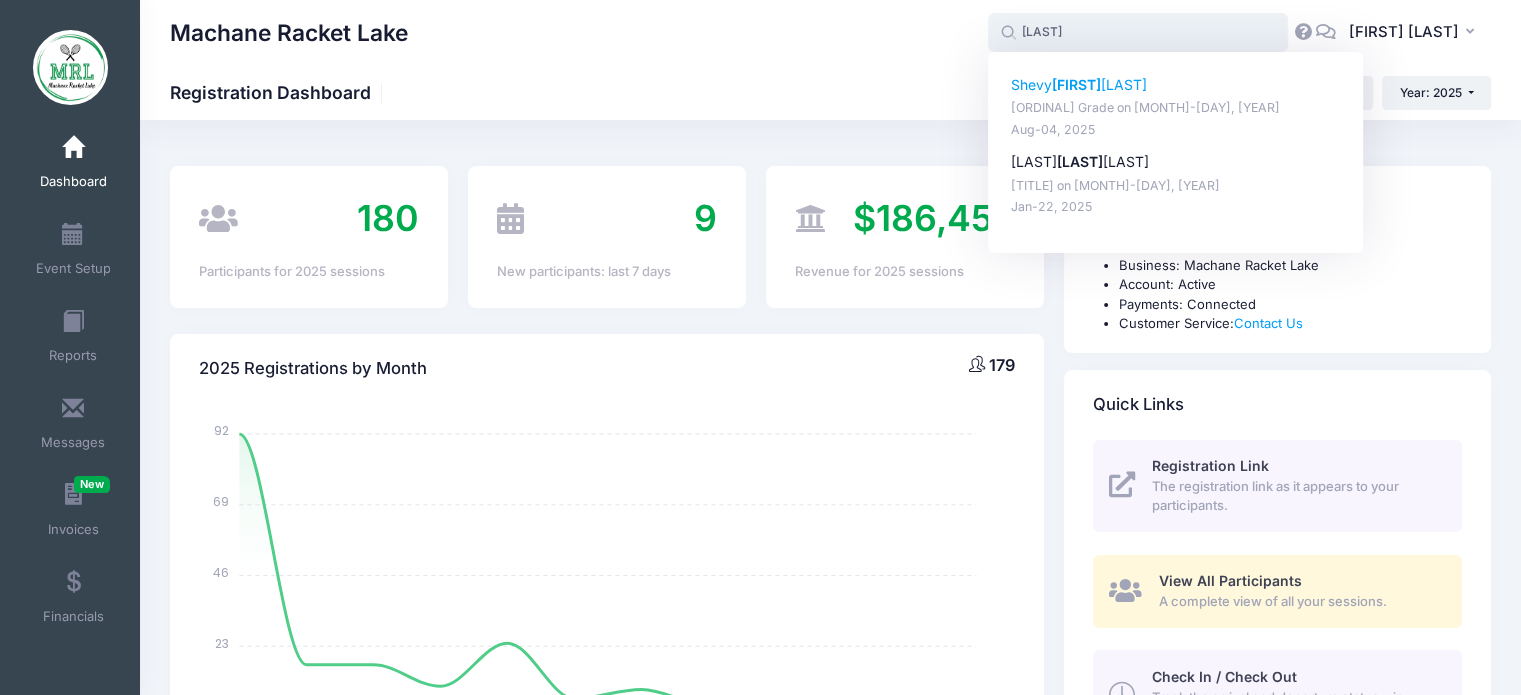 click on "Hersko" at bounding box center (1076, 84) 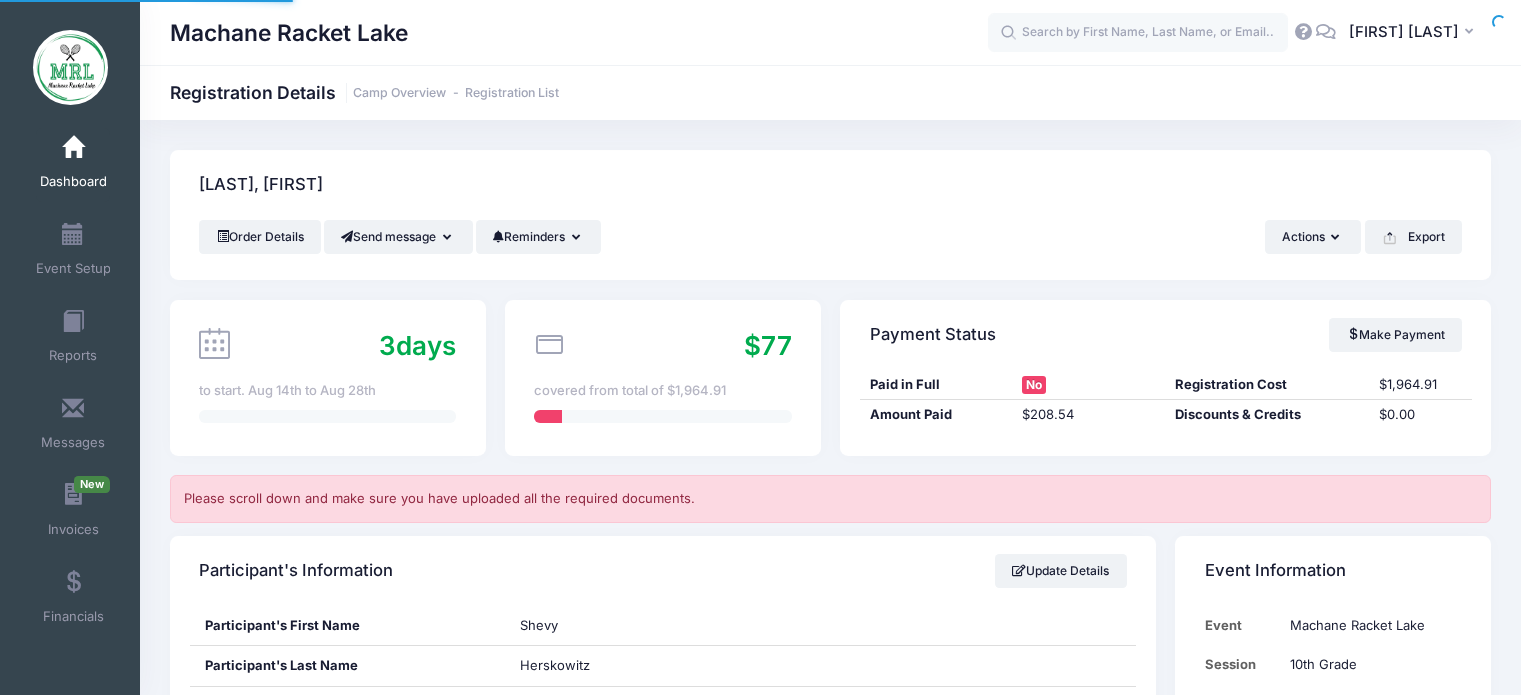 scroll, scrollTop: 0, scrollLeft: 0, axis: both 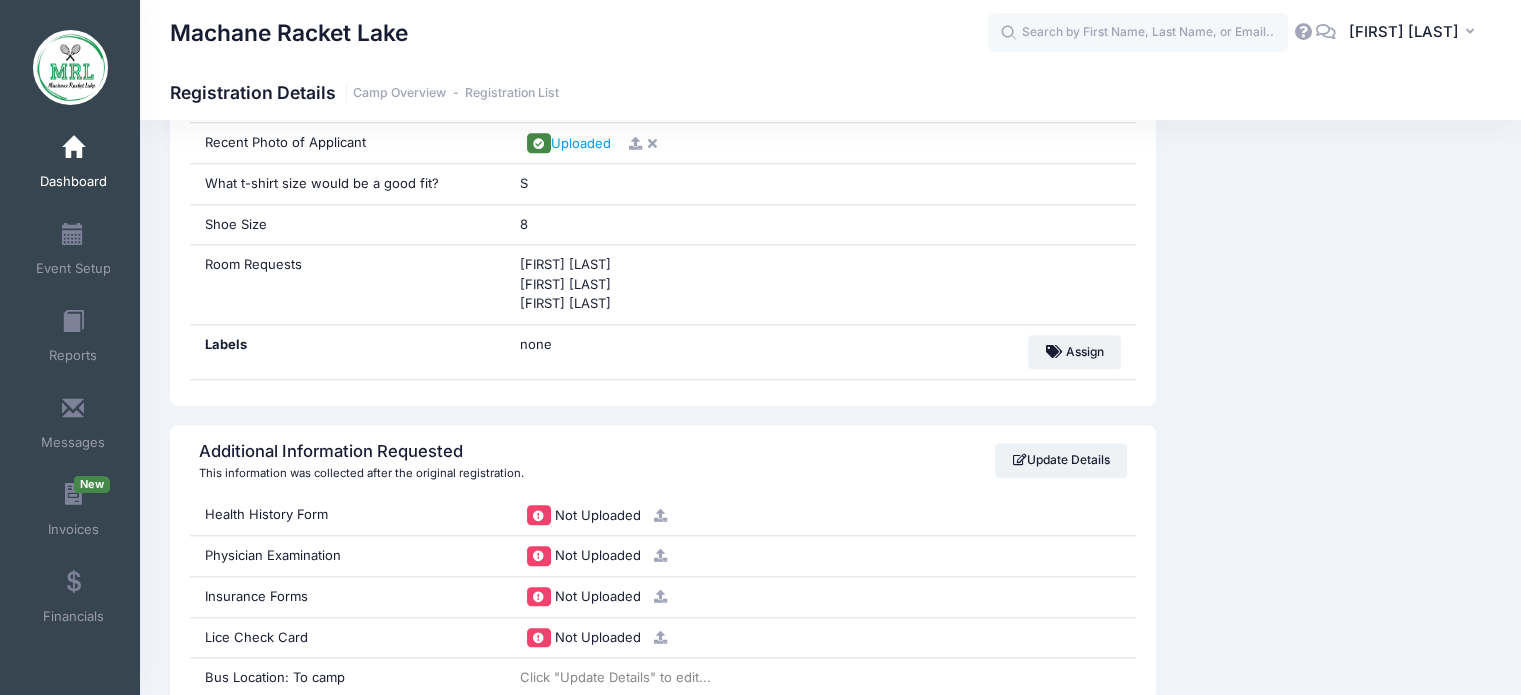 drag, startPoint x: 1492, startPoint y: 393, endPoint x: 1493, endPoint y: 404, distance: 11.045361 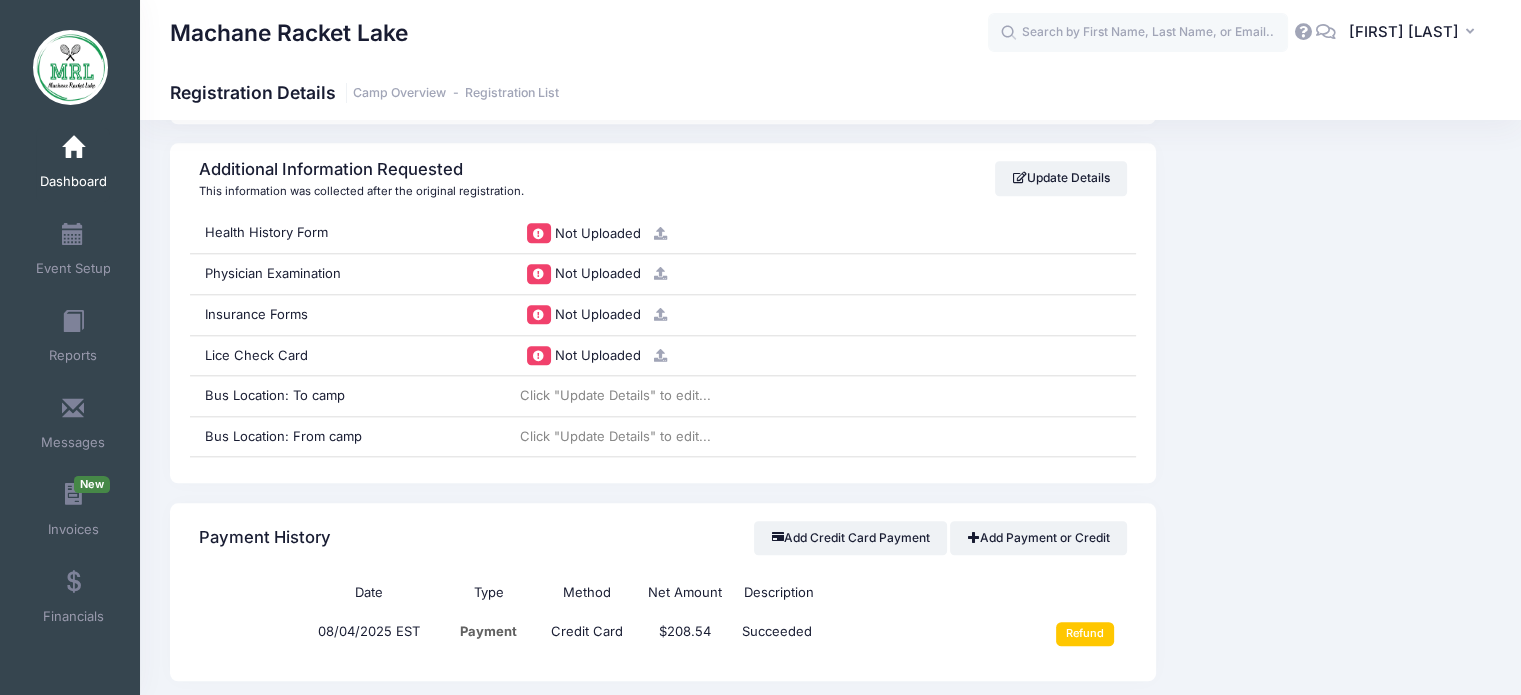 scroll, scrollTop: 2054, scrollLeft: 0, axis: vertical 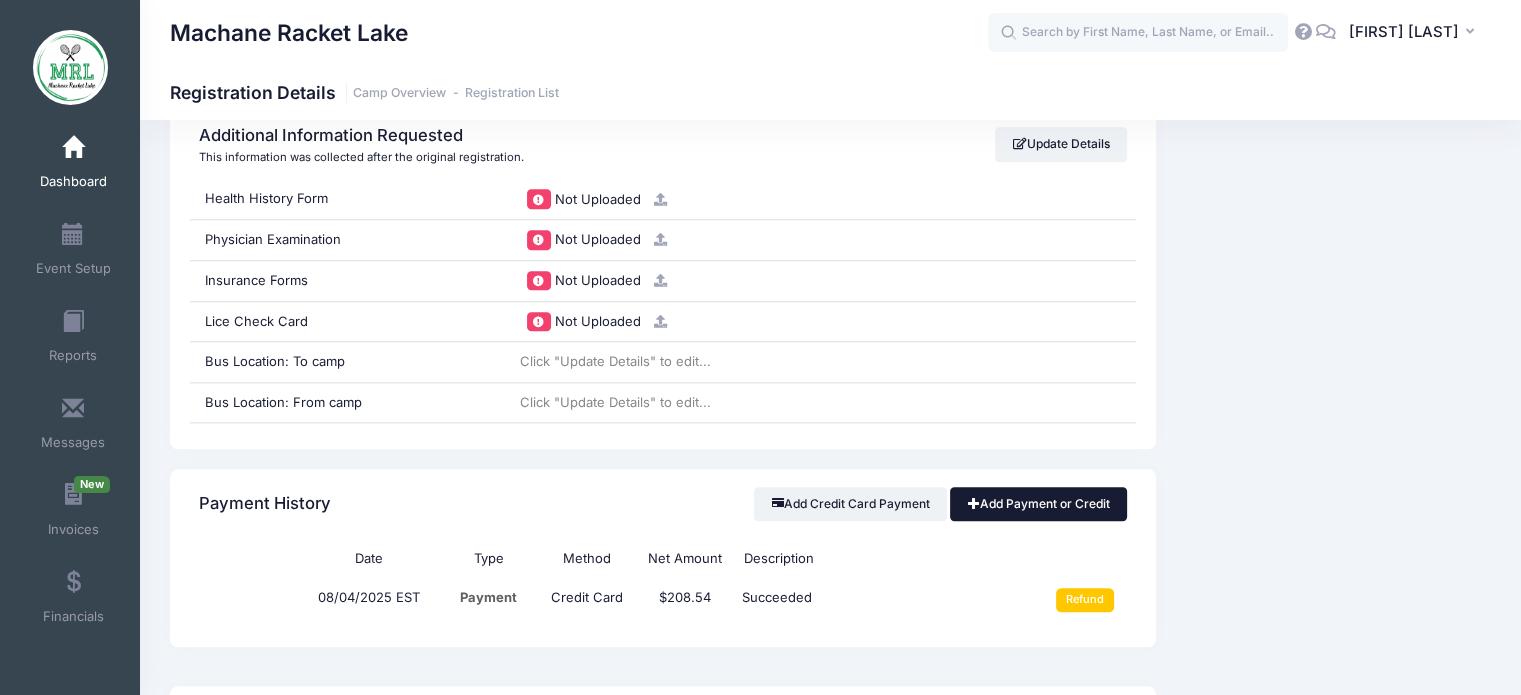 click on "Add Payment or Credit" at bounding box center (1038, 504) 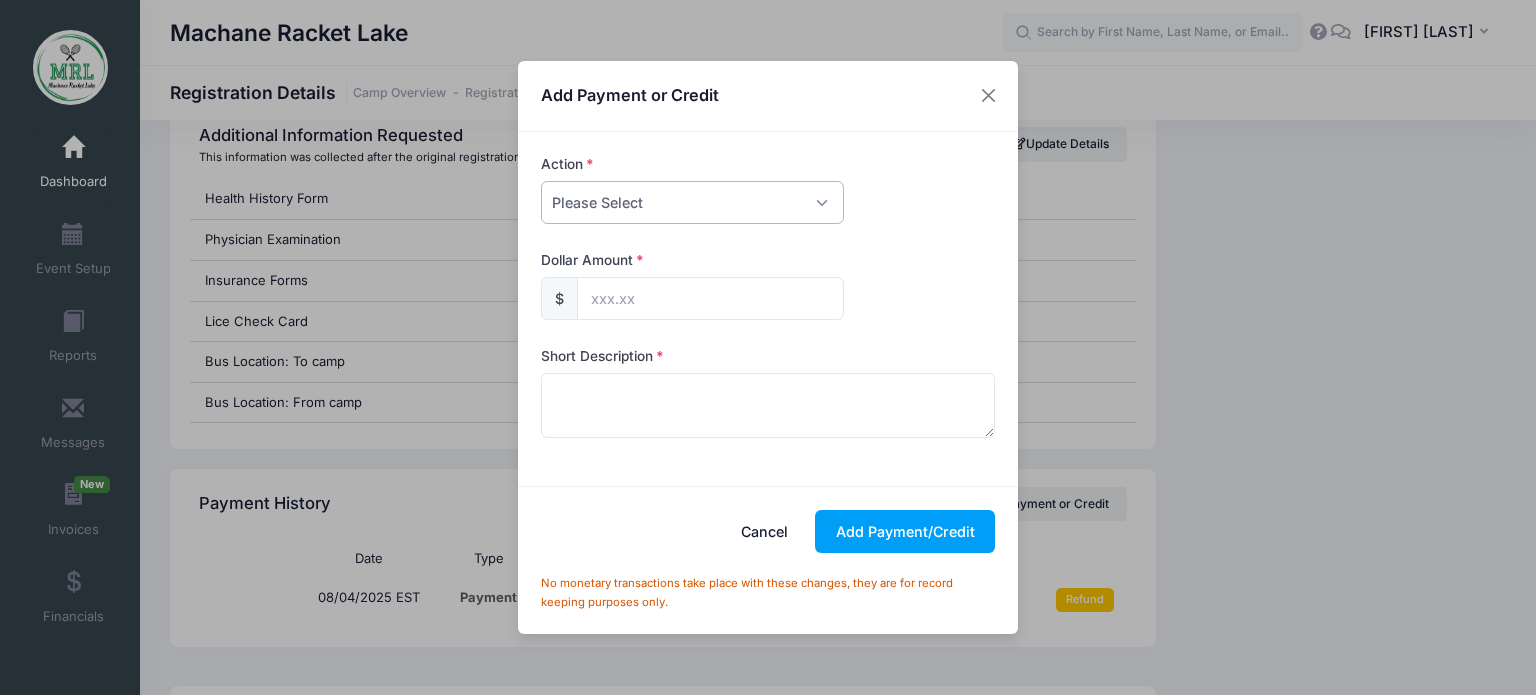 click on "Please Select
Payment
Credit
Refund (Offline)" at bounding box center (692, 202) 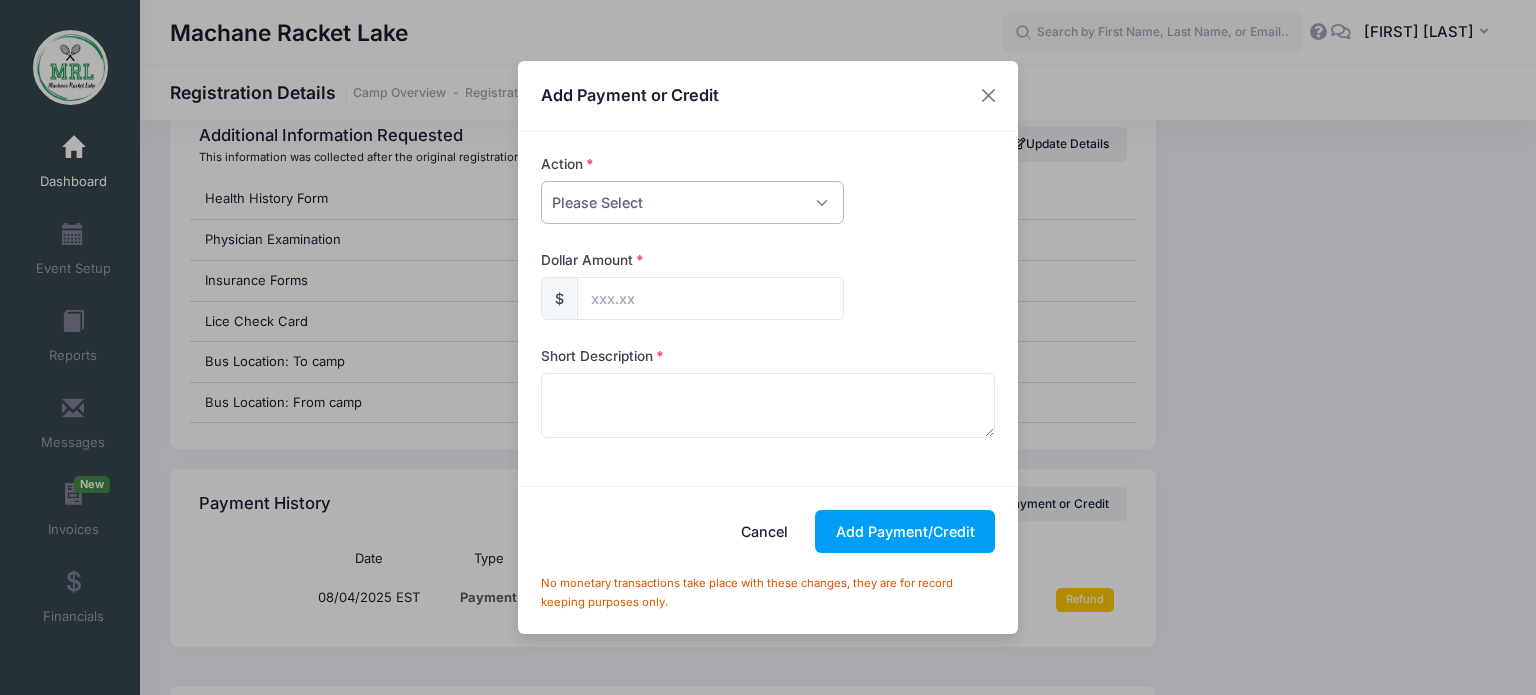 select on "payment" 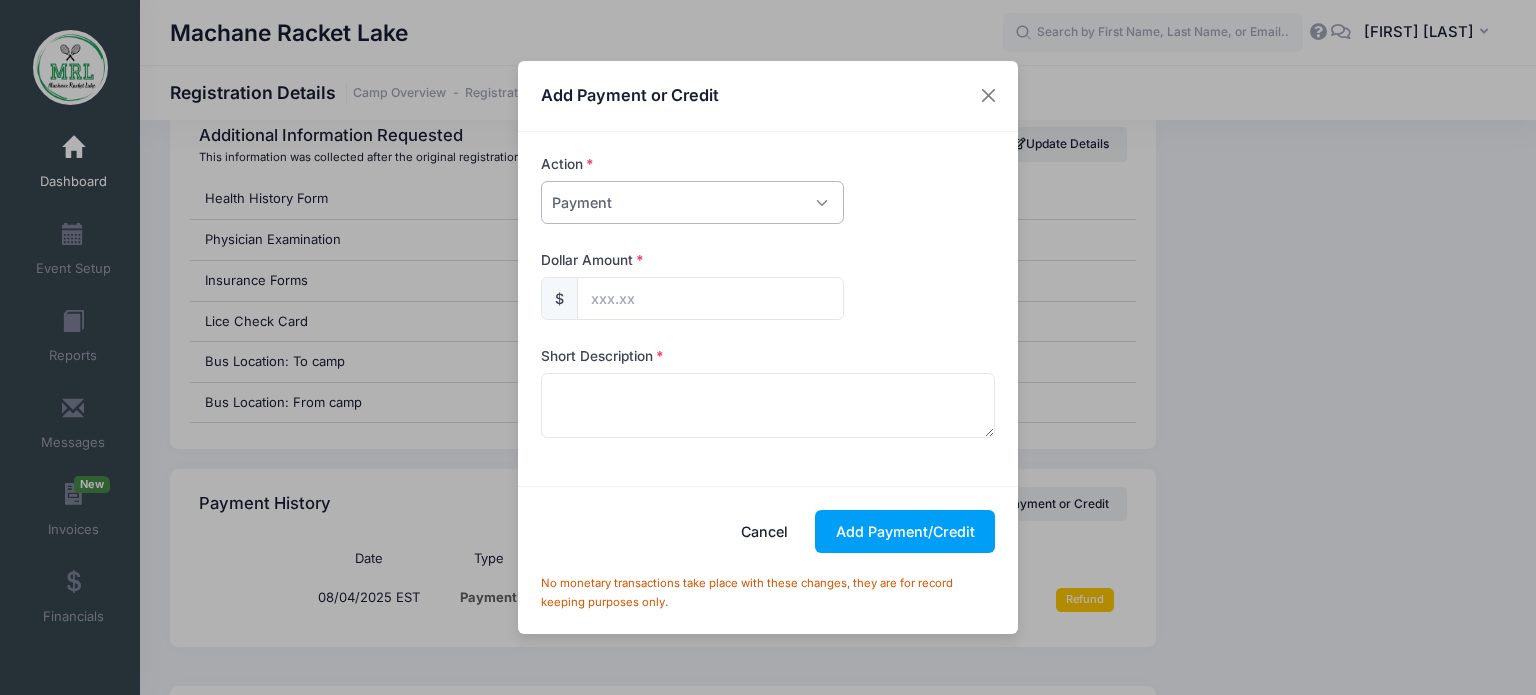 click on "Please Select
Payment
Credit
Refund (Offline)" at bounding box center (692, 202) 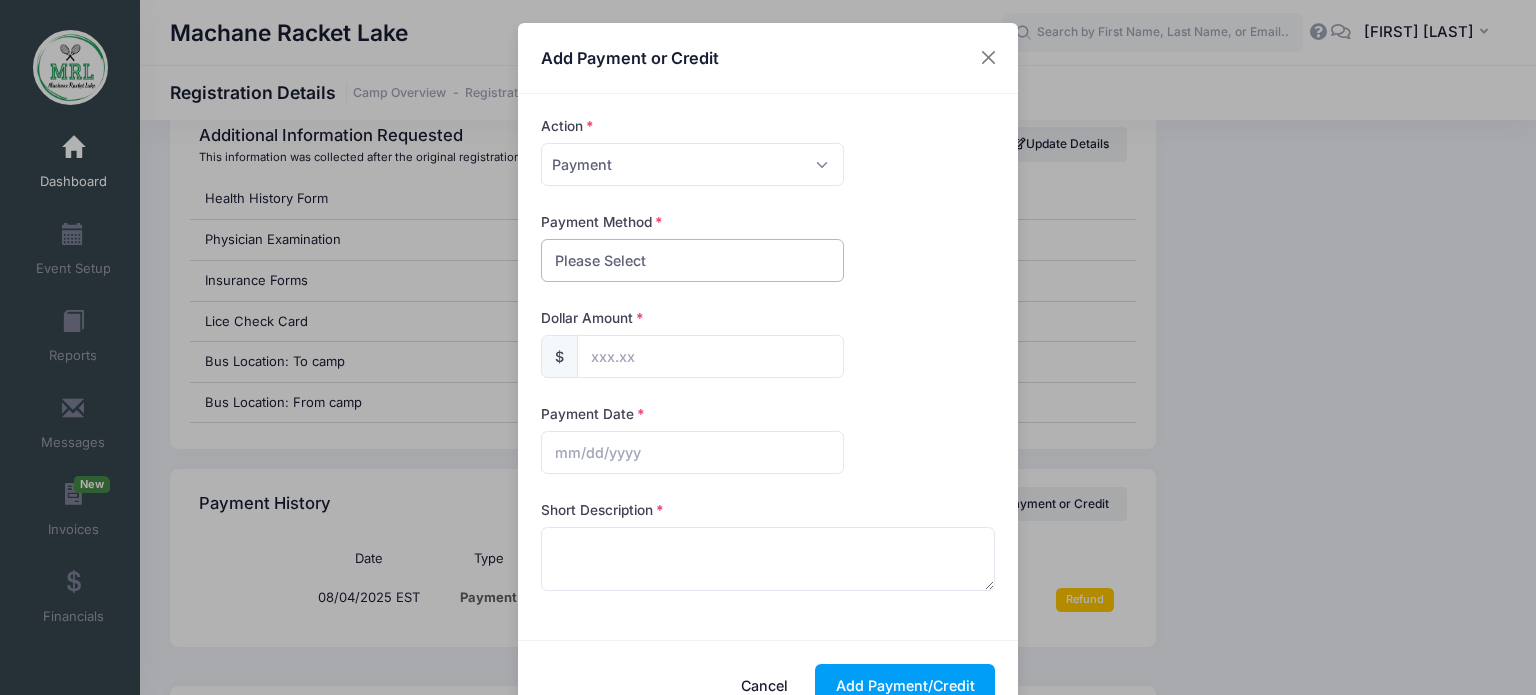 click on "Please Select
PayPal
Cash
Check
Bank Transfer
Other" at bounding box center (692, 260) 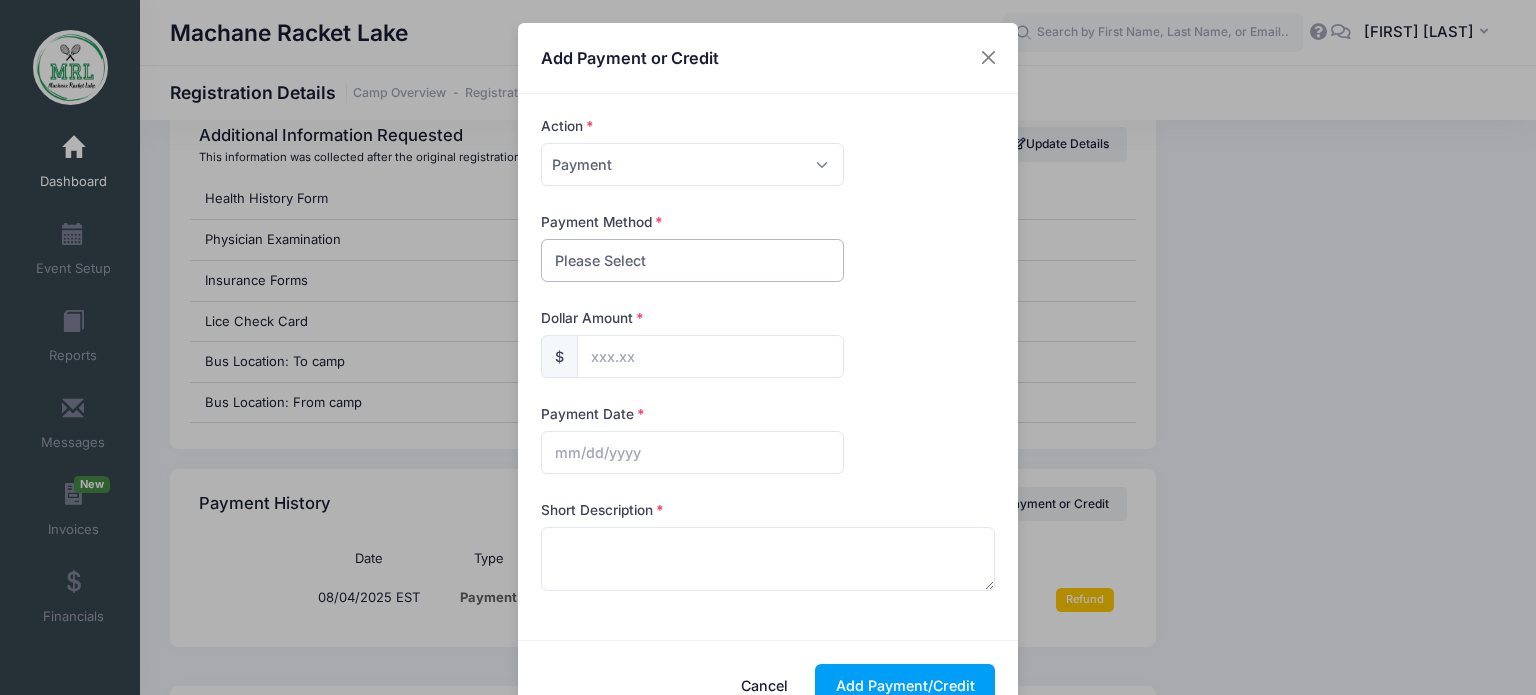 select on "cash" 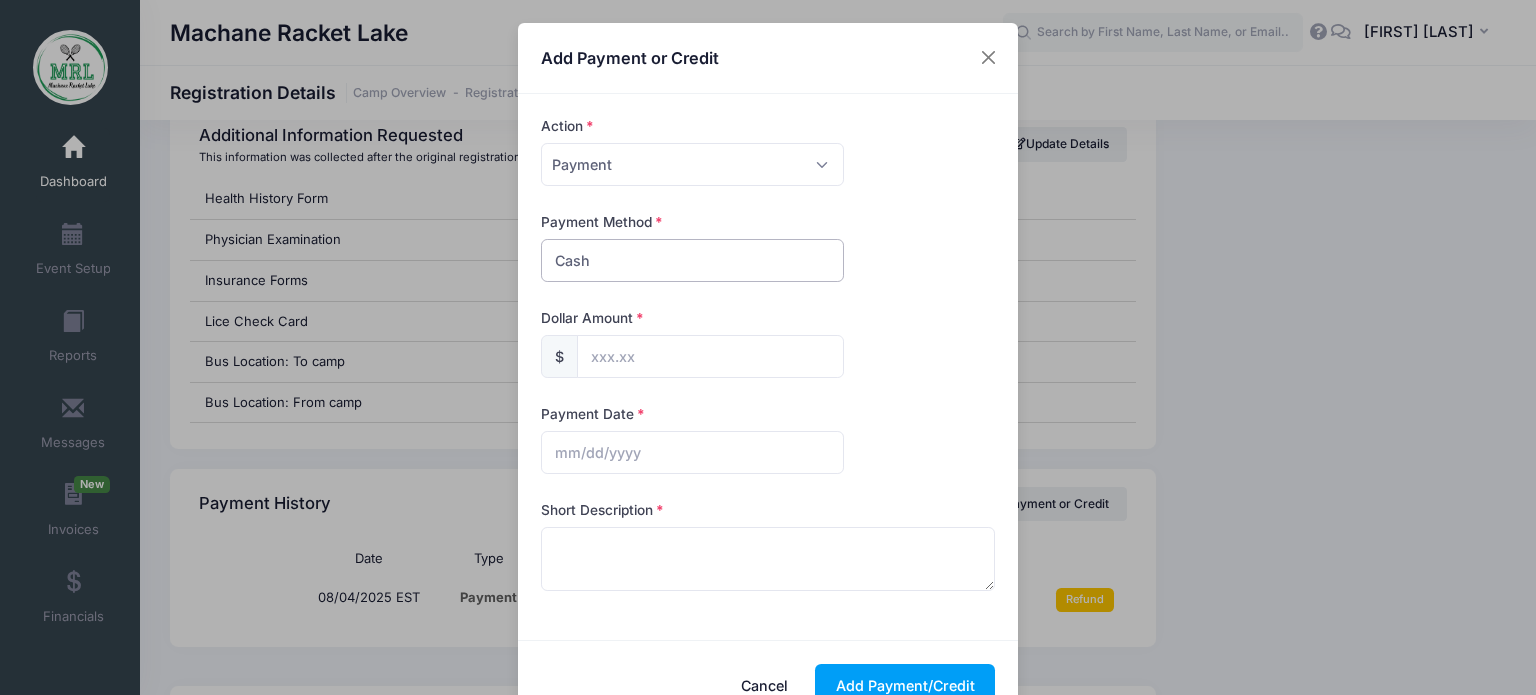 click on "Please Select
PayPal
Cash
Check
Bank Transfer
Other" at bounding box center [692, 260] 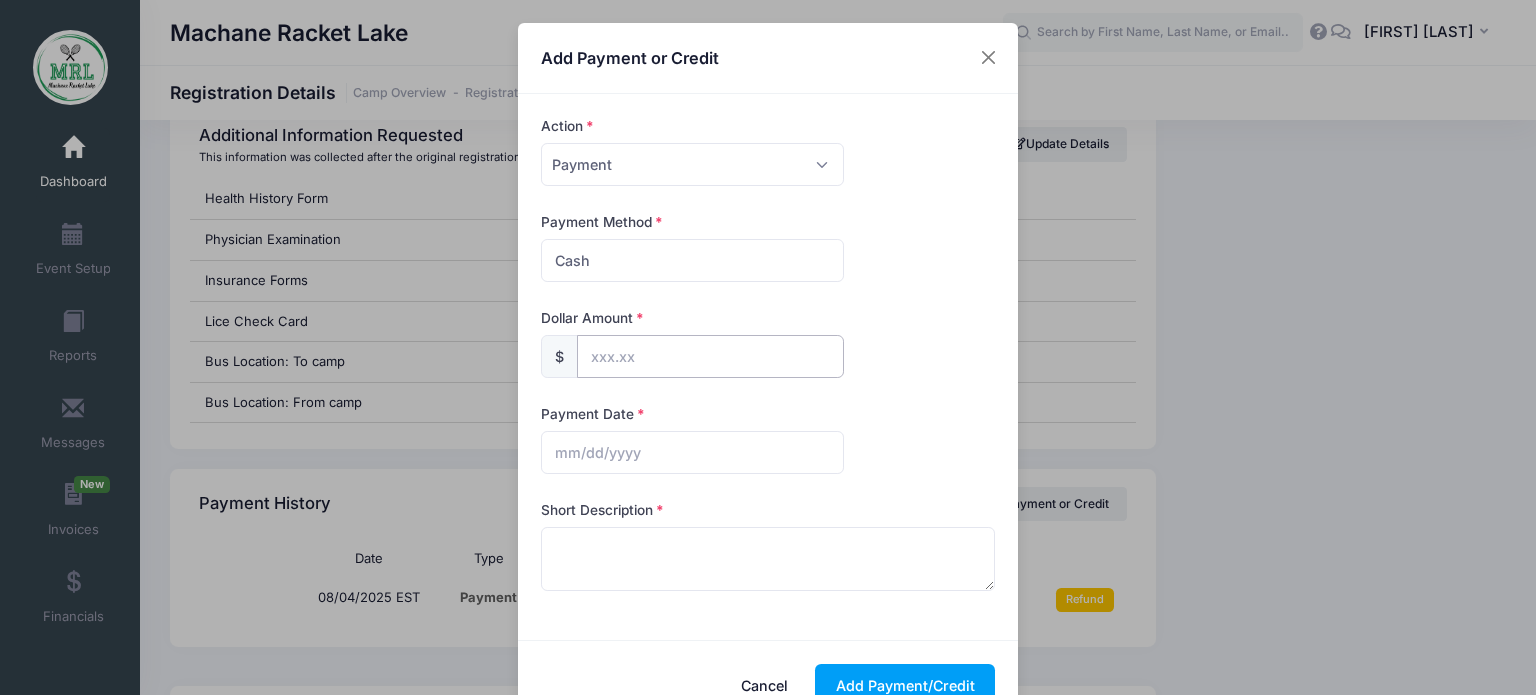 click at bounding box center (710, 356) 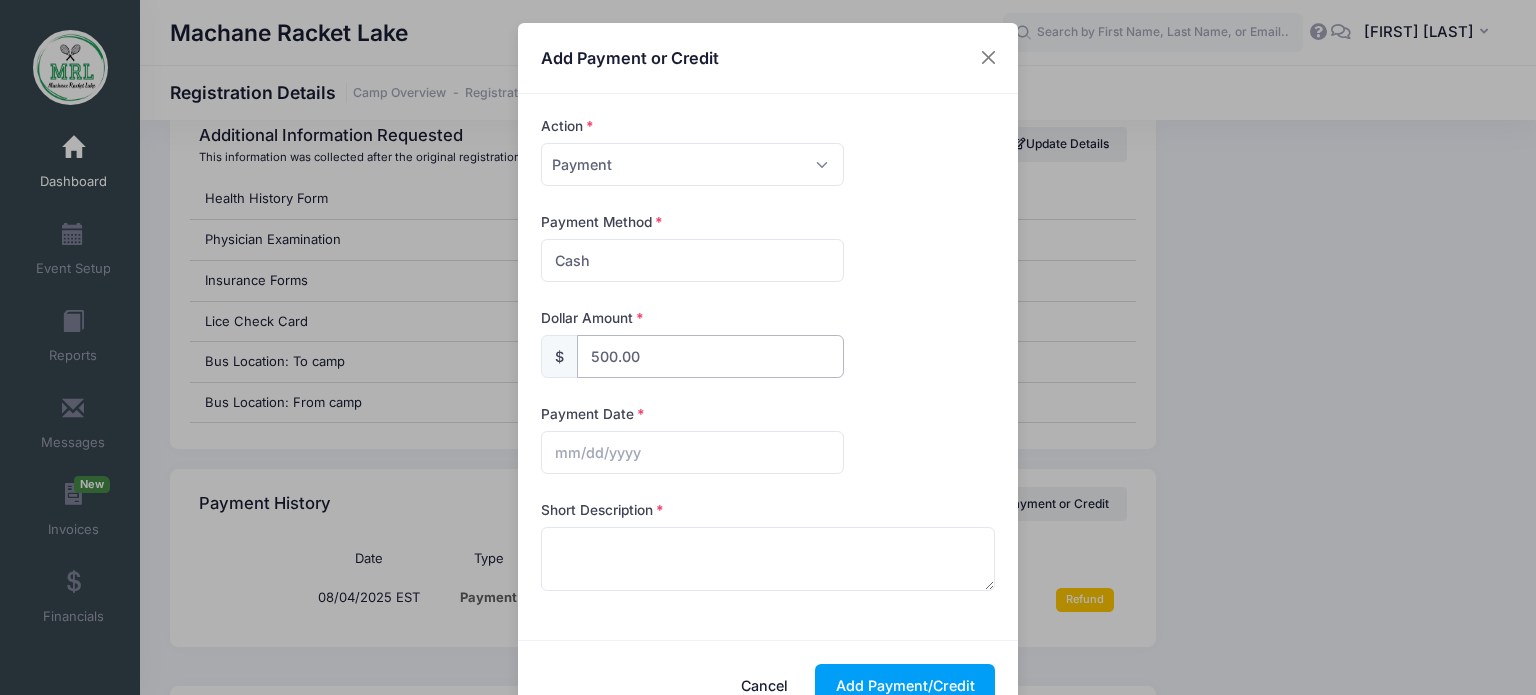 type on "500.00" 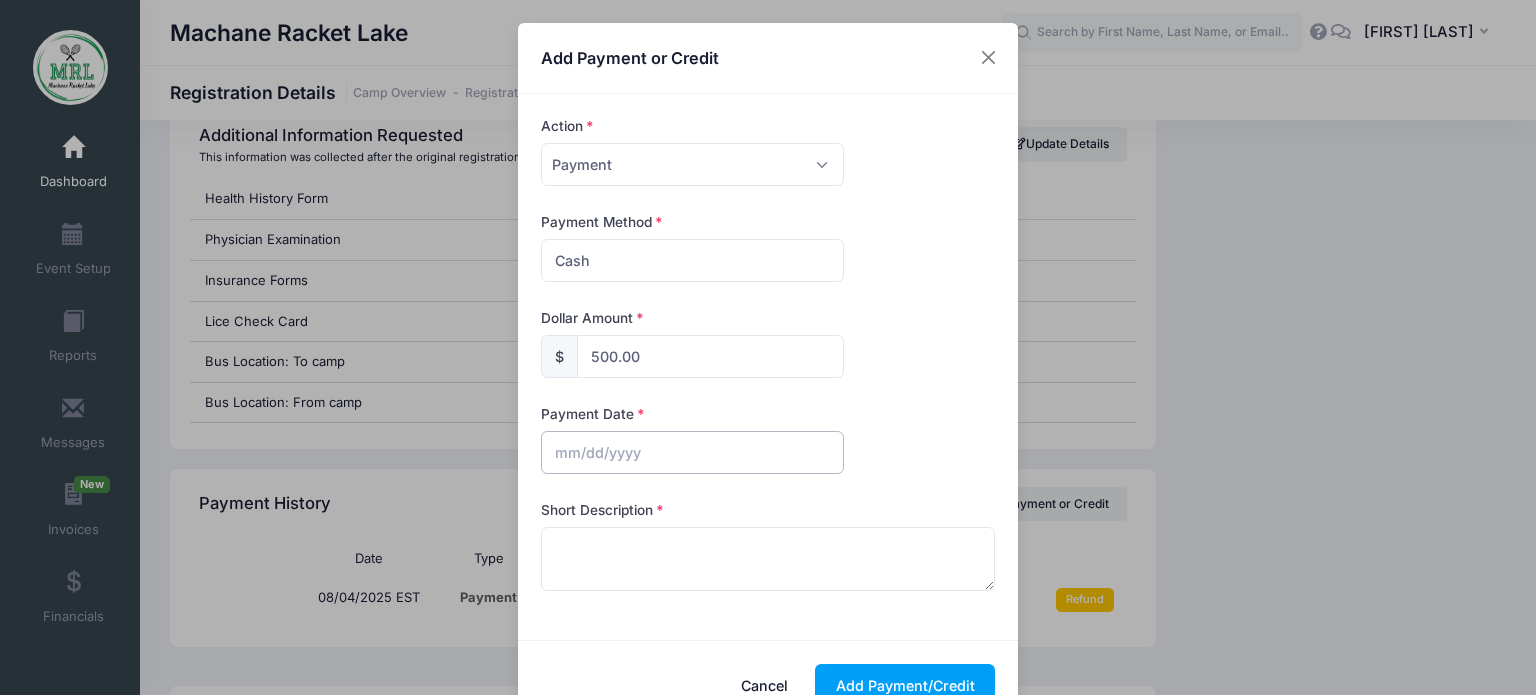 click at bounding box center (692, 452) 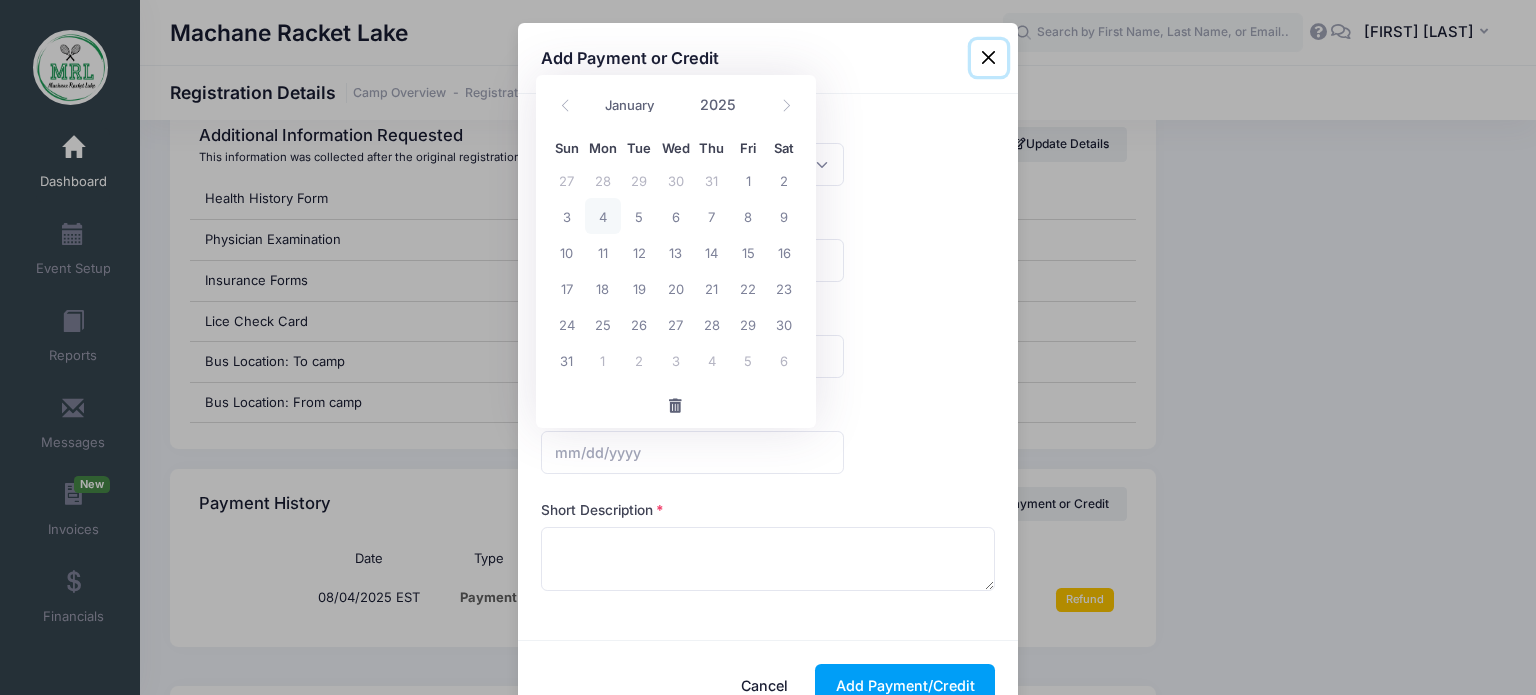 click on "4" at bounding box center (603, 216) 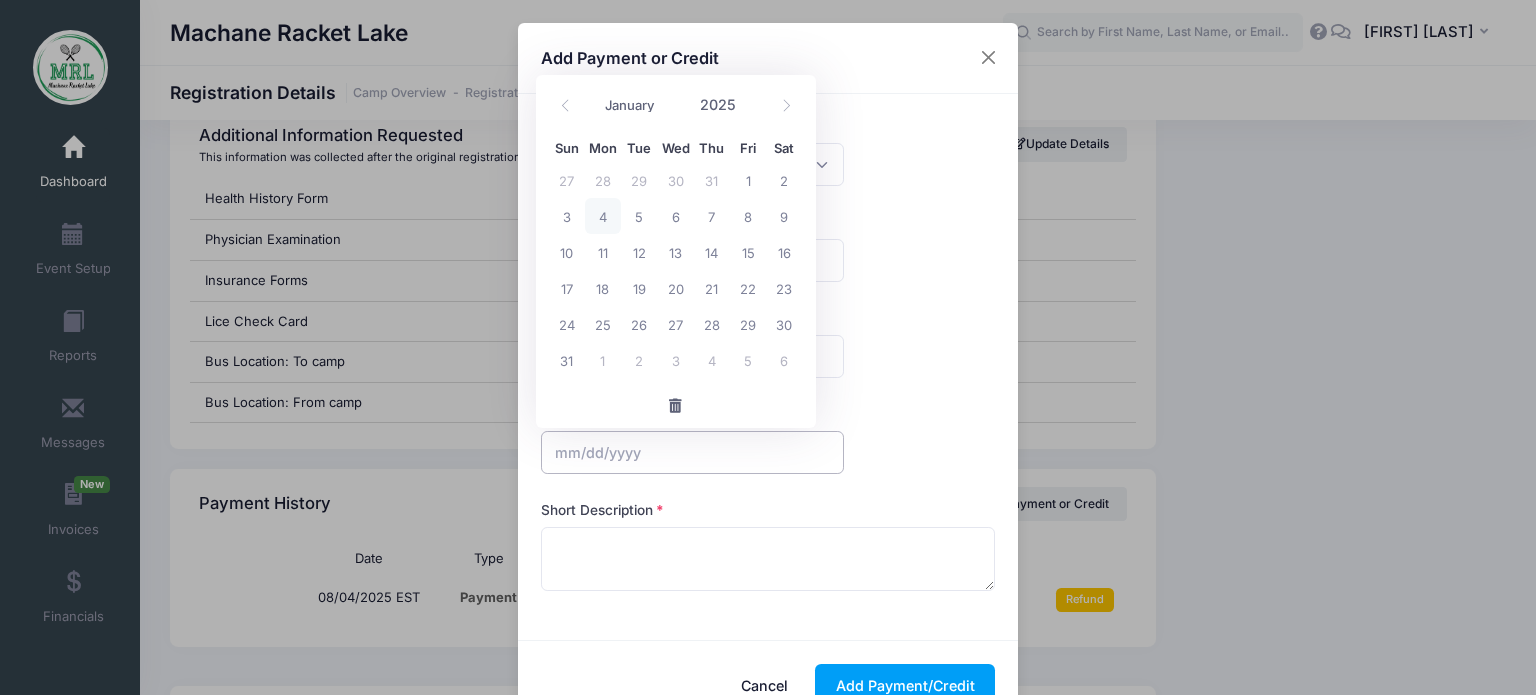 type on "08/04/2025" 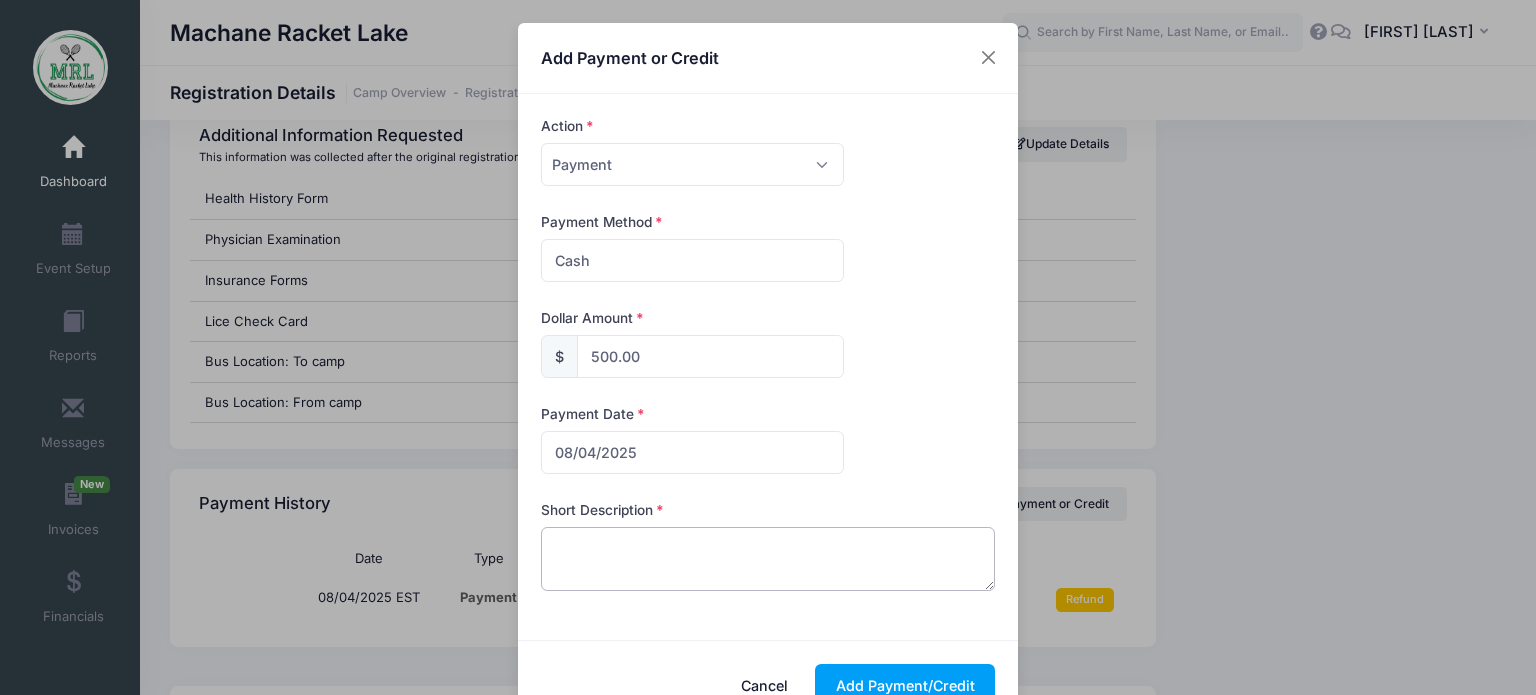 click at bounding box center [768, 559] 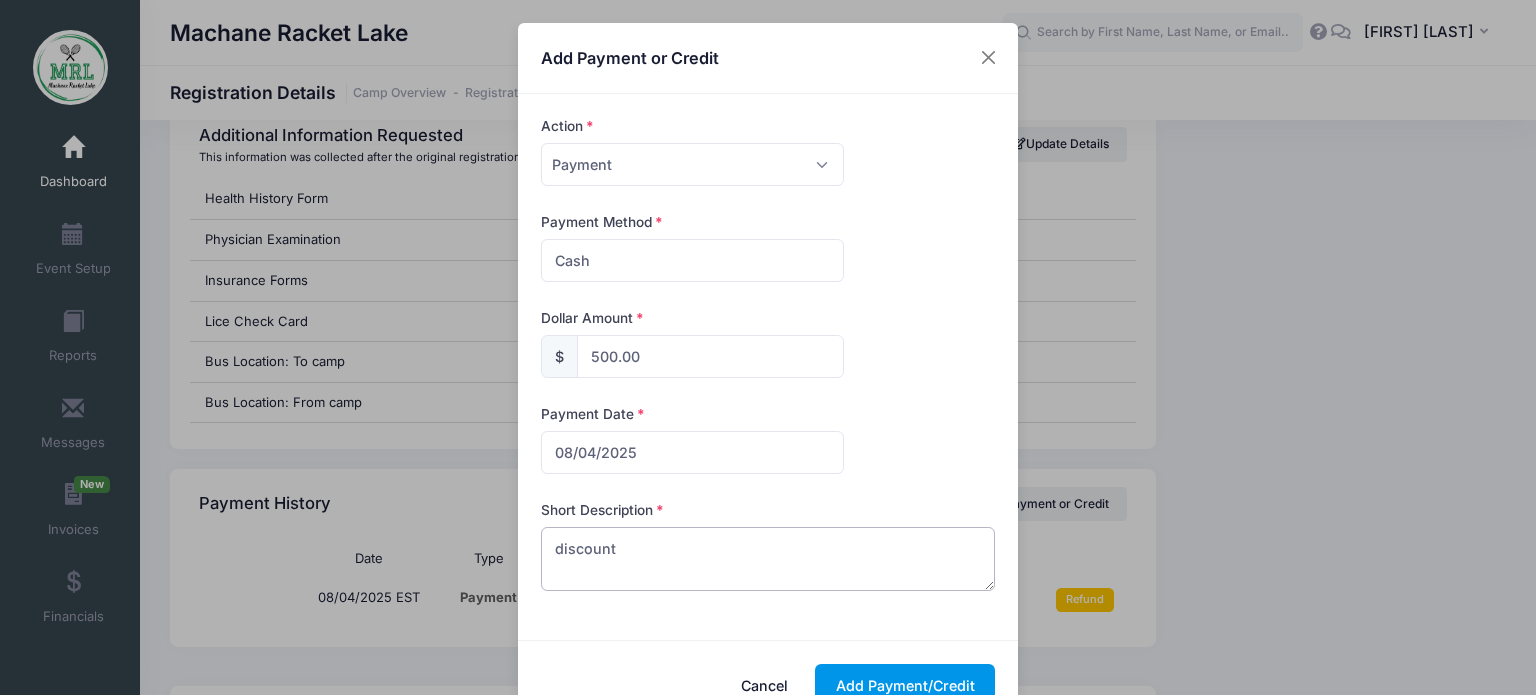 type on "discount" 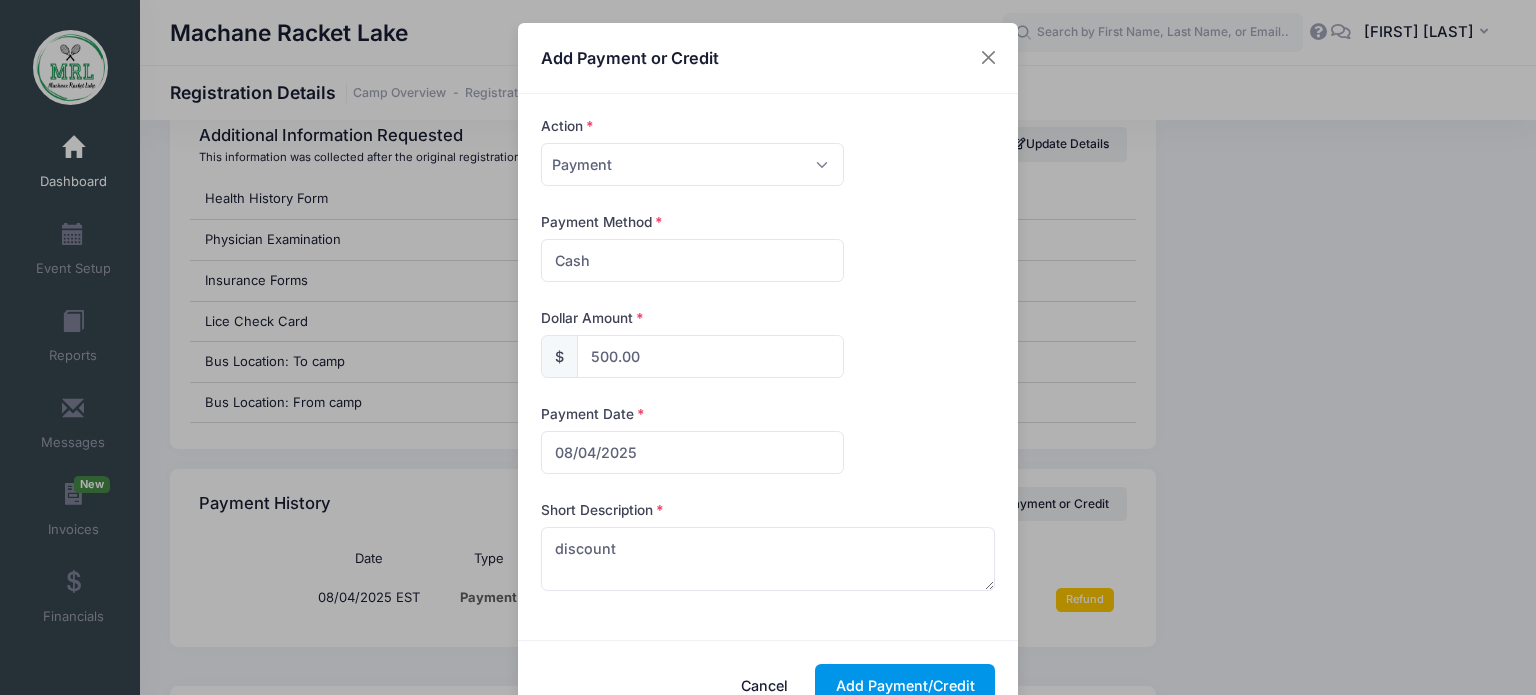 click on "Add Payment/Credit" at bounding box center [905, 685] 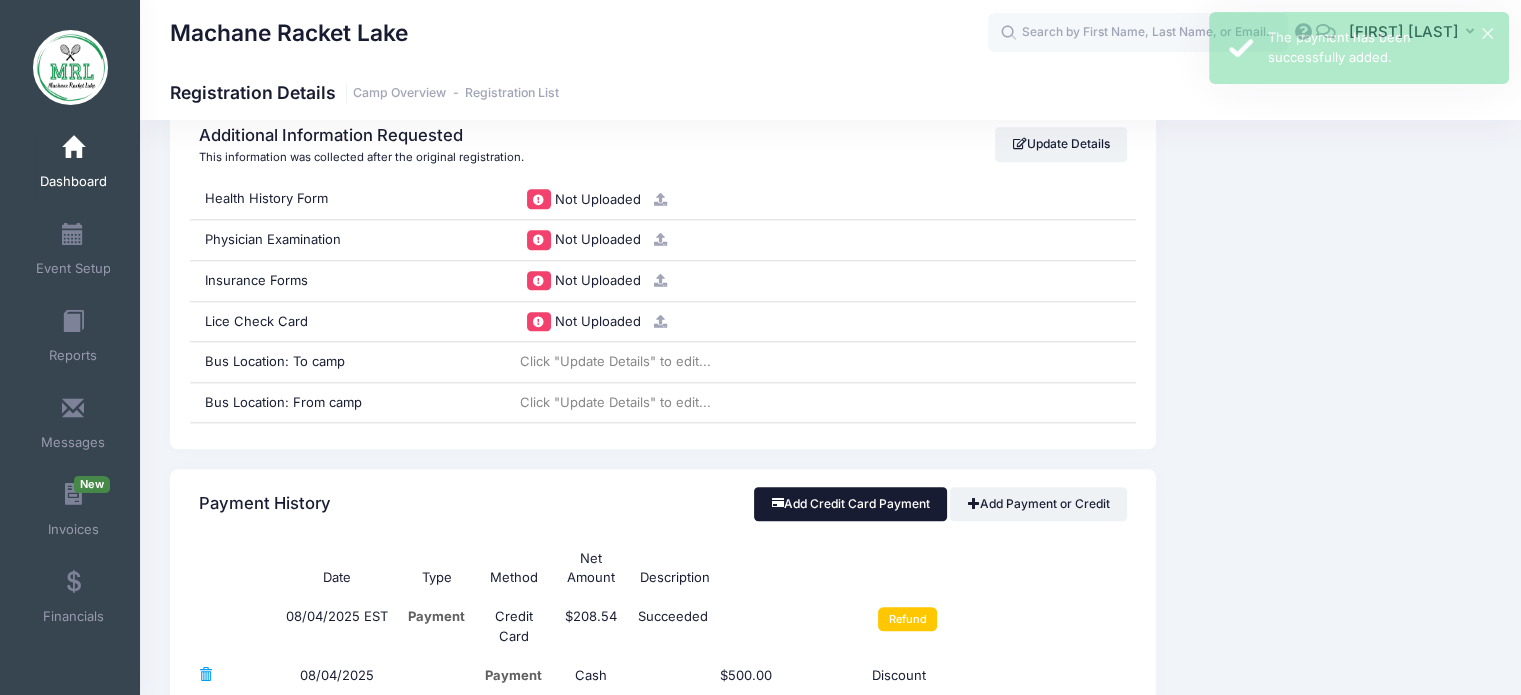 click on "Add Credit Card Payment" at bounding box center [850, 504] 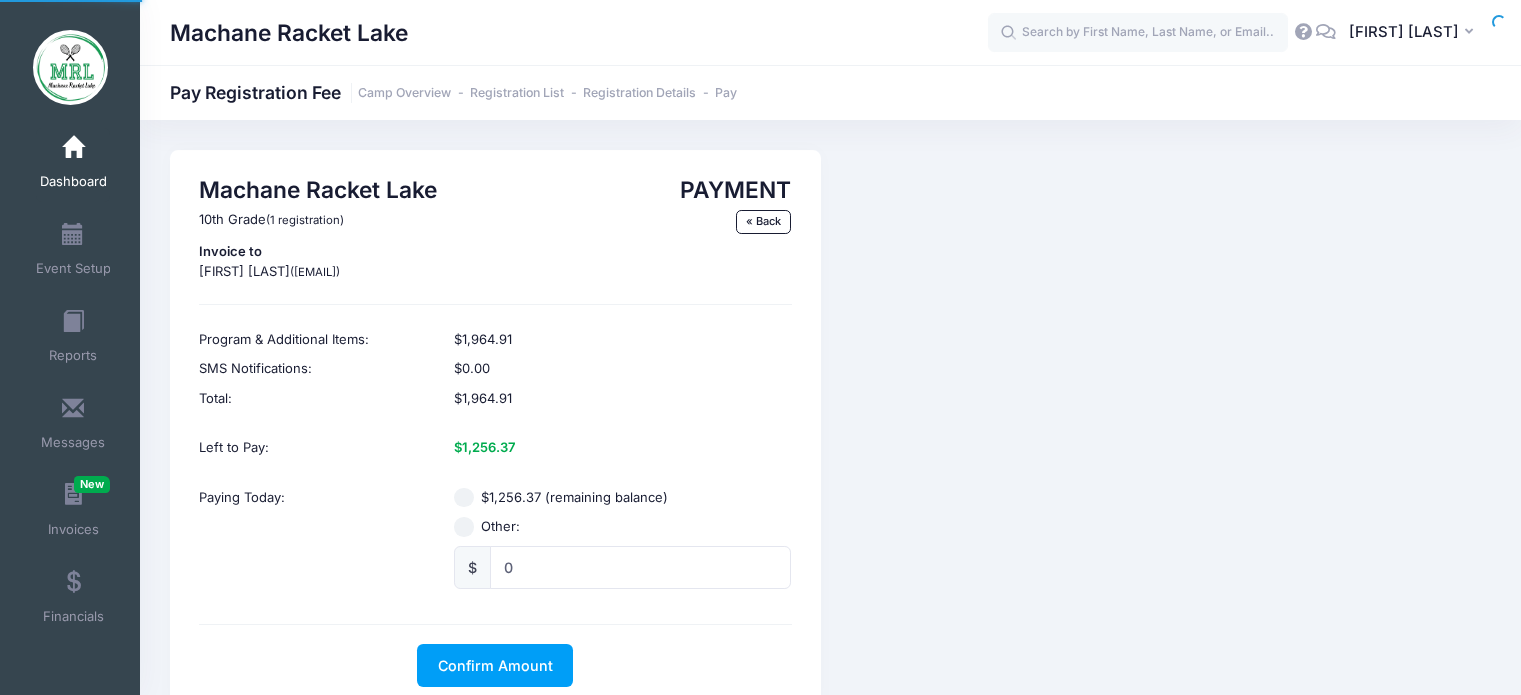 scroll, scrollTop: 0, scrollLeft: 0, axis: both 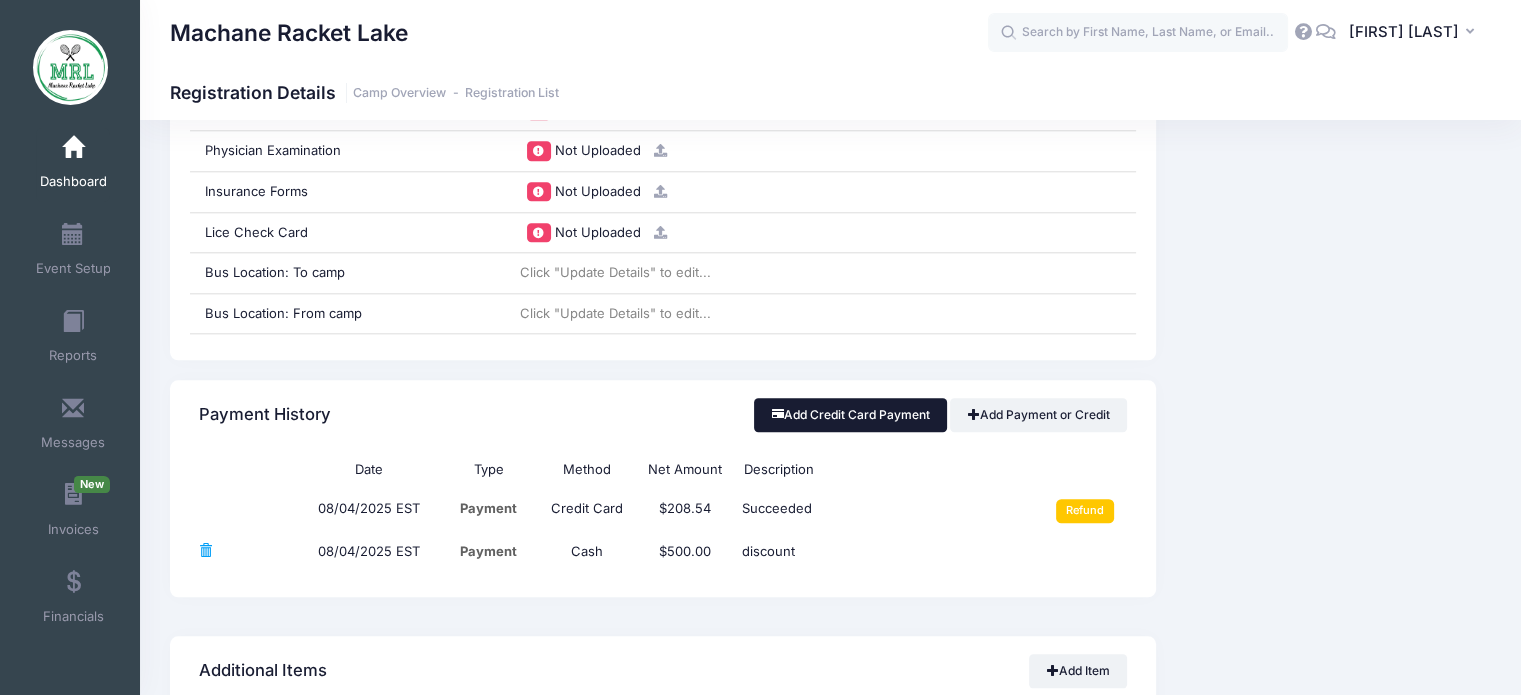 click on "Add Credit Card Payment" at bounding box center (850, 415) 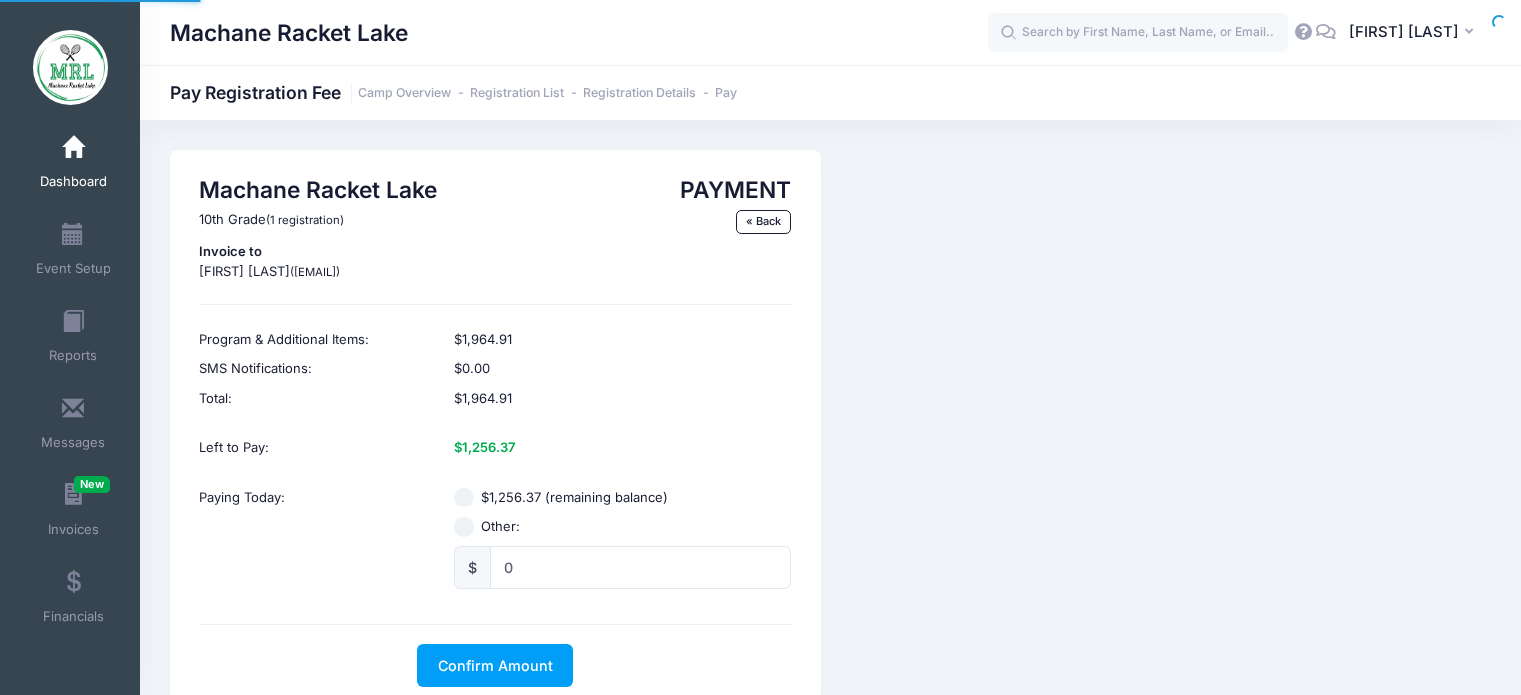scroll, scrollTop: 0, scrollLeft: 0, axis: both 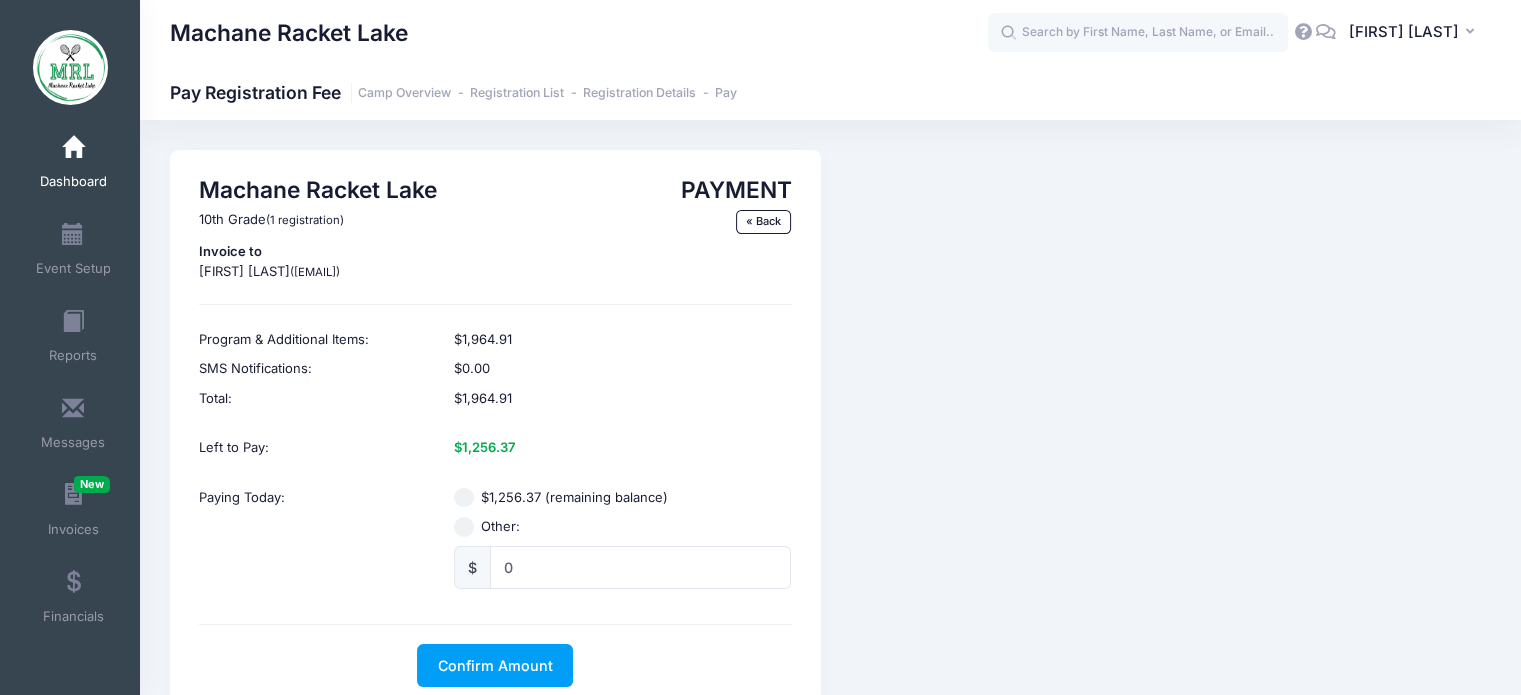 click on "Other:" at bounding box center [464, 527] 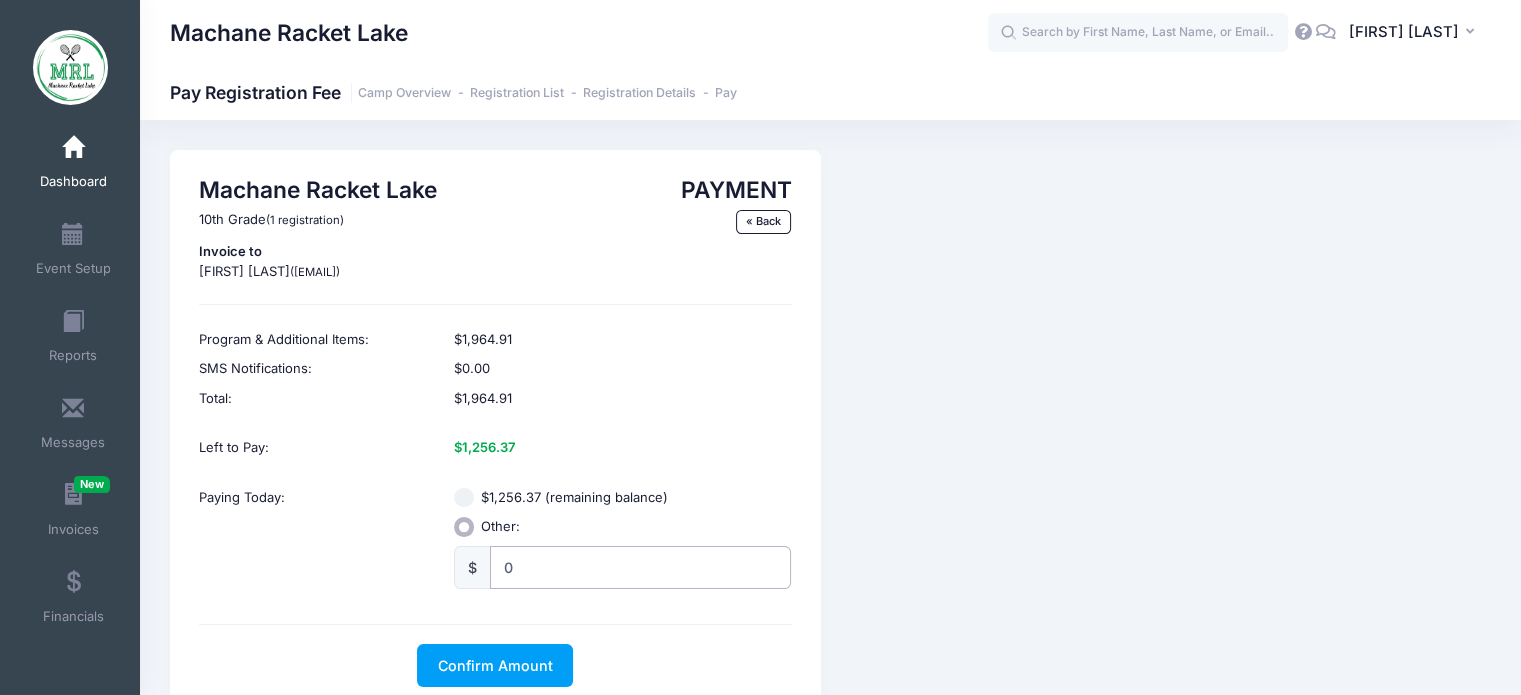 click on "0" at bounding box center [640, 567] 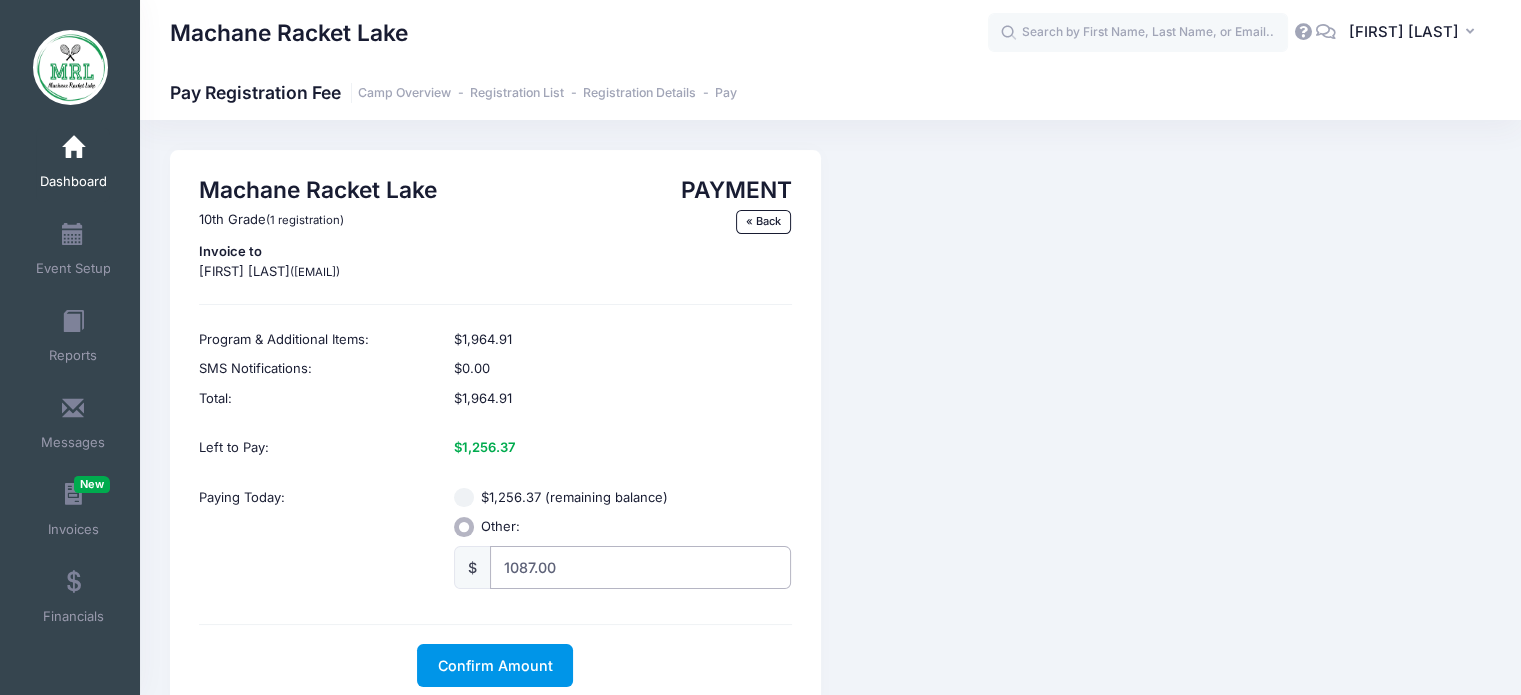 type on "1087.00" 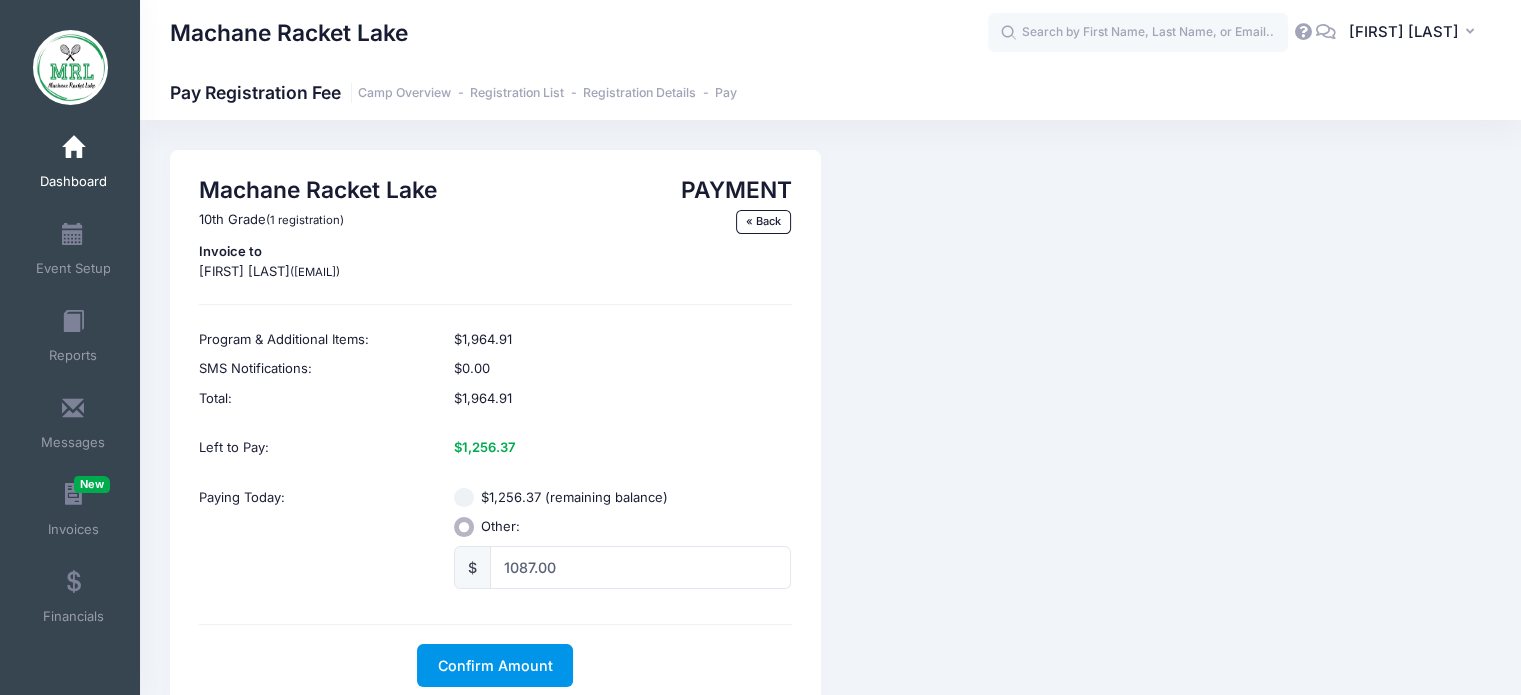 click on "Confirm Amount" at bounding box center [495, 665] 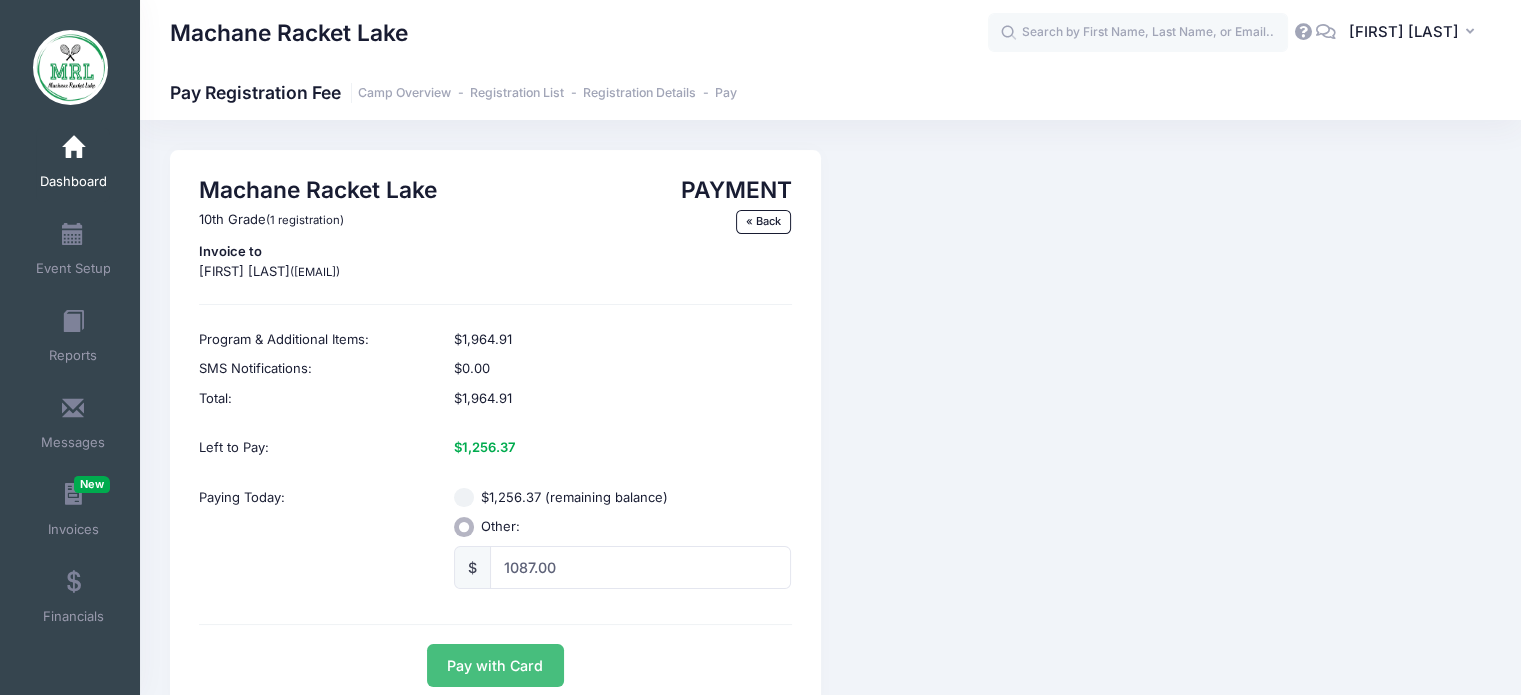 click on "Pay with Card" at bounding box center [495, 665] 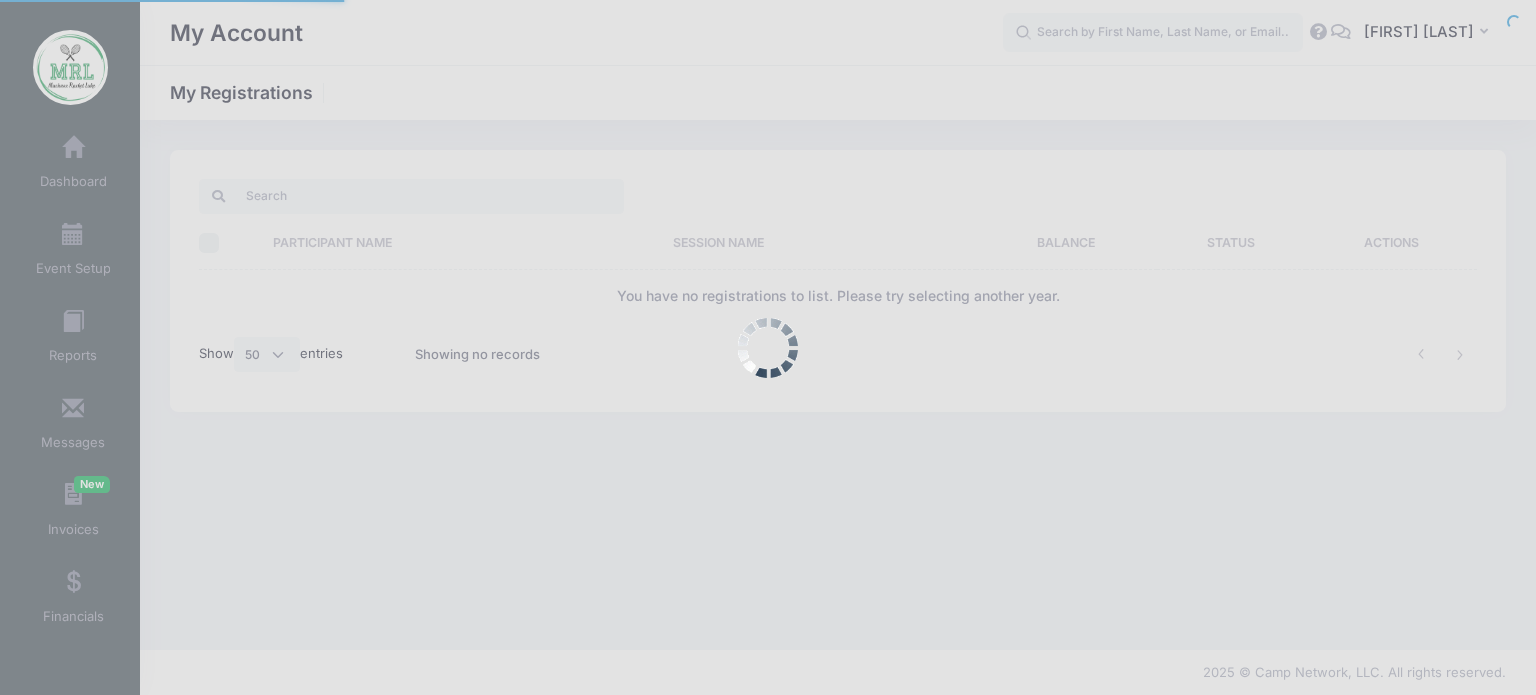 select on "50" 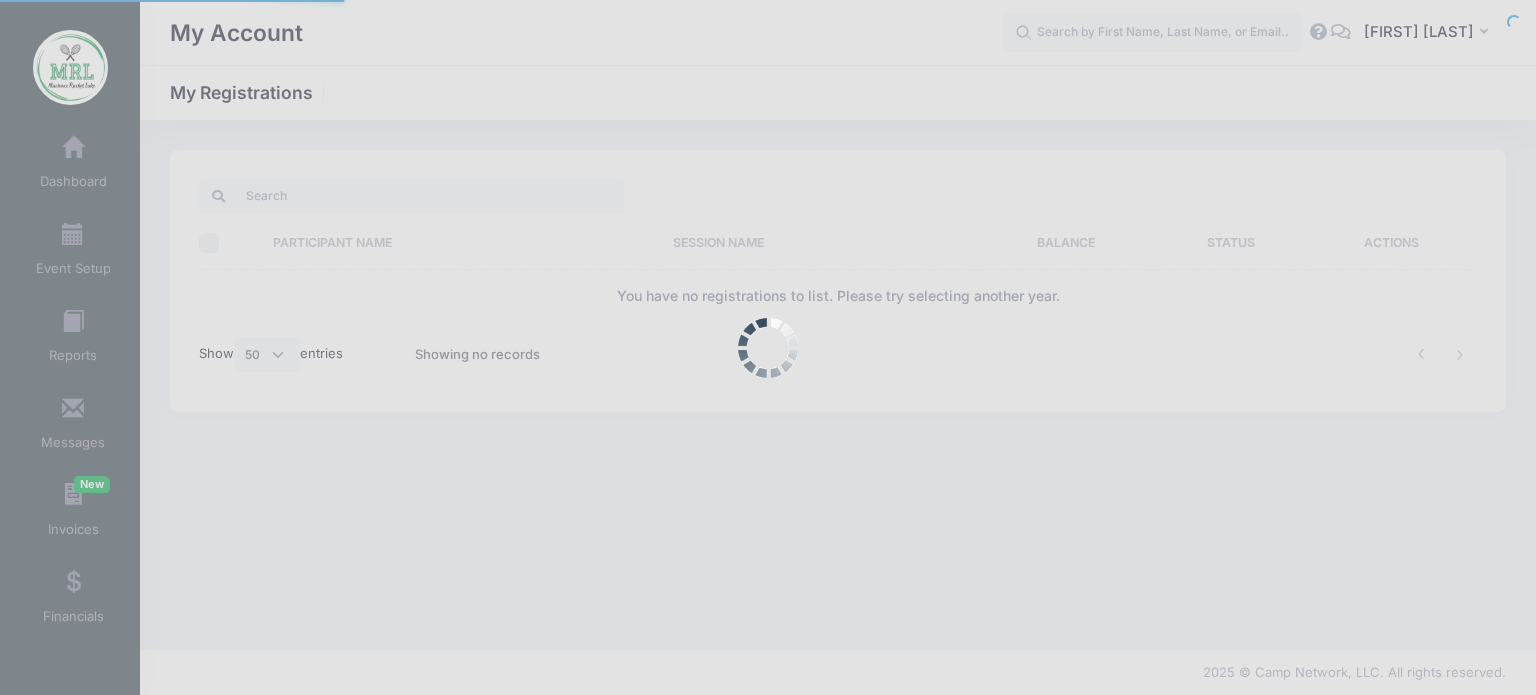 scroll, scrollTop: 0, scrollLeft: 0, axis: both 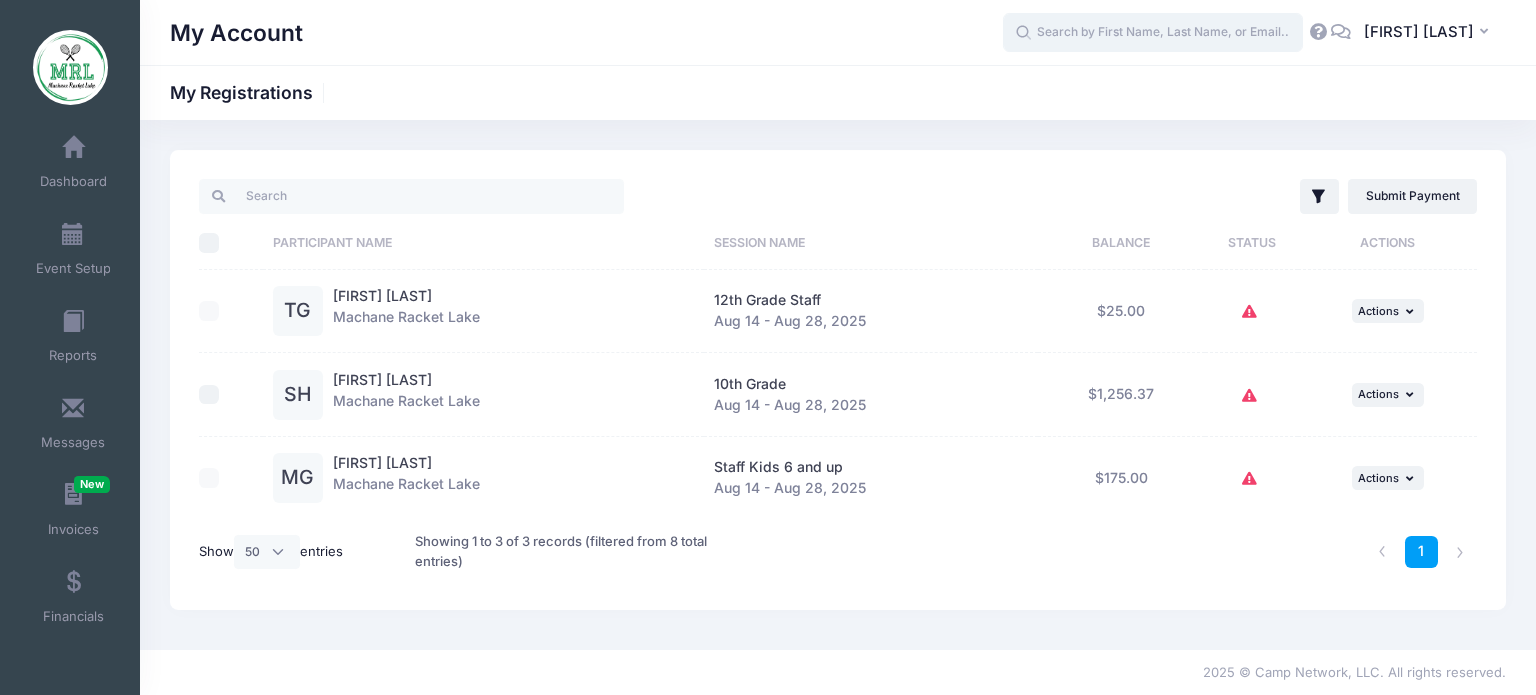 click at bounding box center (1153, 33) 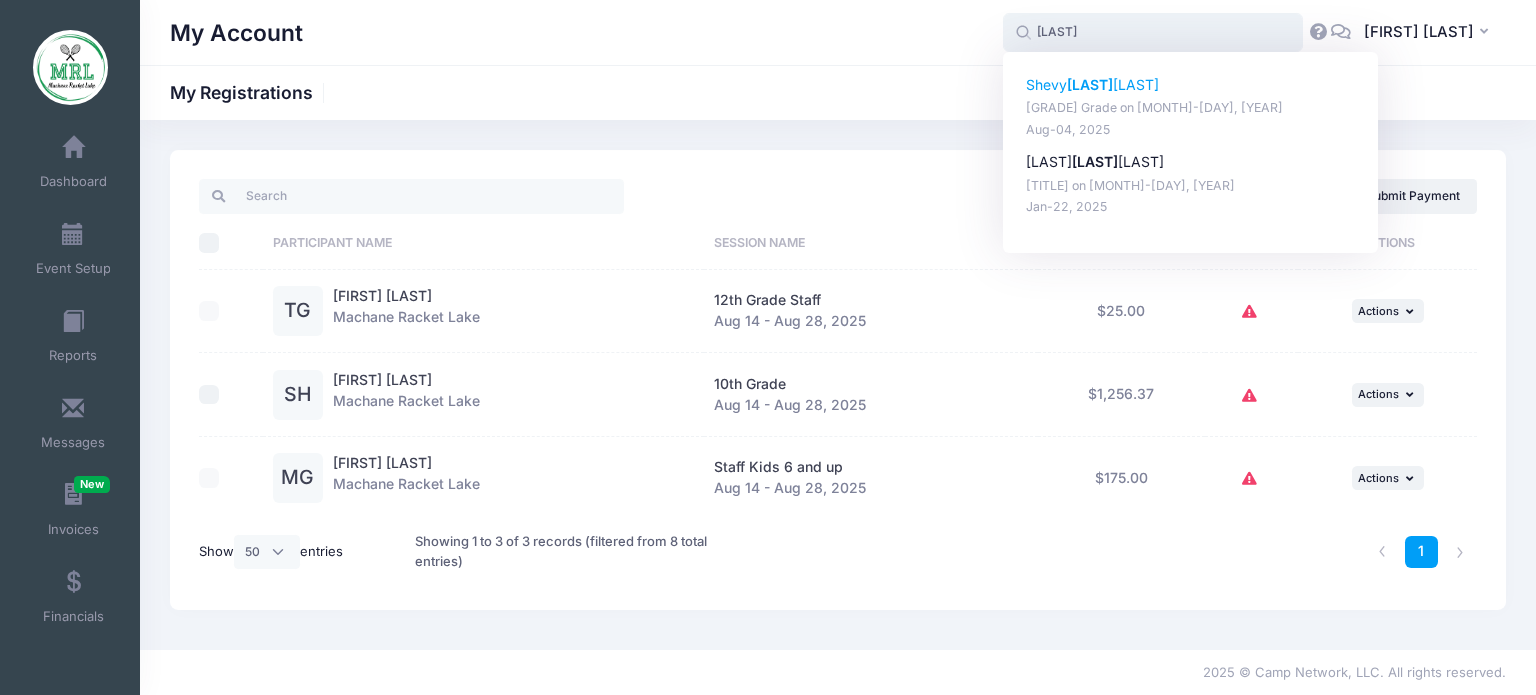 click on "[LAST]" at bounding box center [1090, 84] 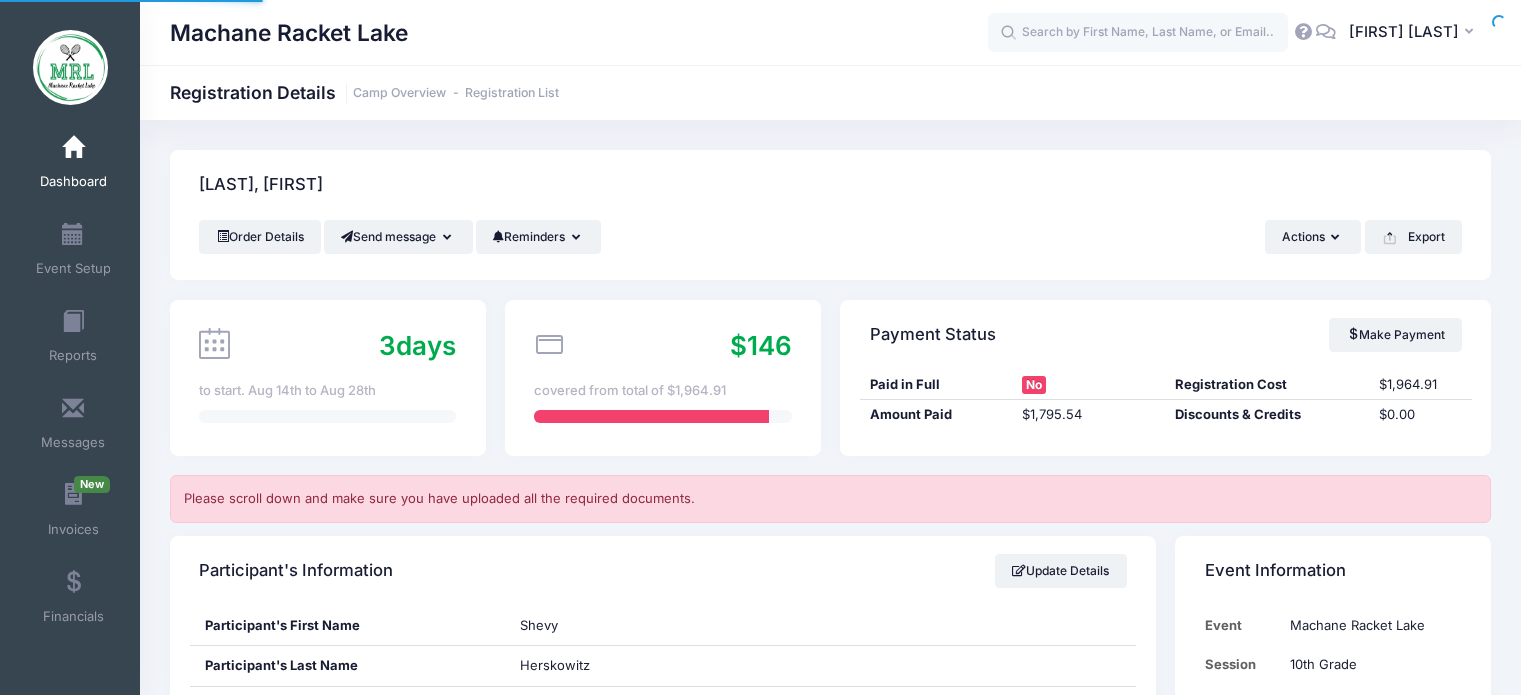 scroll, scrollTop: 0, scrollLeft: 0, axis: both 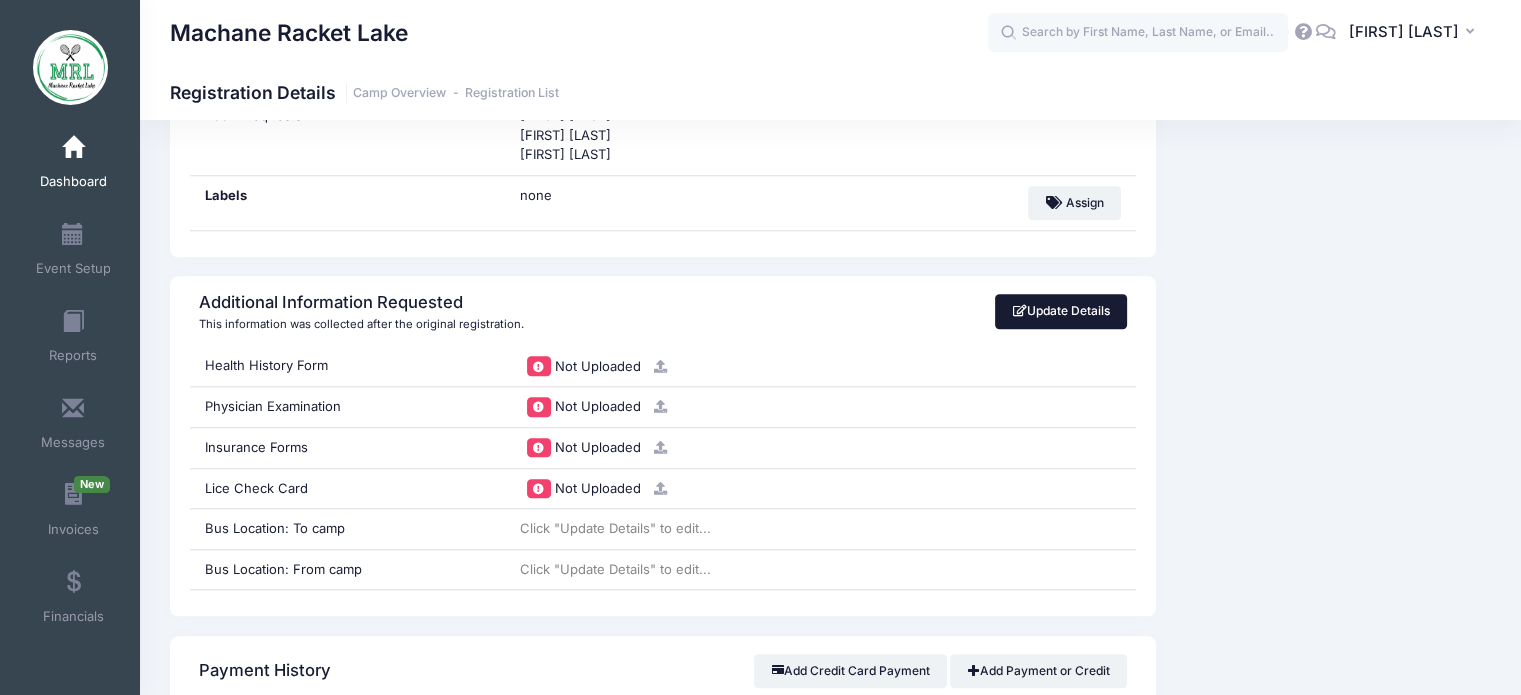 click on "Update Details" at bounding box center (1061, 311) 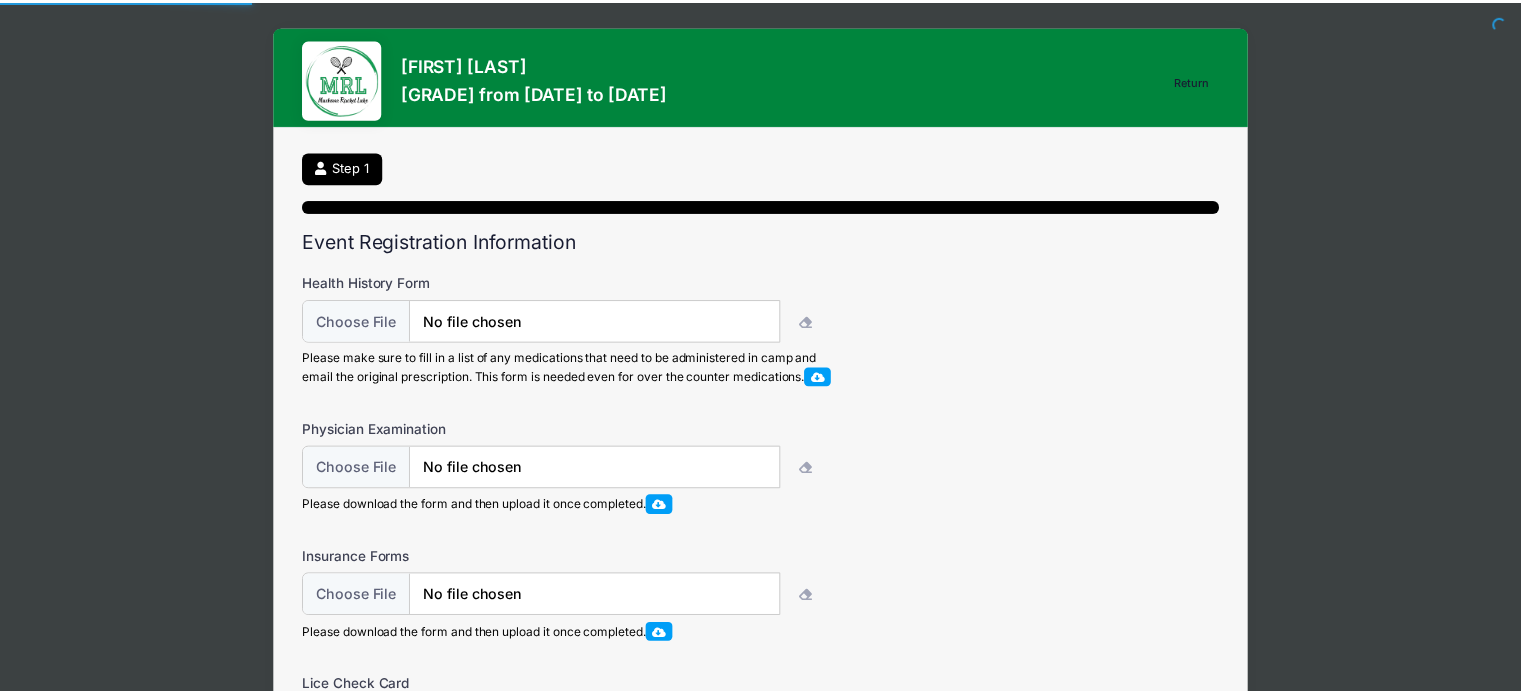 scroll, scrollTop: 0, scrollLeft: 0, axis: both 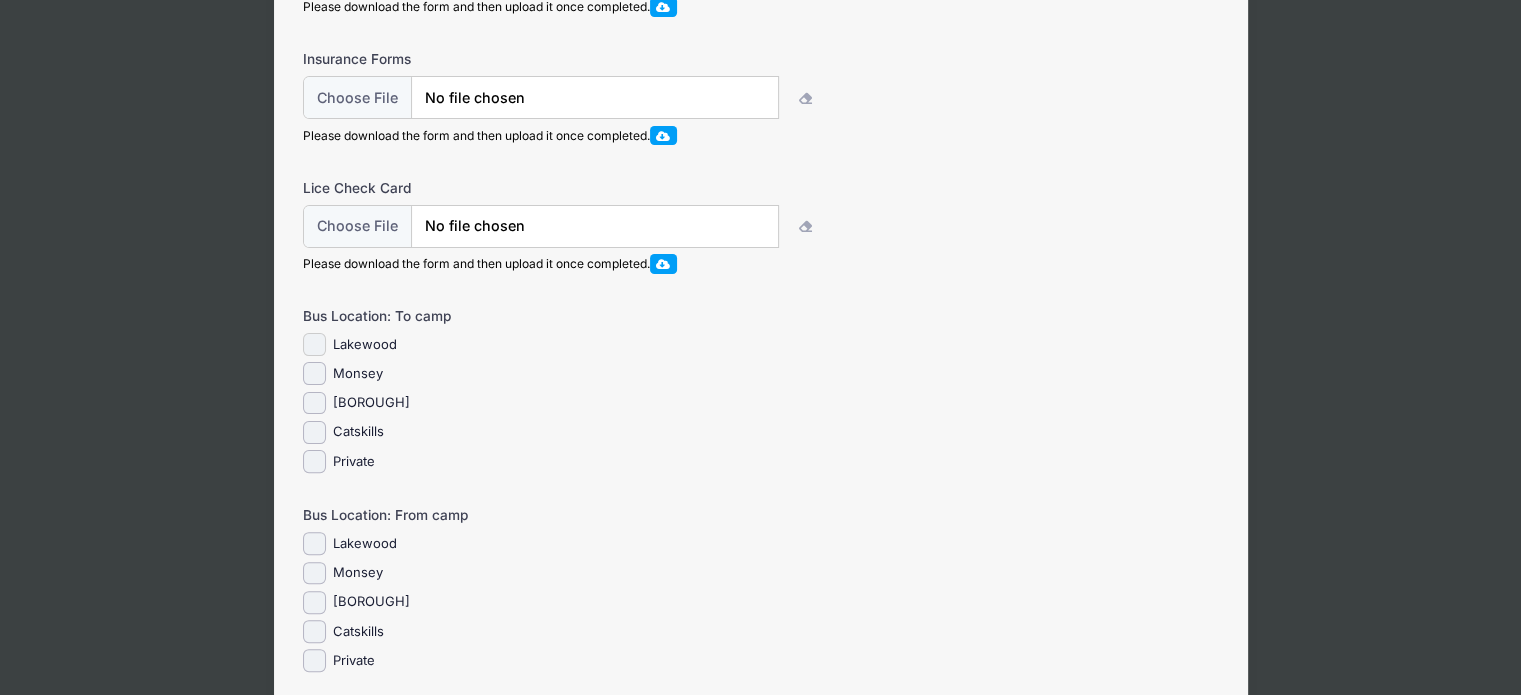 click on "Lakewood" at bounding box center (314, 344) 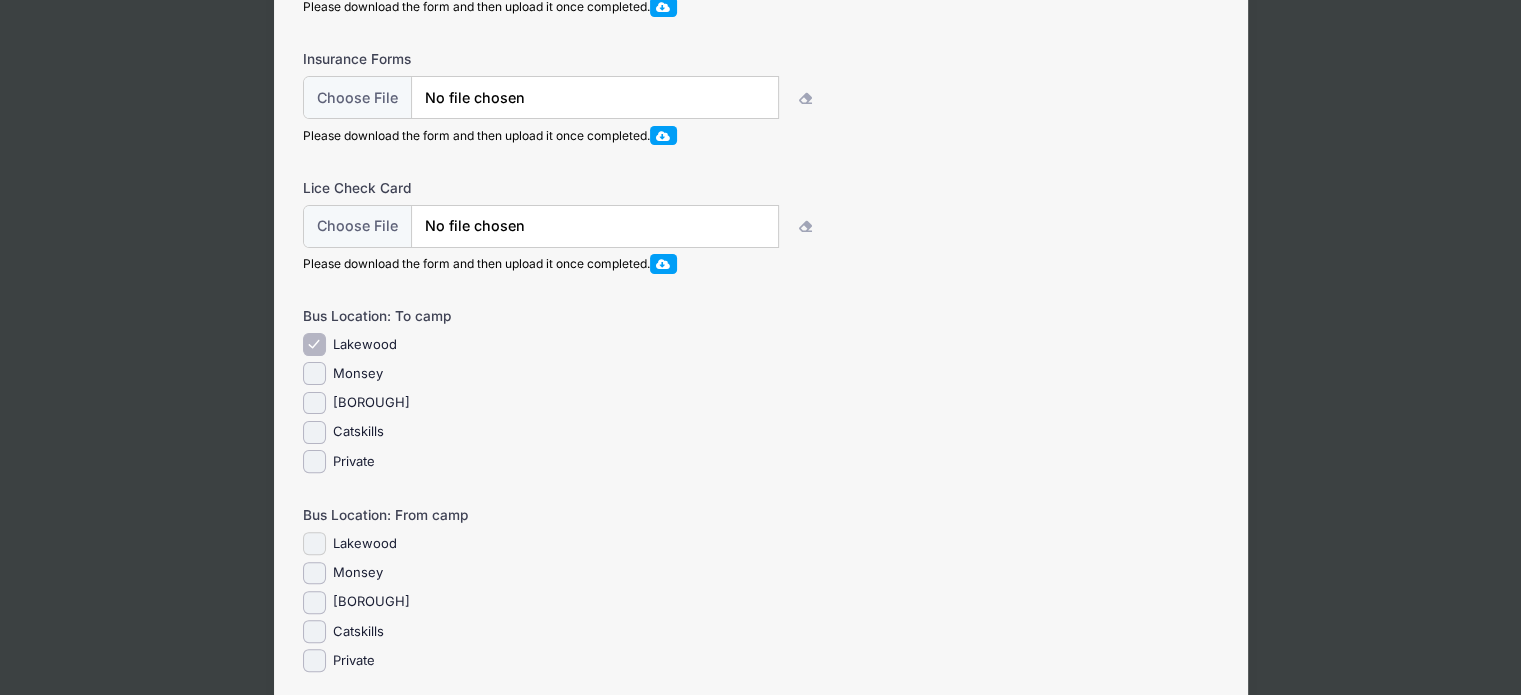 click on "Lakewood" at bounding box center [314, 543] 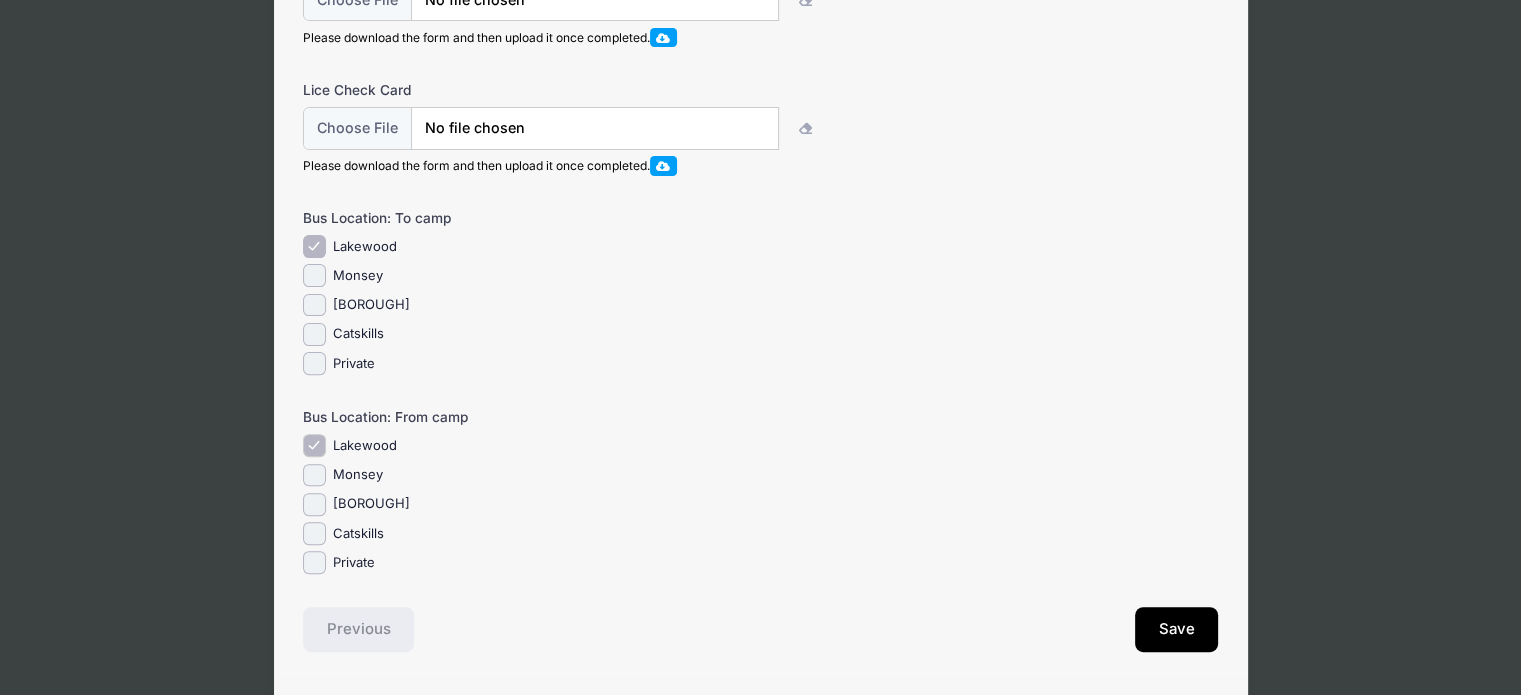 scroll, scrollTop: 676, scrollLeft: 0, axis: vertical 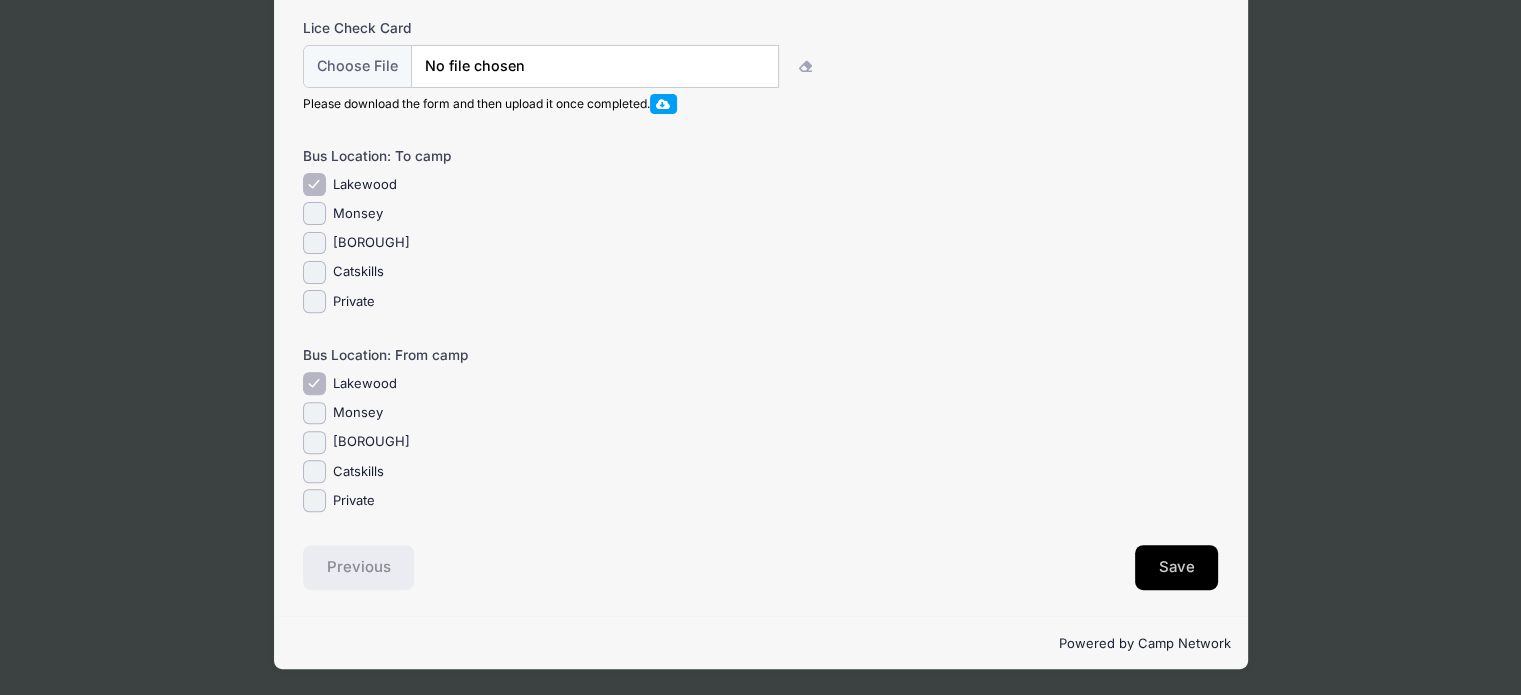 click on "Save" at bounding box center (1177, 568) 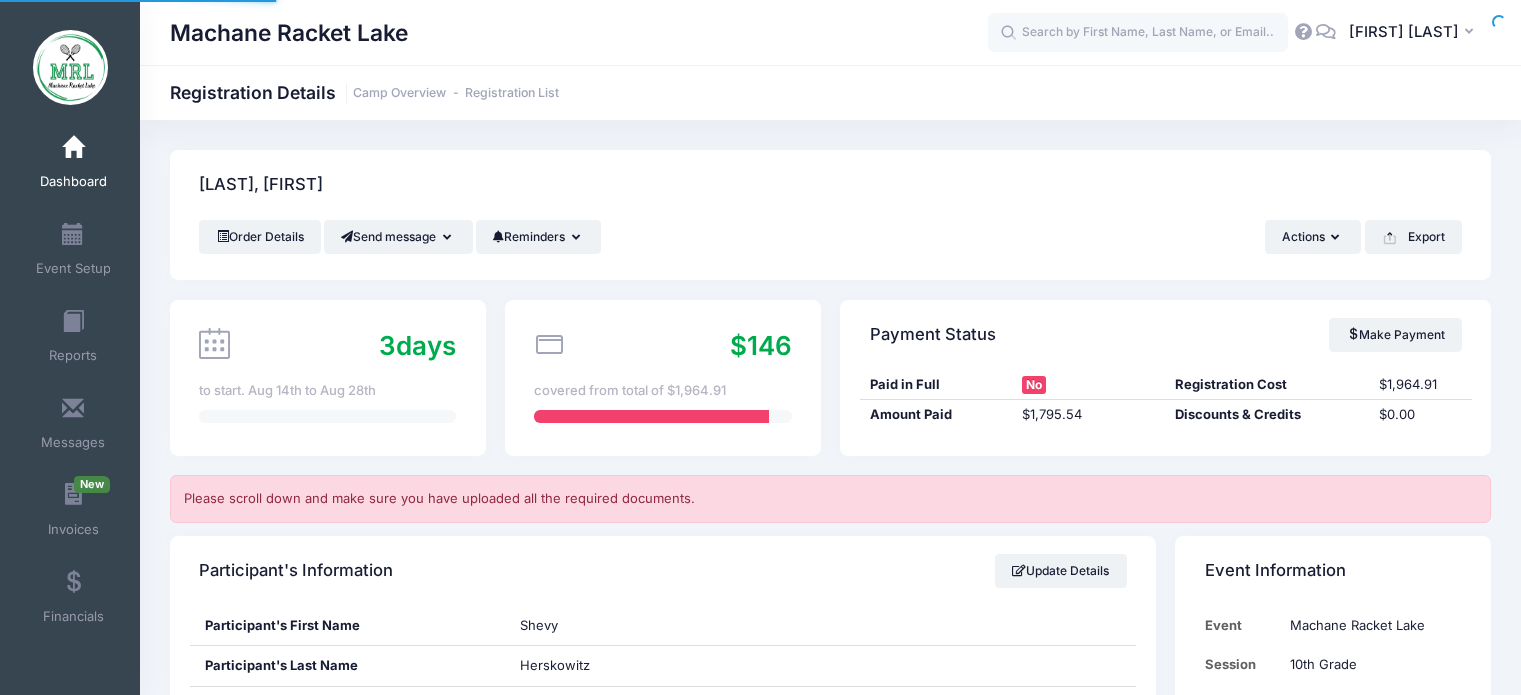 scroll, scrollTop: 0, scrollLeft: 0, axis: both 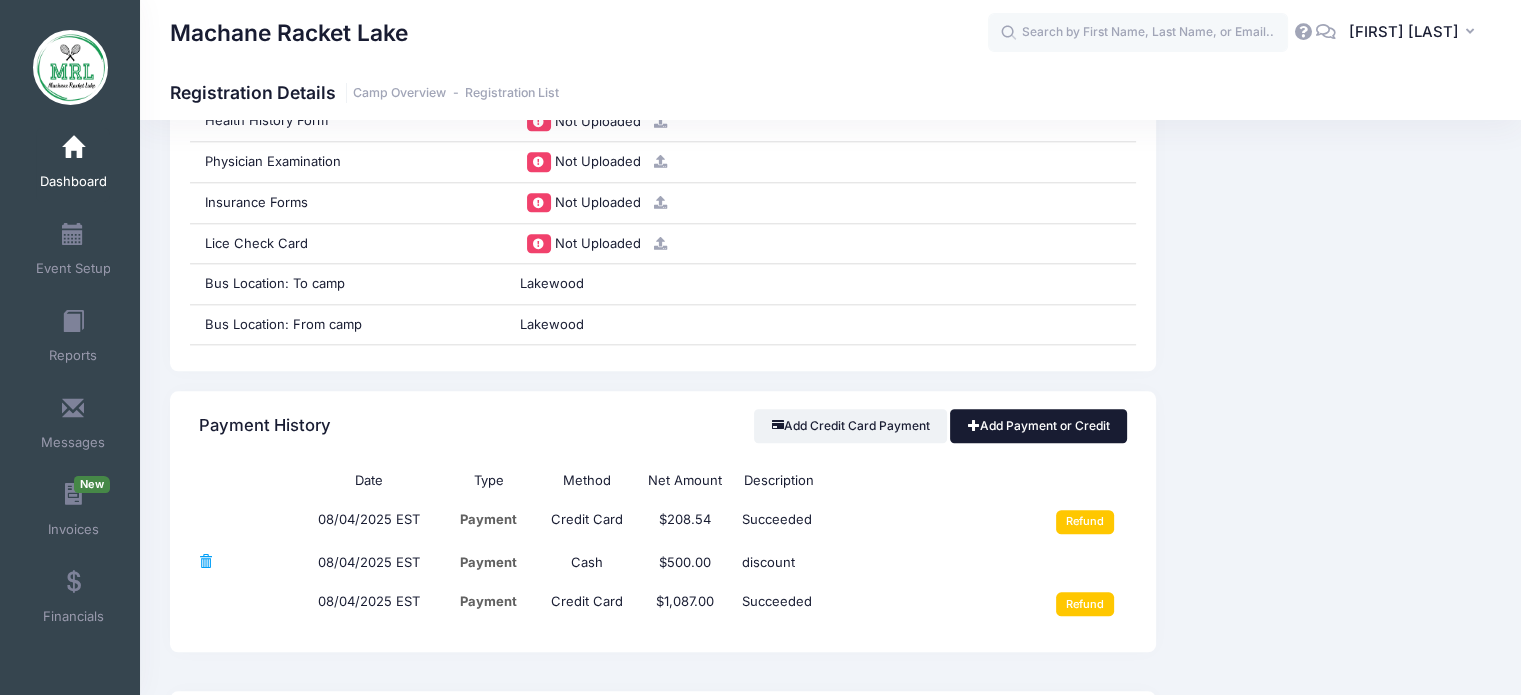 click on "Add Payment or Credit" at bounding box center (1038, 426) 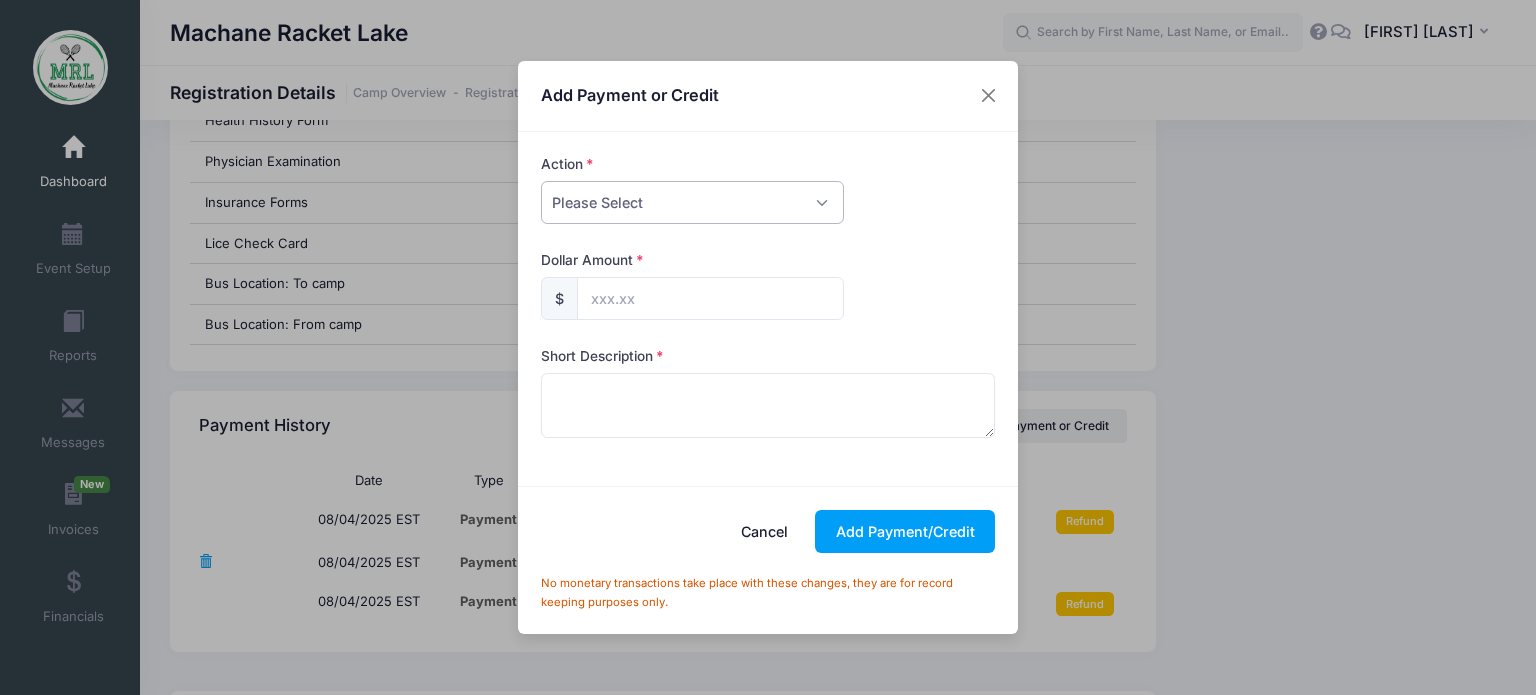 click on "Please Select
Payment
Credit
Refund (Offline)" at bounding box center (692, 202) 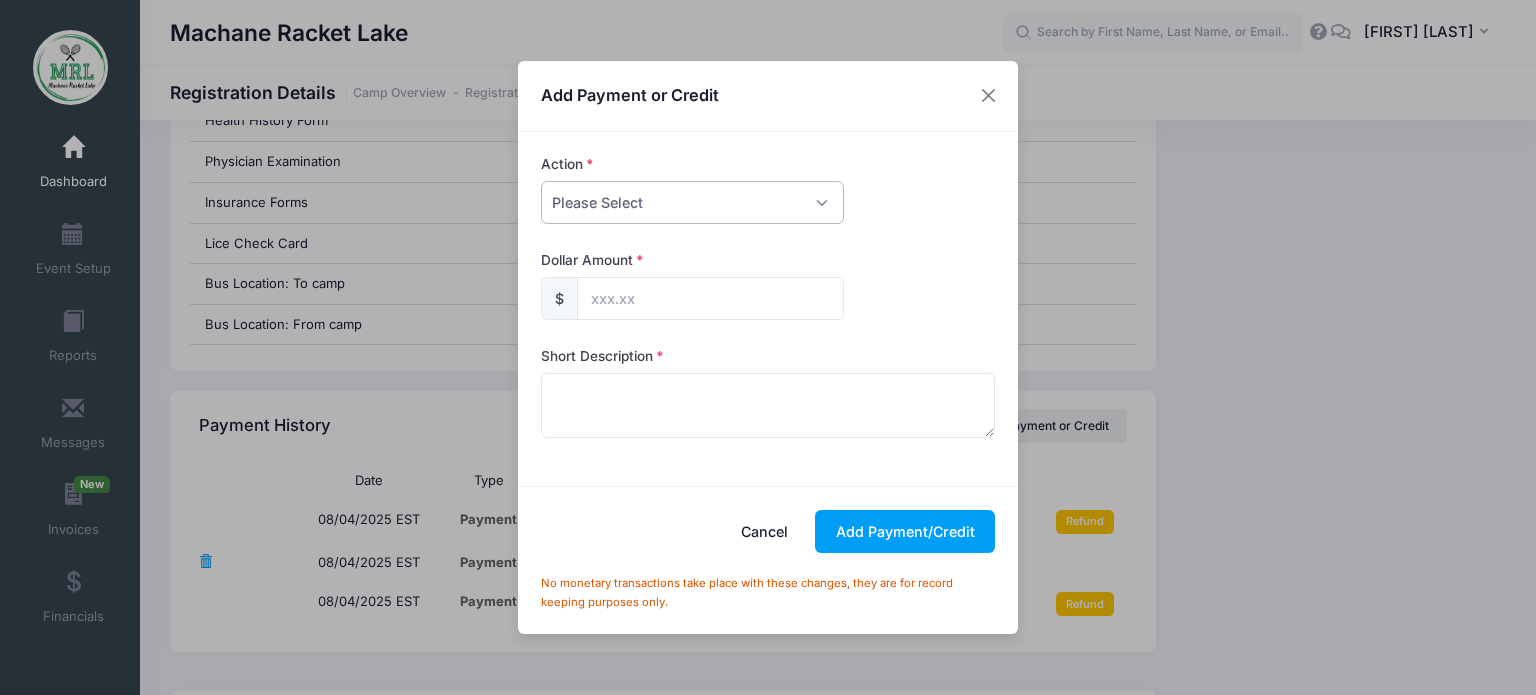 select on "payment" 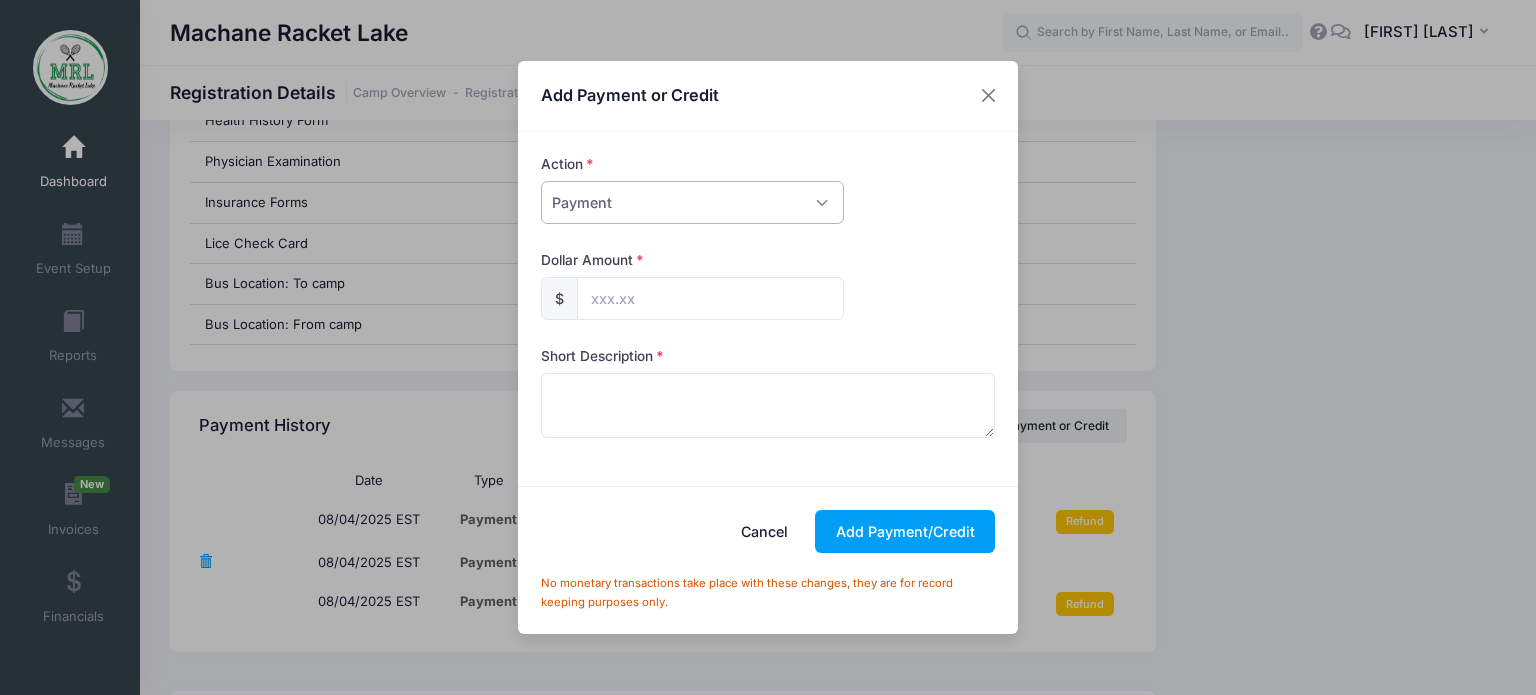click on "Please Select
Payment
Credit
Refund (Offline)" at bounding box center [692, 202] 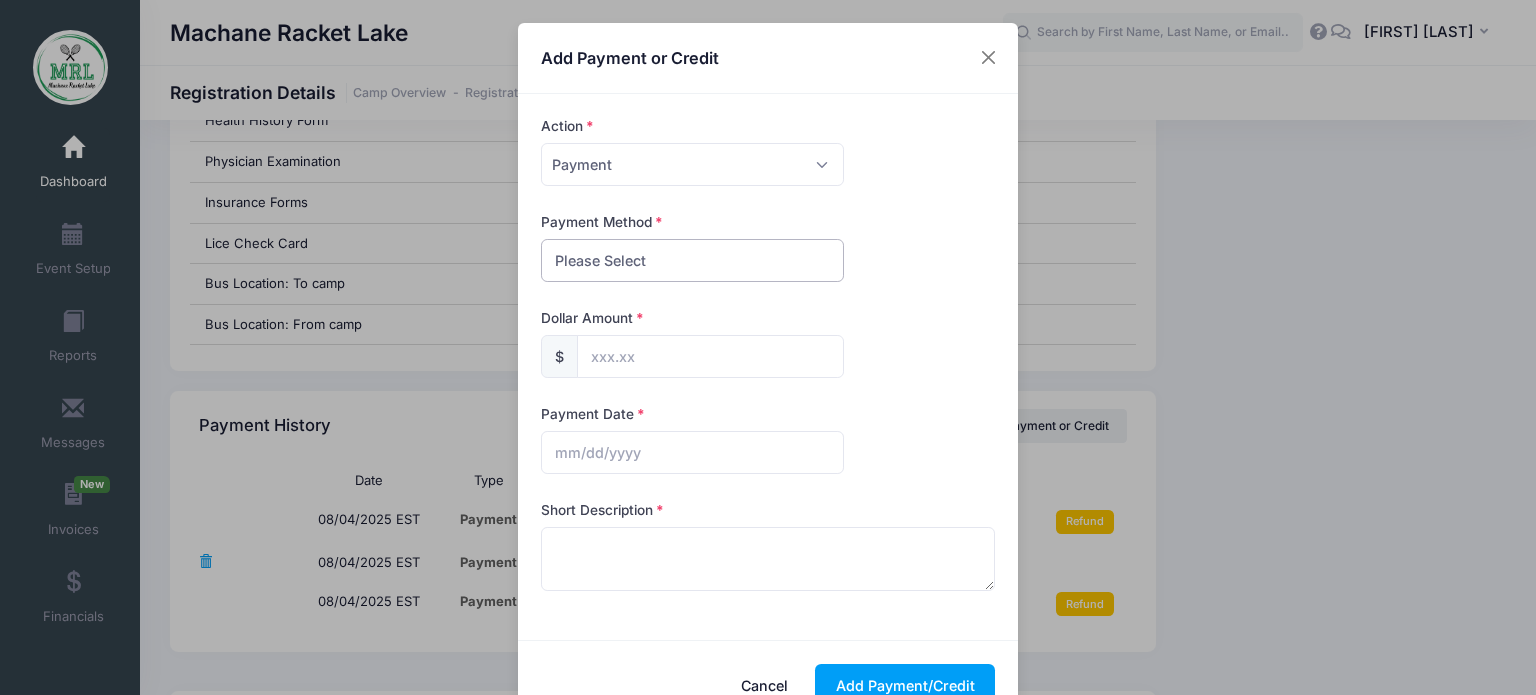 click on "Please Select
PayPal
Cash
Check
Bank Transfer
Other" at bounding box center (692, 260) 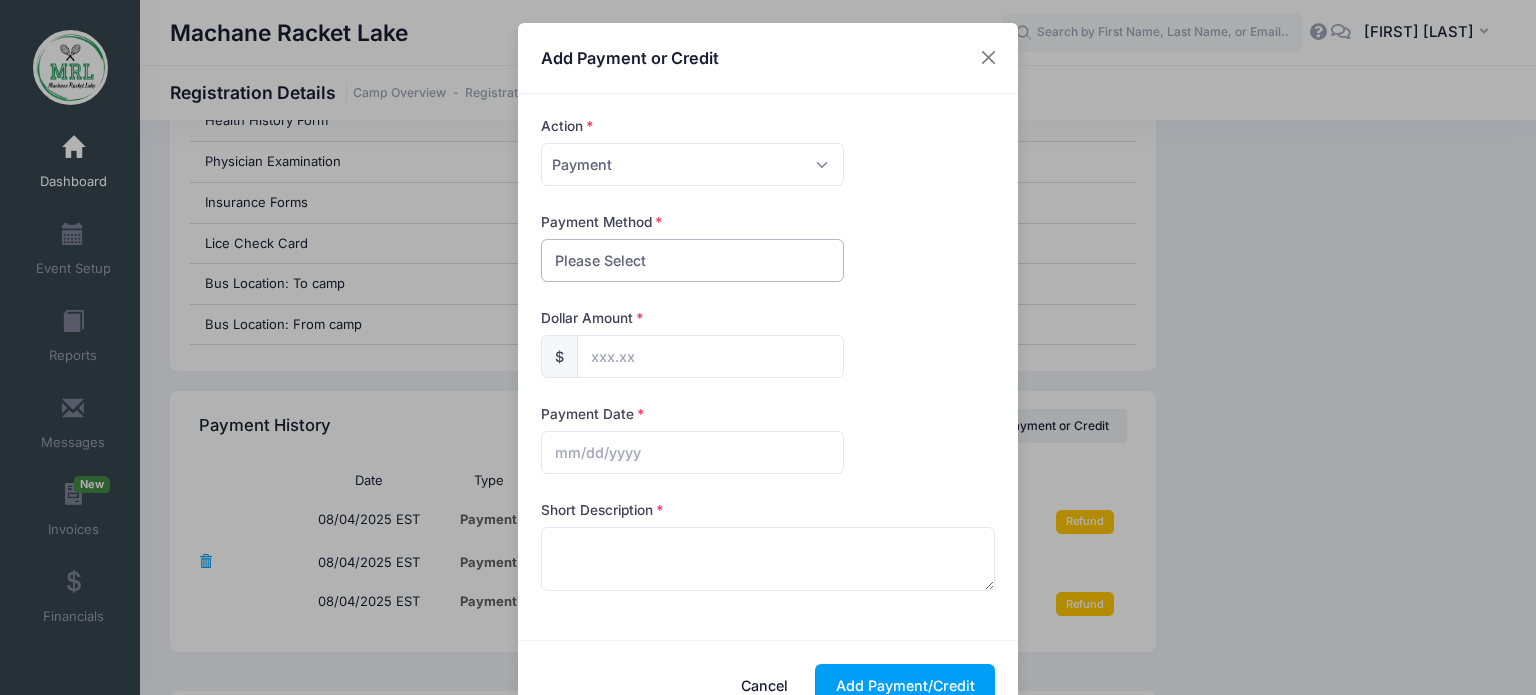 select on "cash" 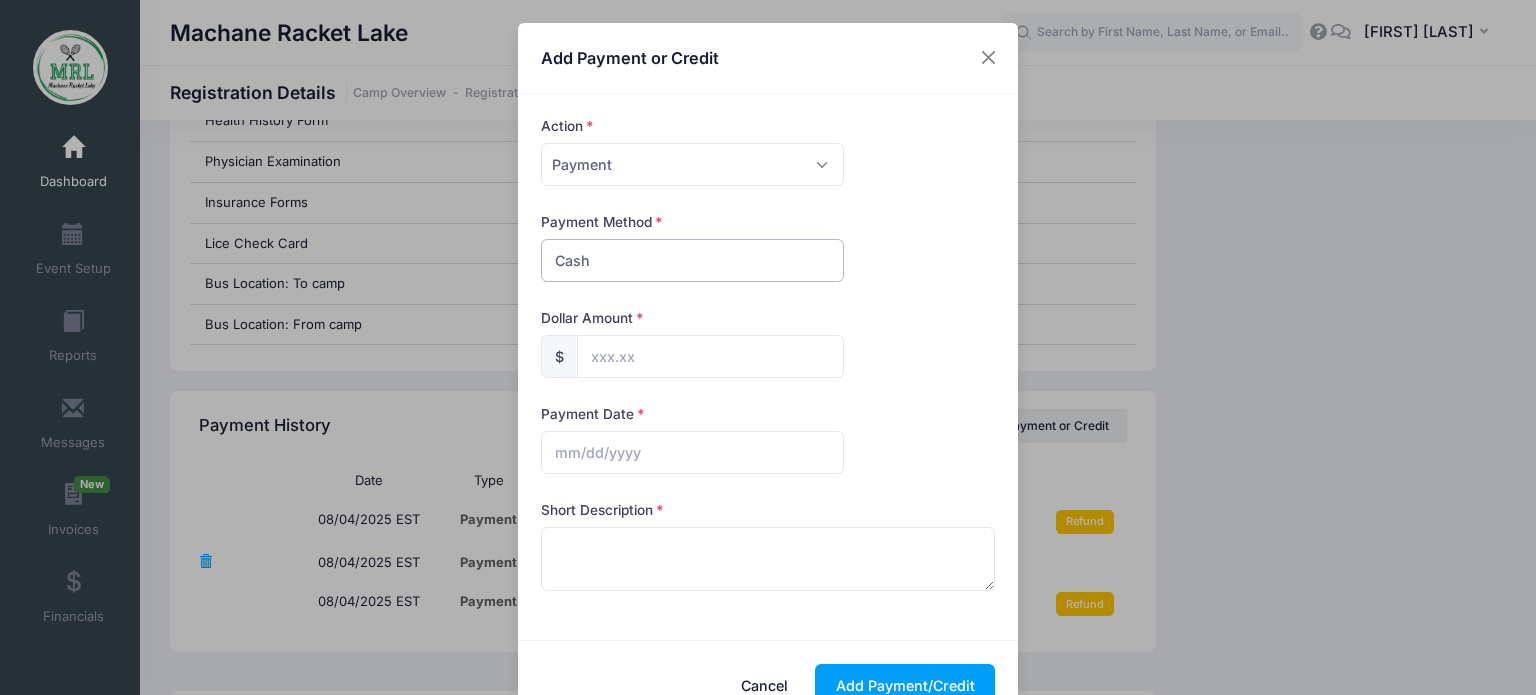click on "Please Select
PayPal
Cash
Check
Bank Transfer
Other" at bounding box center (692, 260) 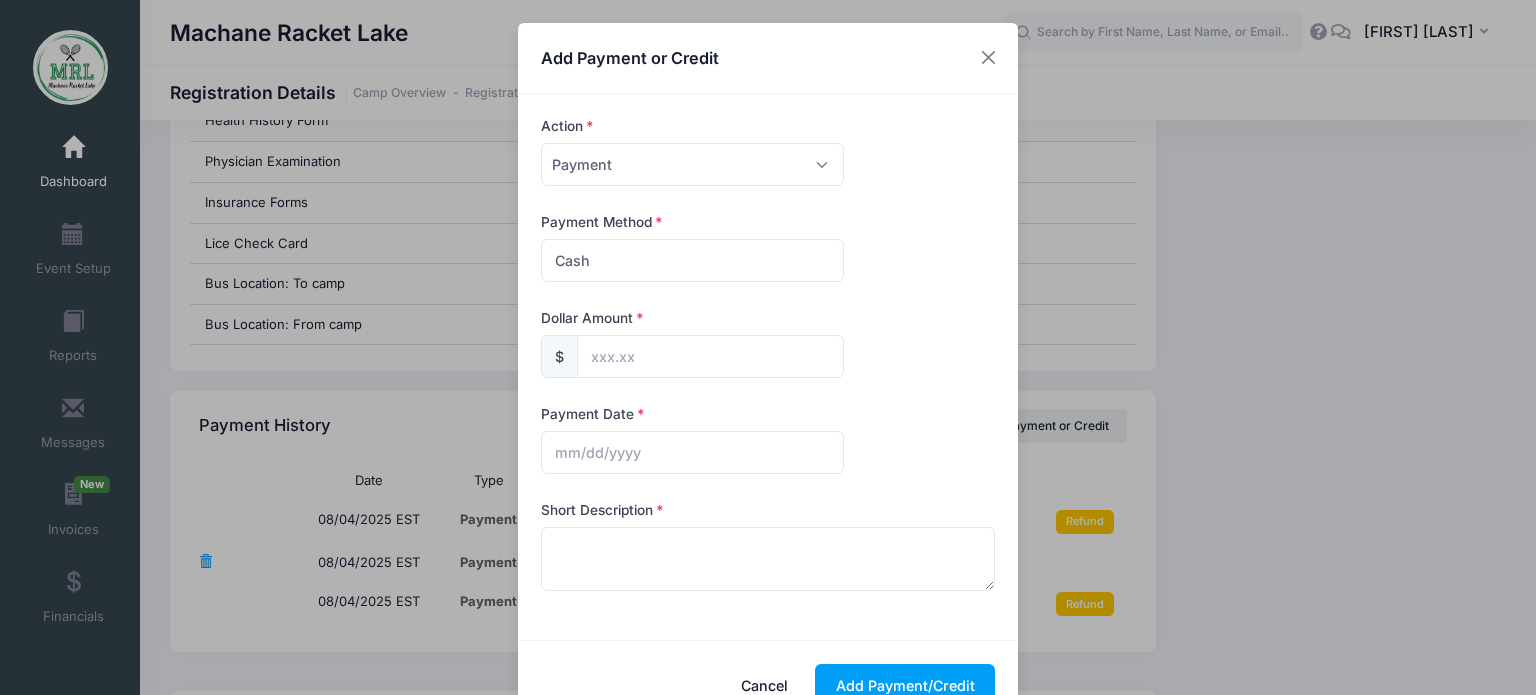 click on "Dollar Amount
$" at bounding box center [768, 343] 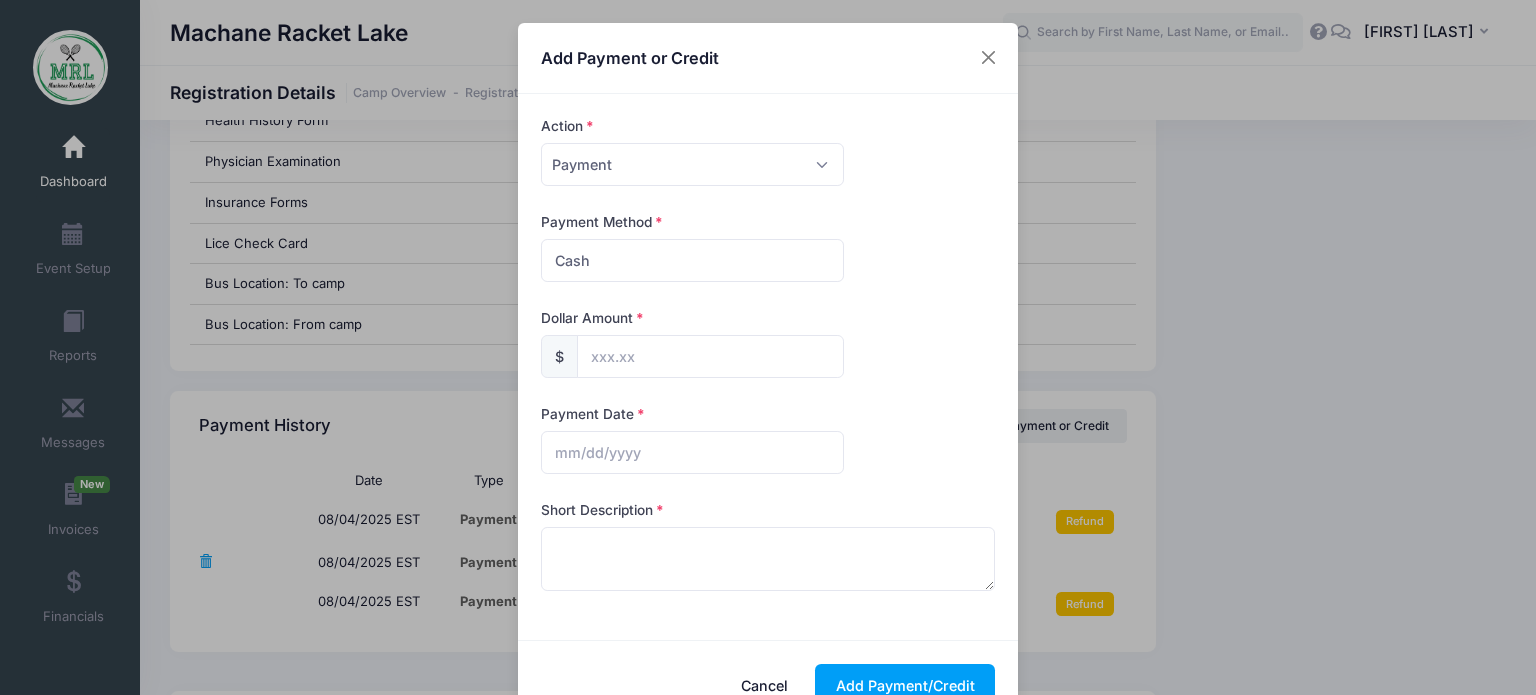 drag, startPoint x: 748, startPoint y: 348, endPoint x: 706, endPoint y: 415, distance: 79.07591 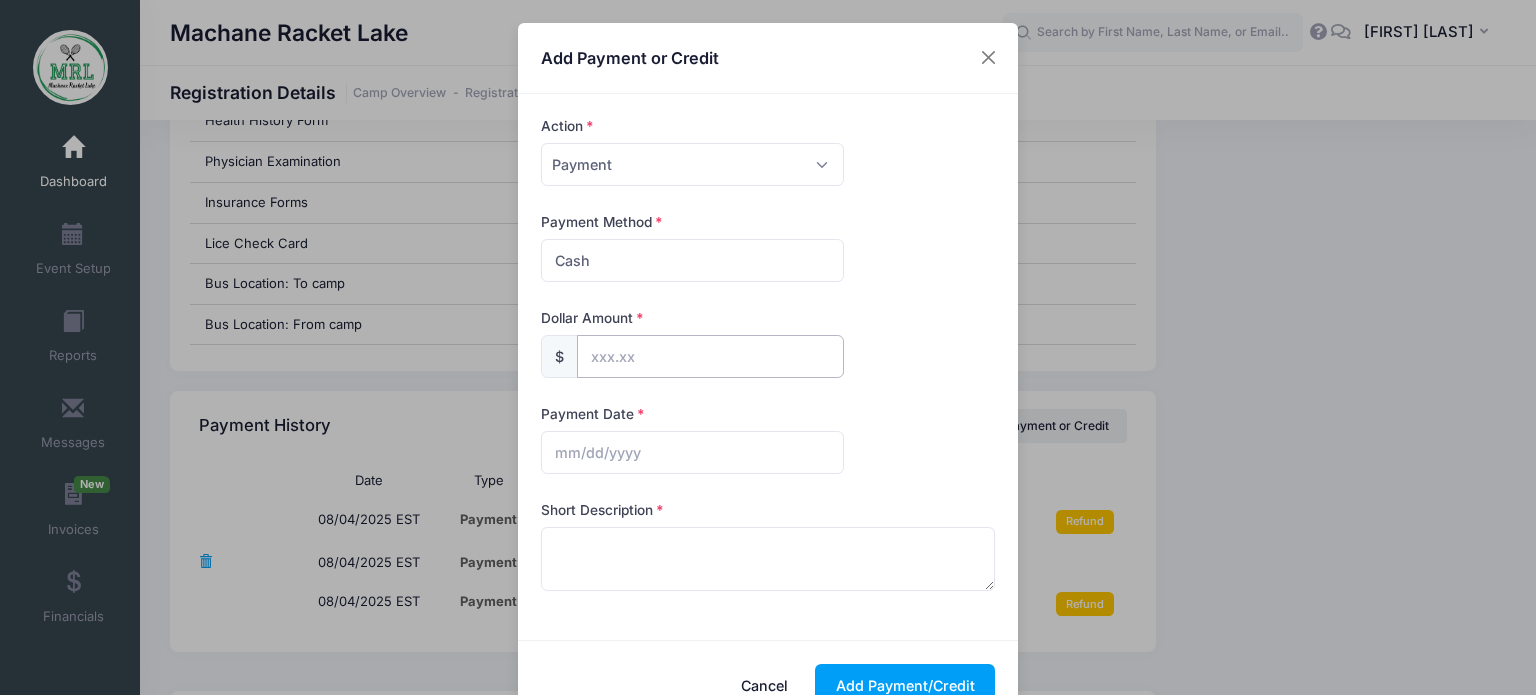 click at bounding box center [710, 356] 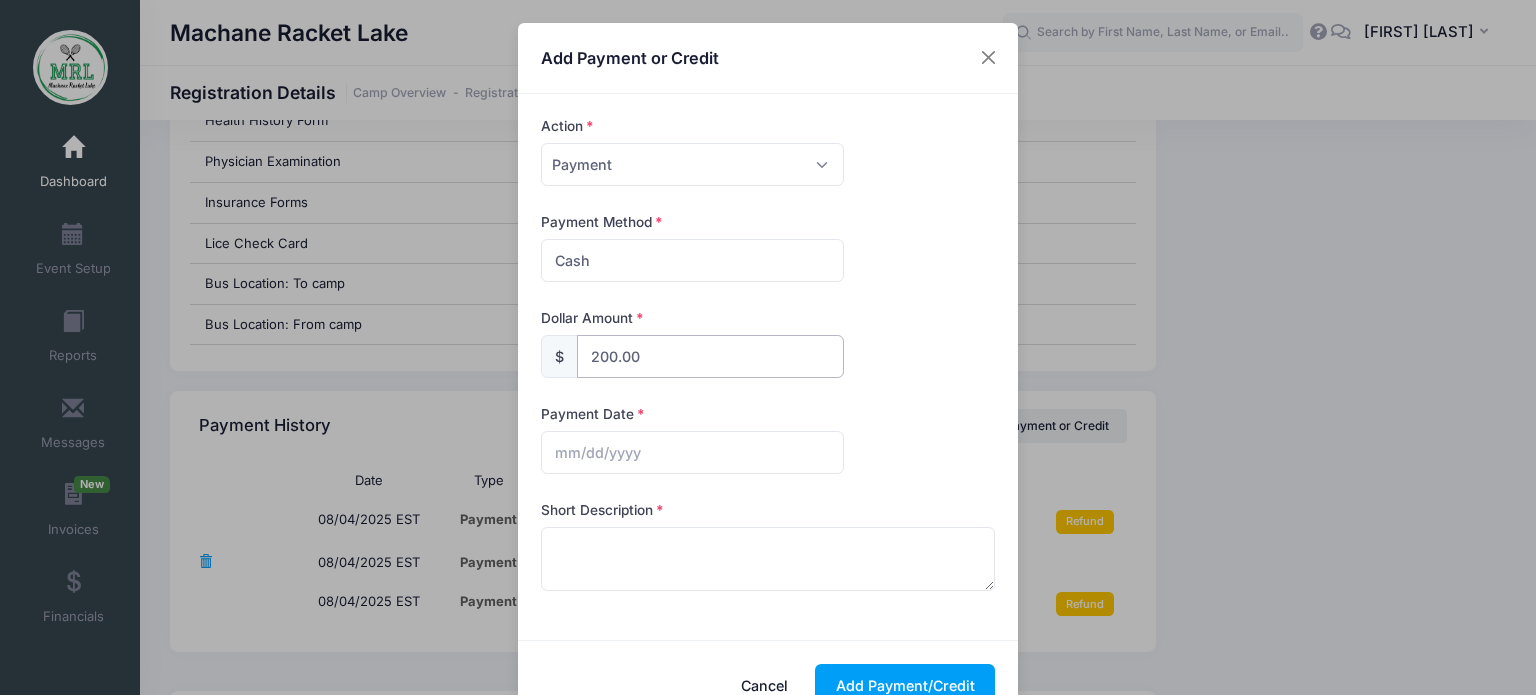 type on "200.00" 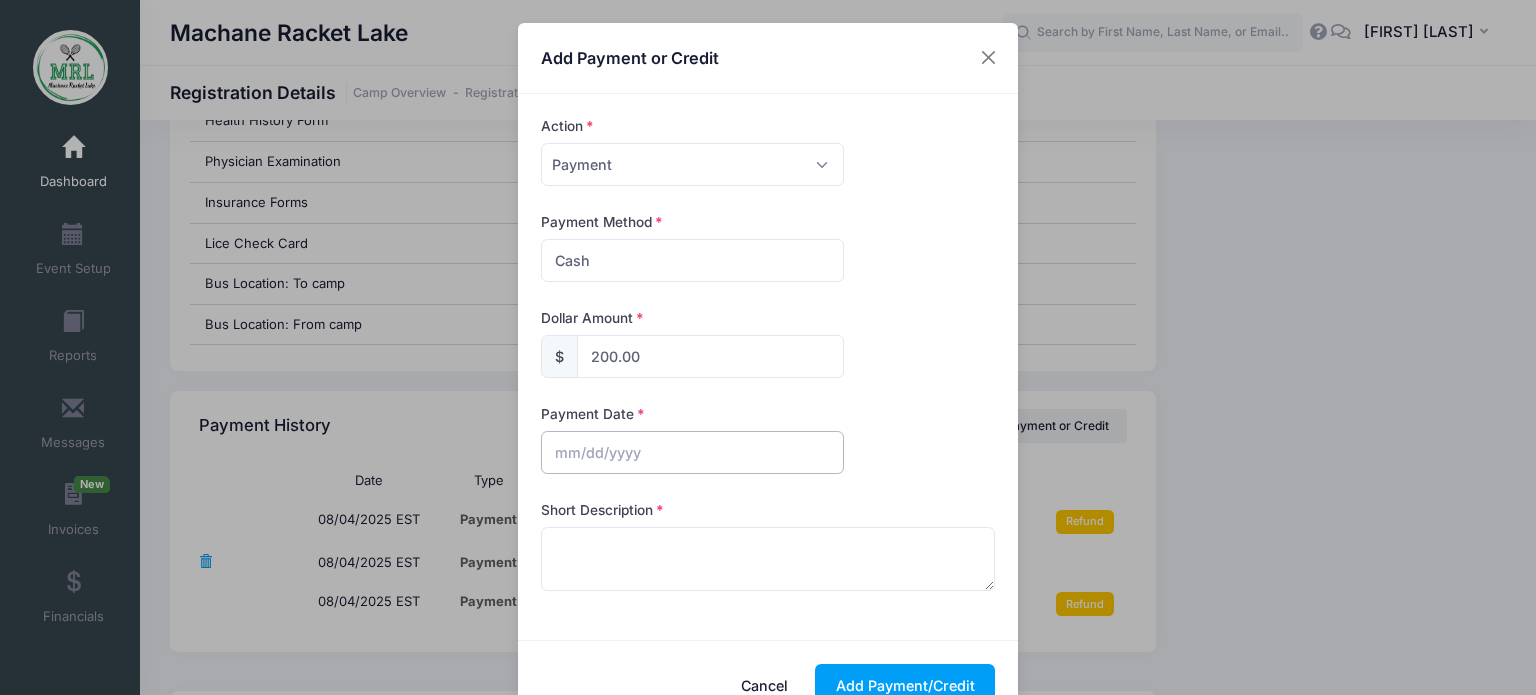click at bounding box center (692, 452) 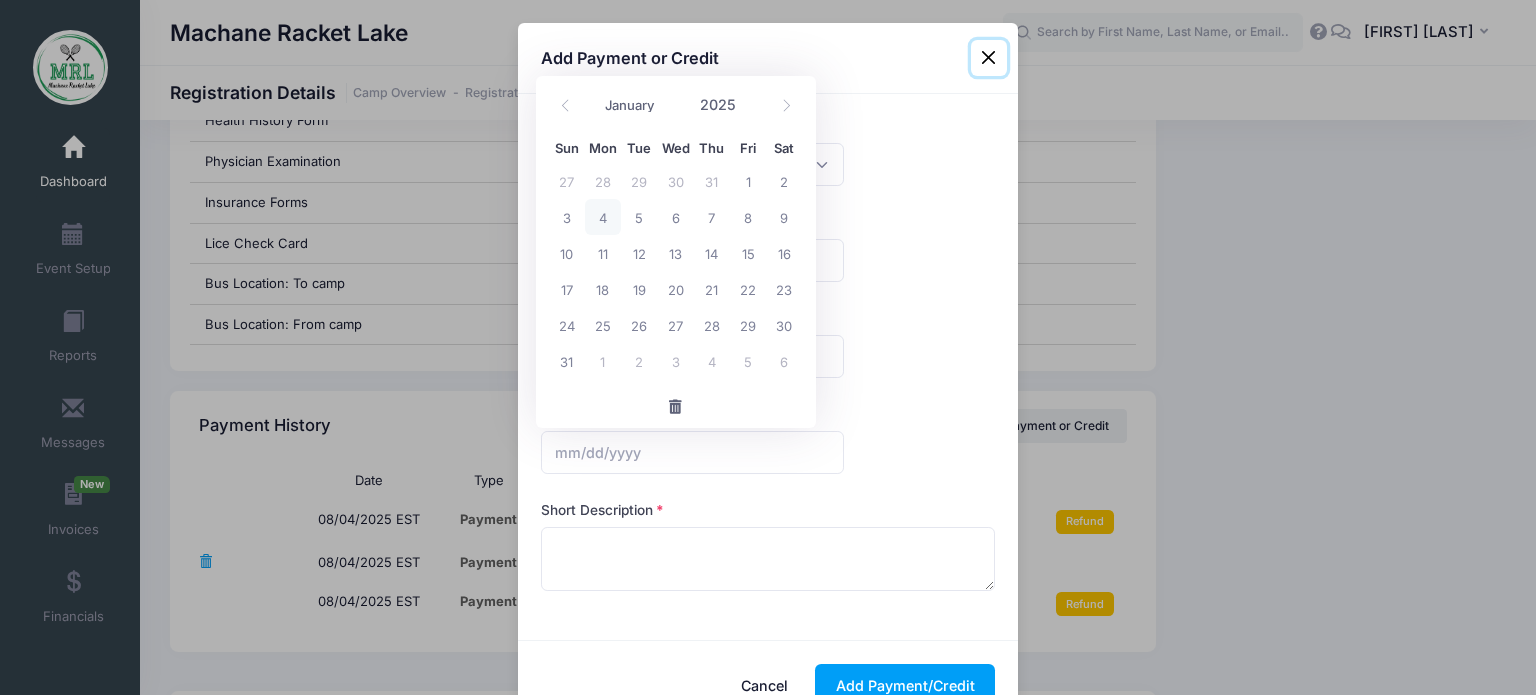 click on "4" at bounding box center (603, 217) 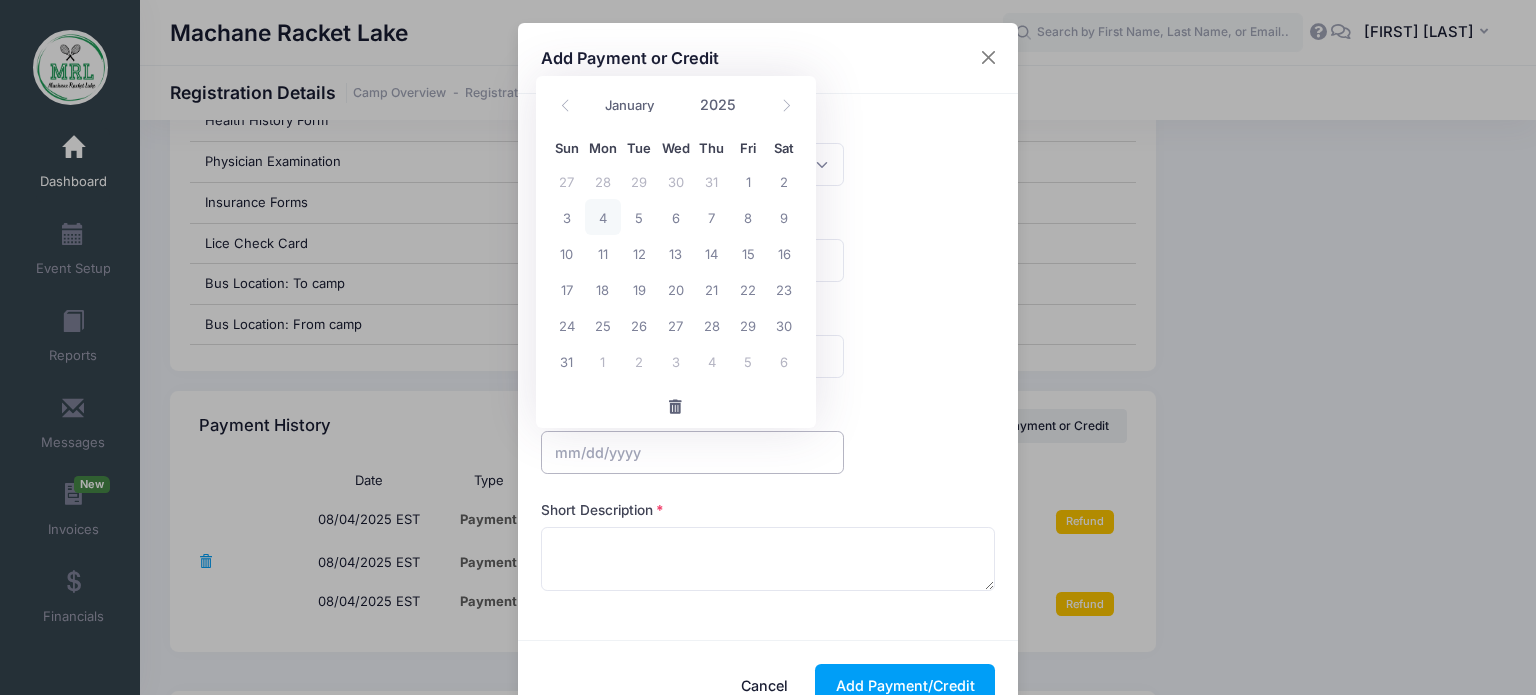 type on "08/04/2025" 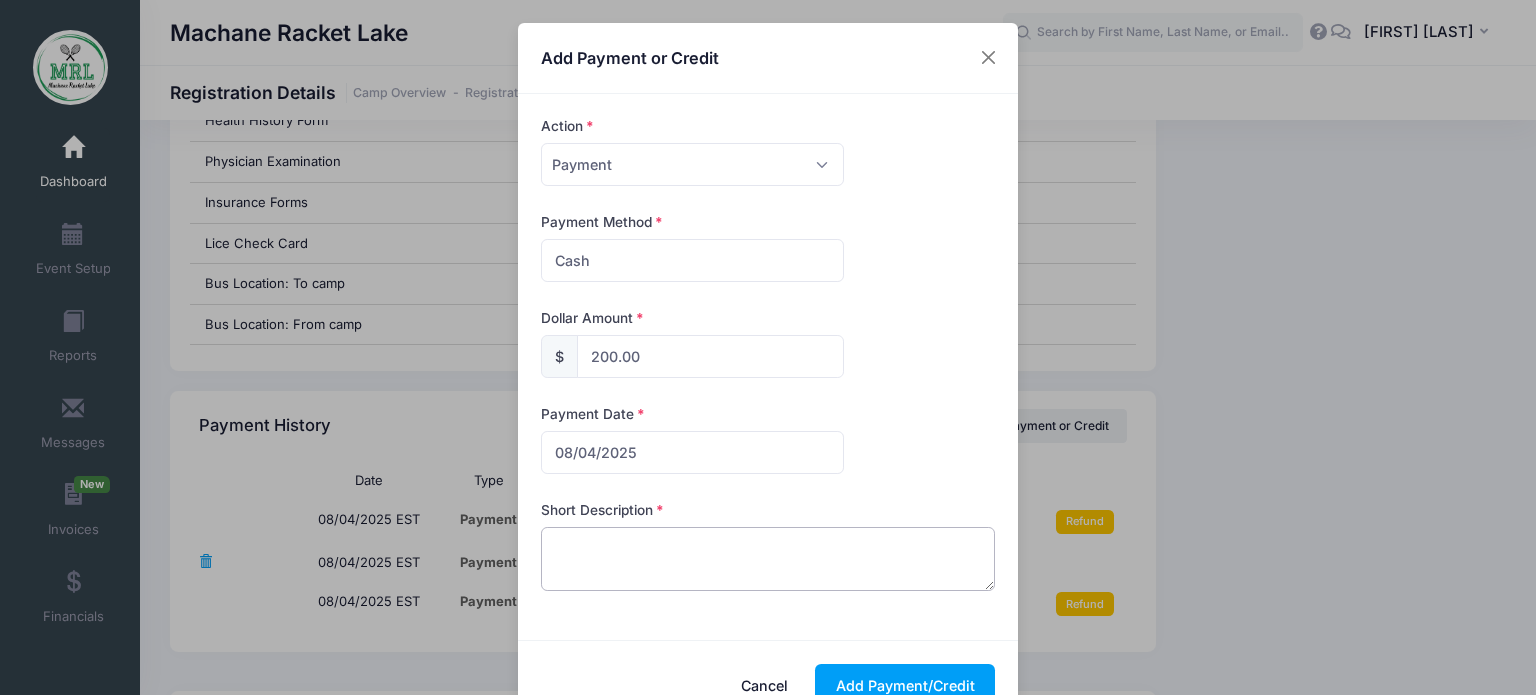 click at bounding box center [768, 559] 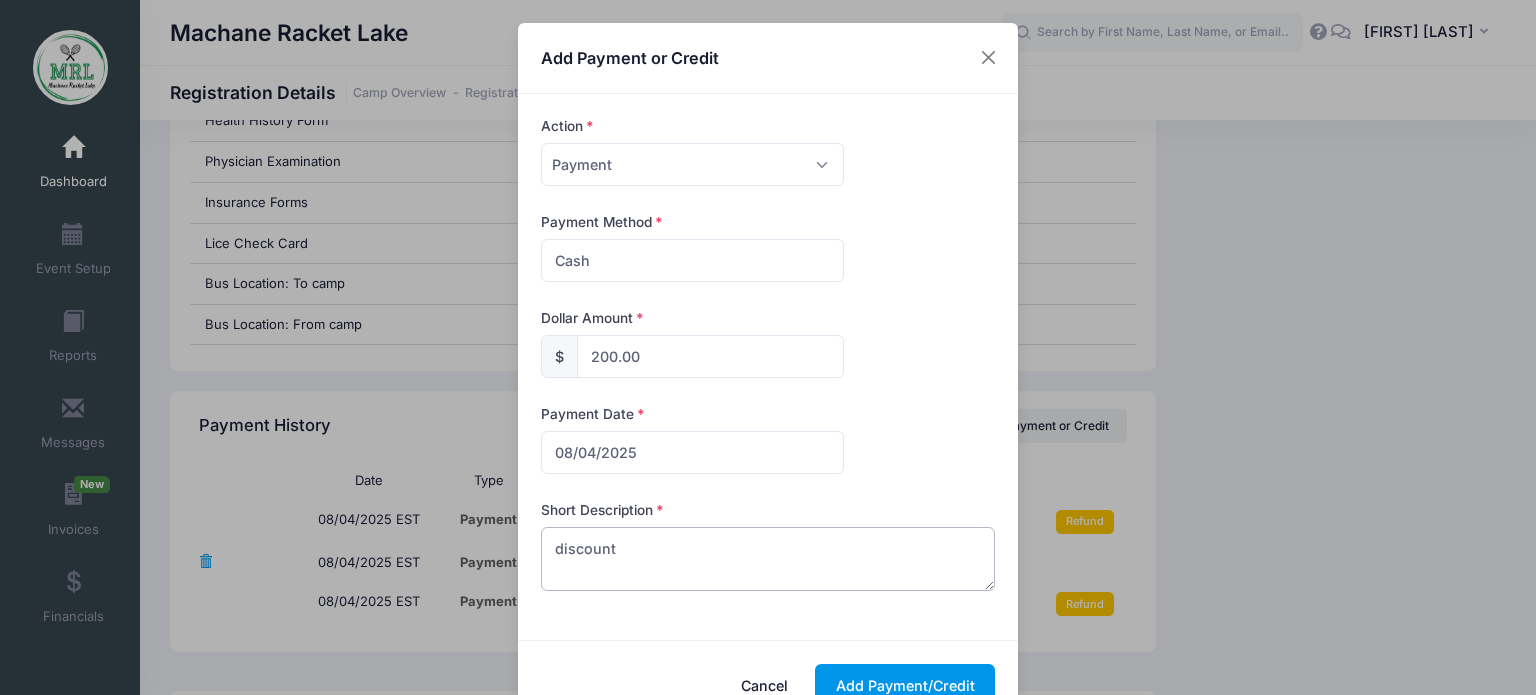 type on "discount" 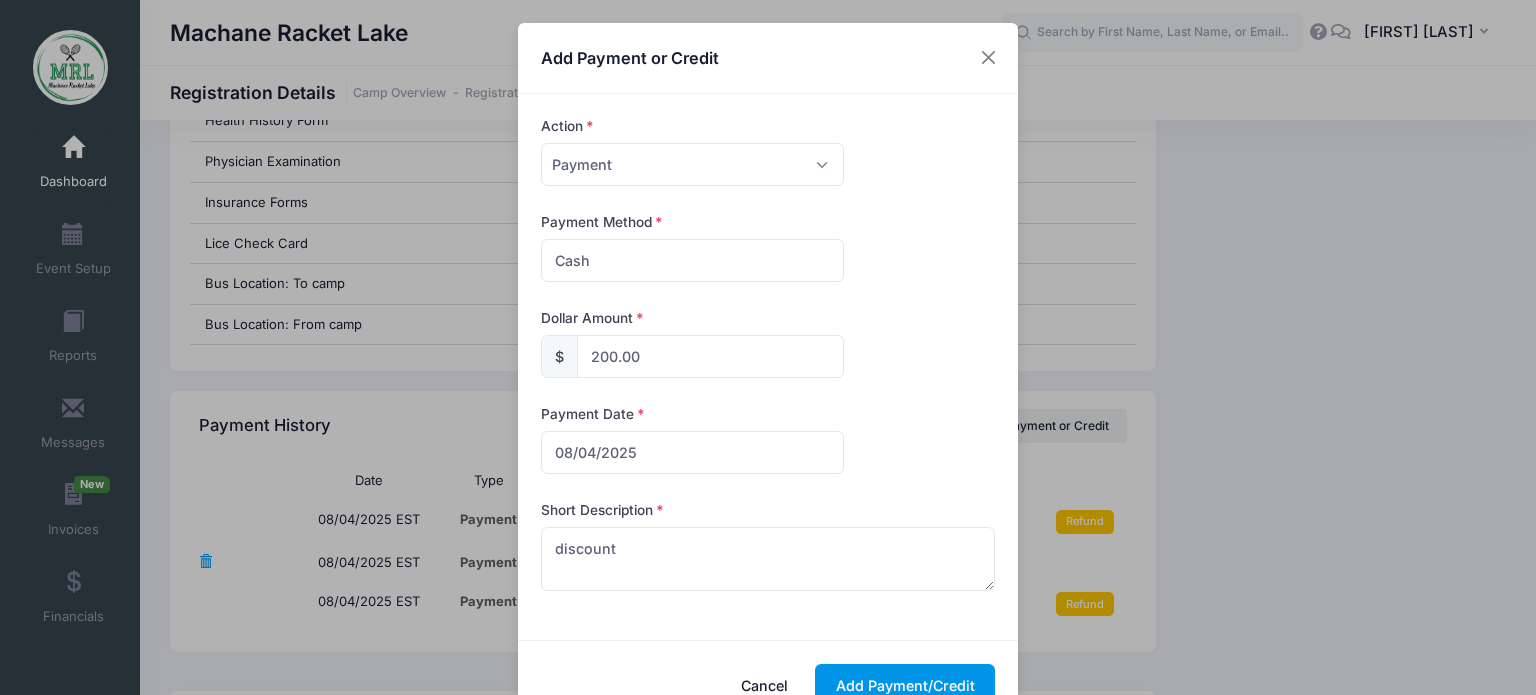 click on "Add Payment/Credit" at bounding box center [905, 685] 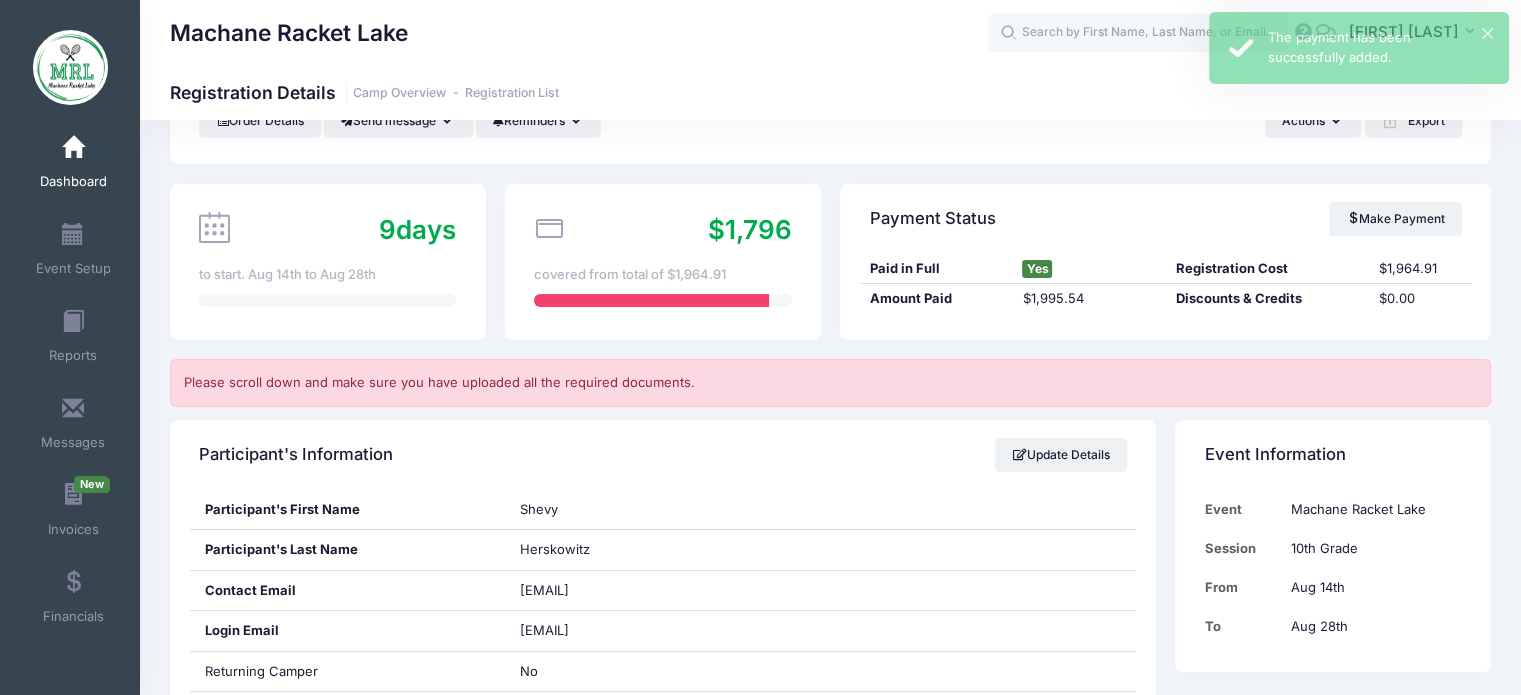 scroll, scrollTop: 84, scrollLeft: 0, axis: vertical 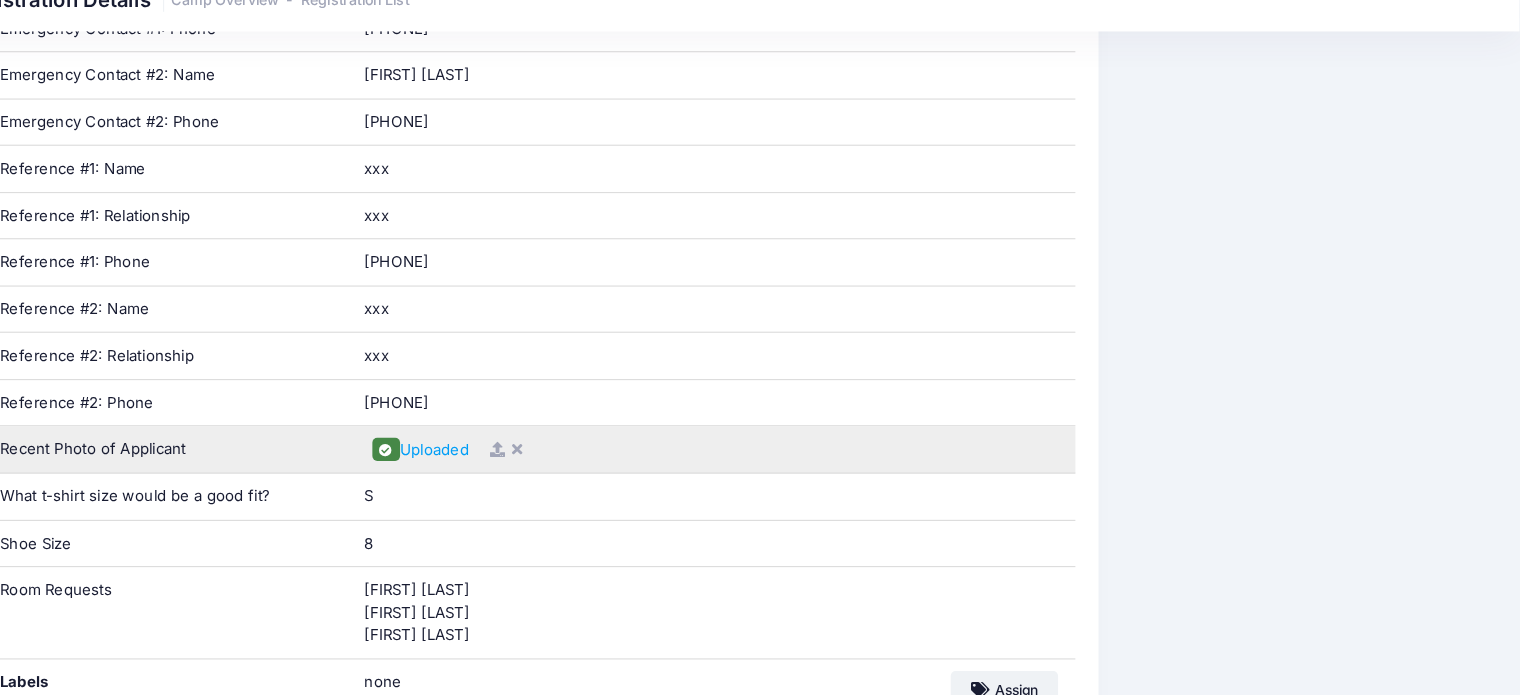 click on "Uploaded" at bounding box center [820, 482] 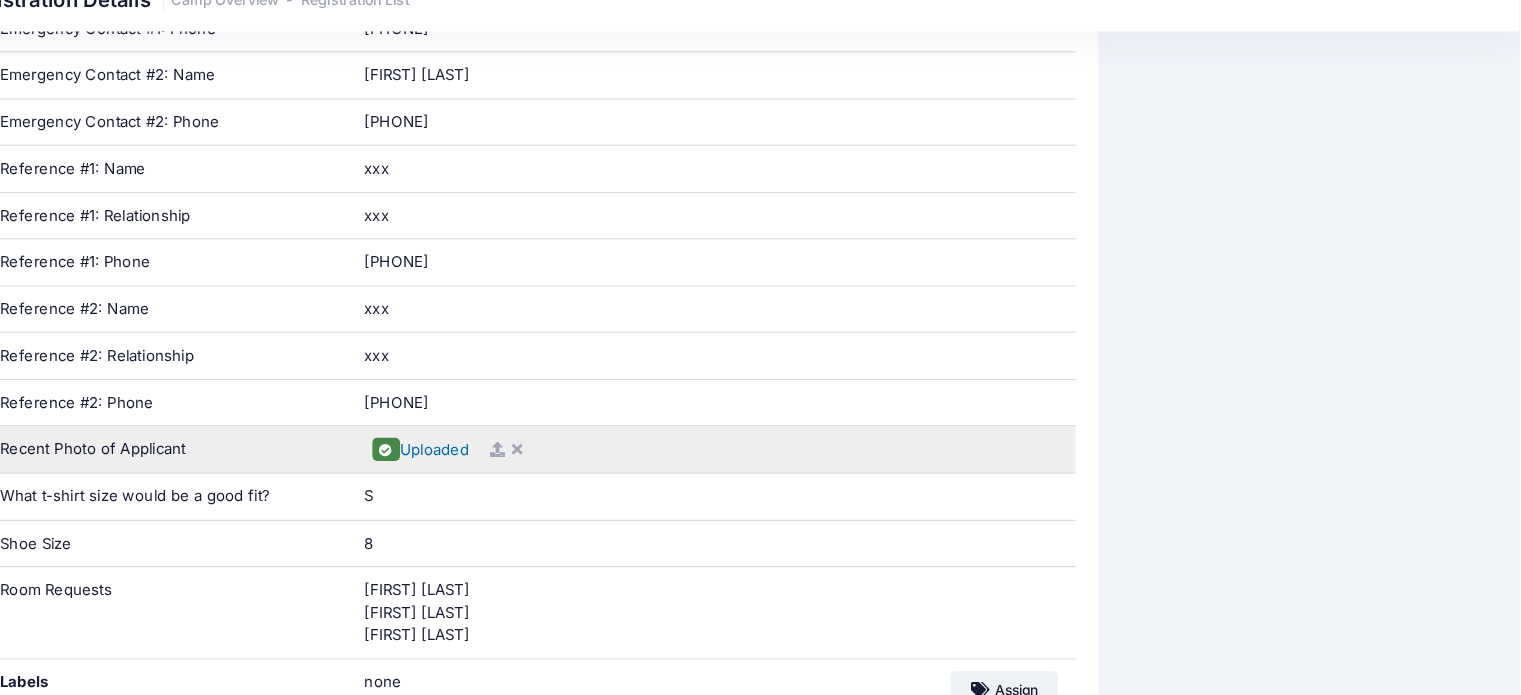 click on "Uploaded" at bounding box center [581, 482] 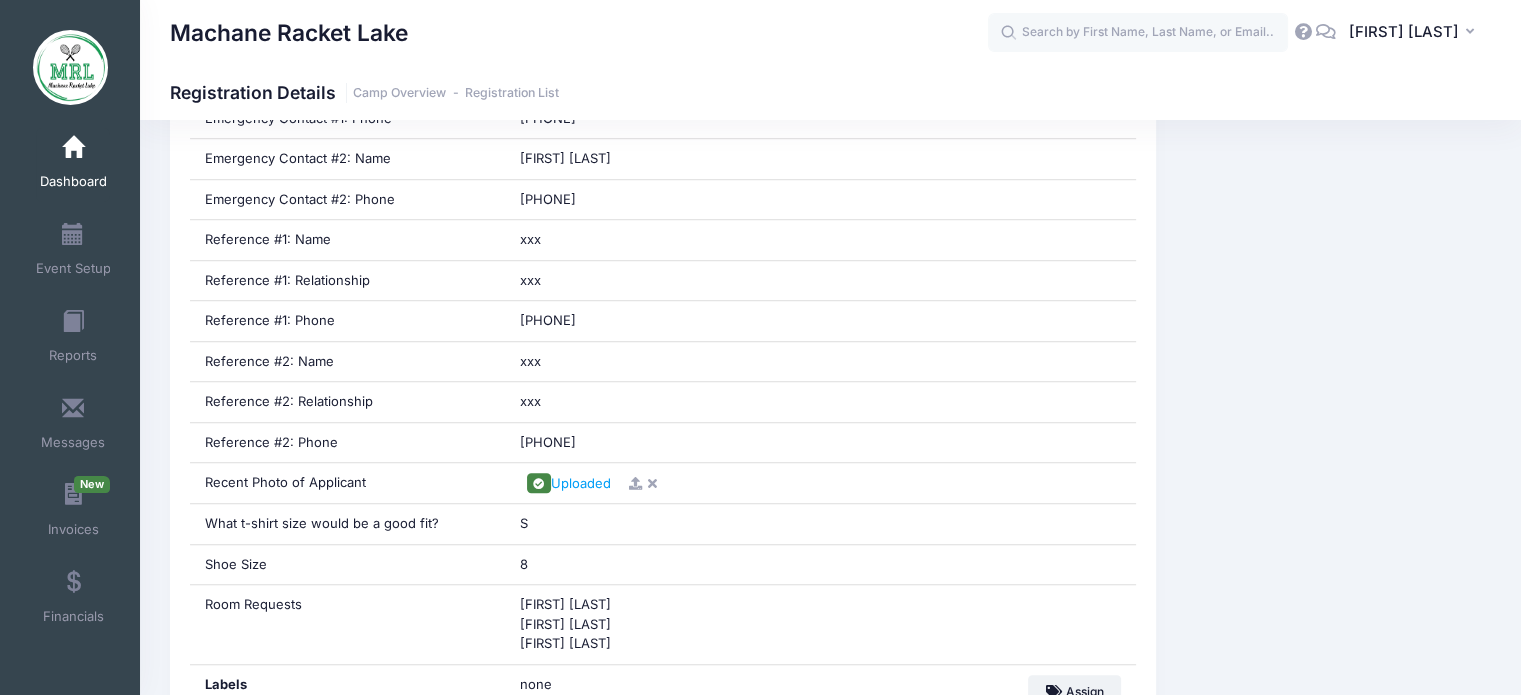 click on "Machane Racket Lake
SG" at bounding box center (830, 32) 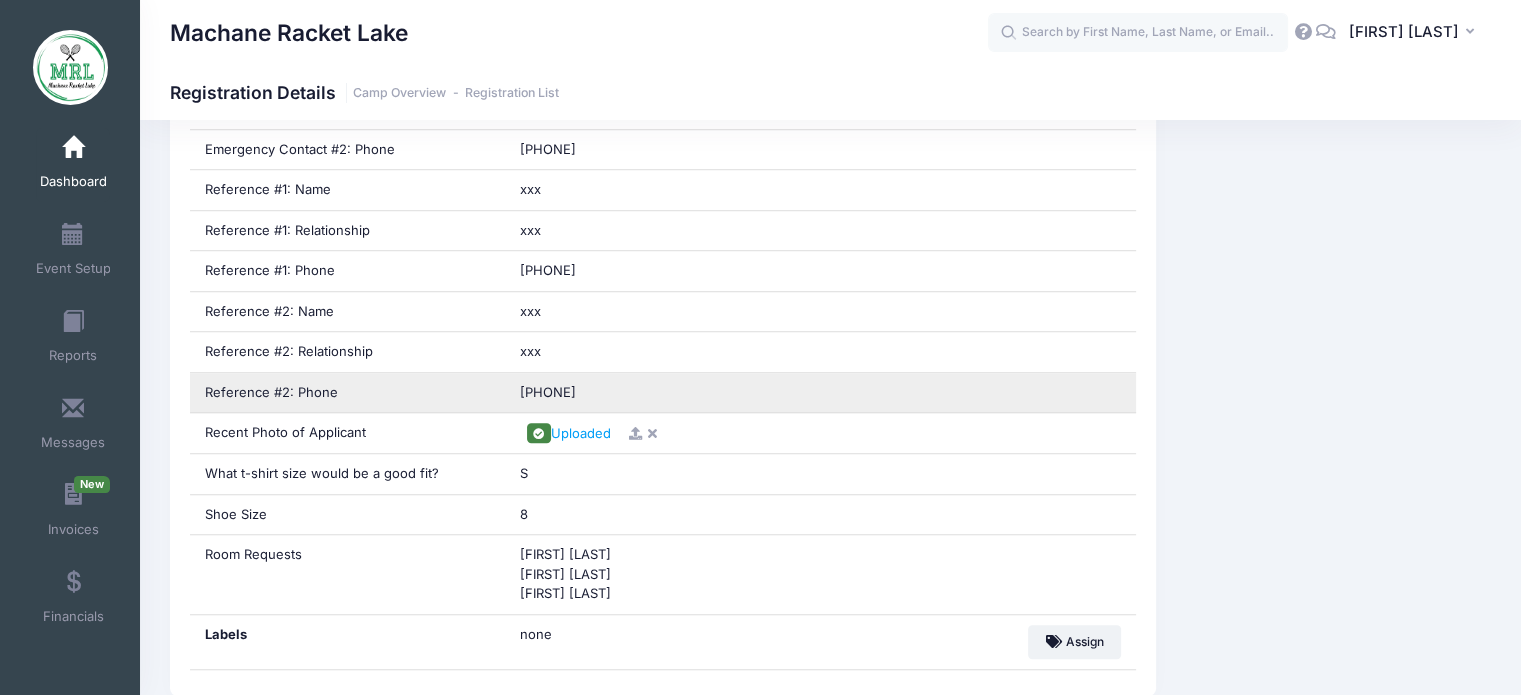 scroll, scrollTop: 1450, scrollLeft: 0, axis: vertical 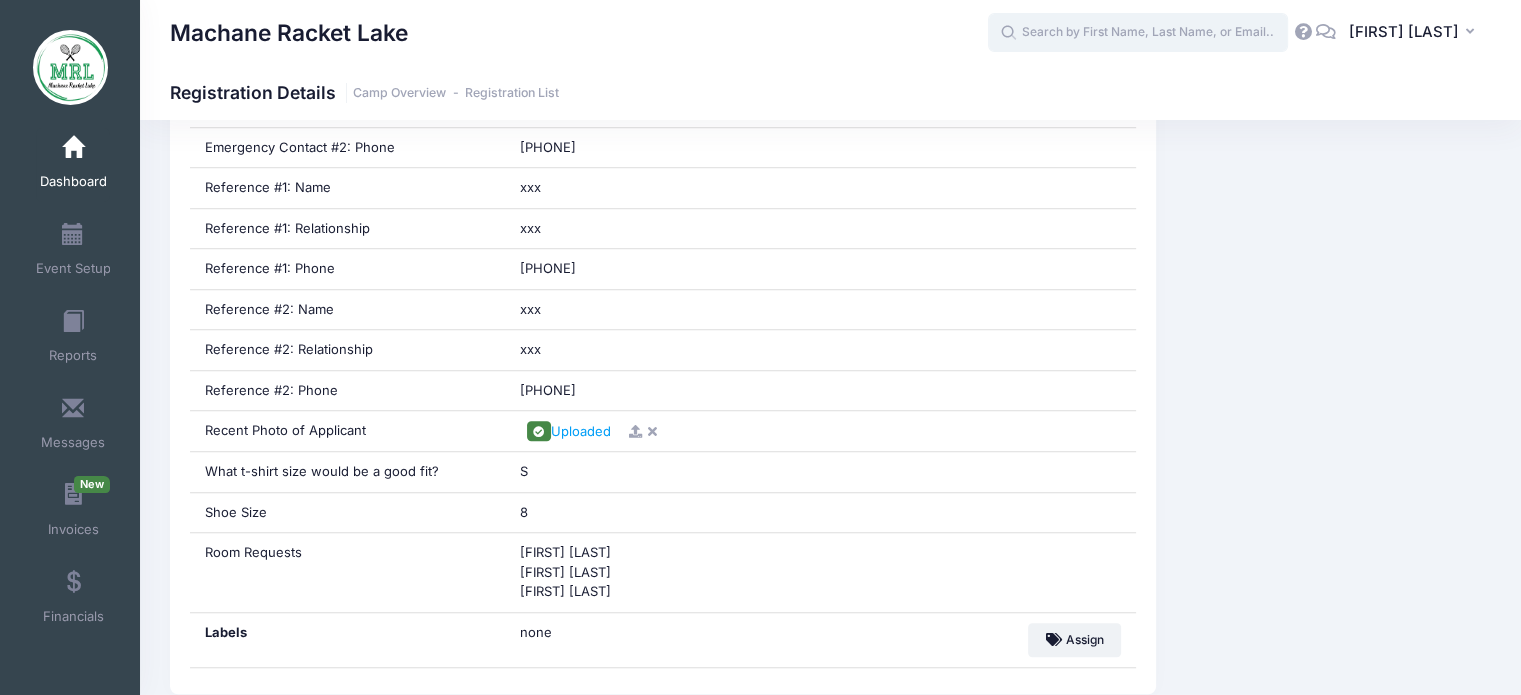 click at bounding box center [1138, 33] 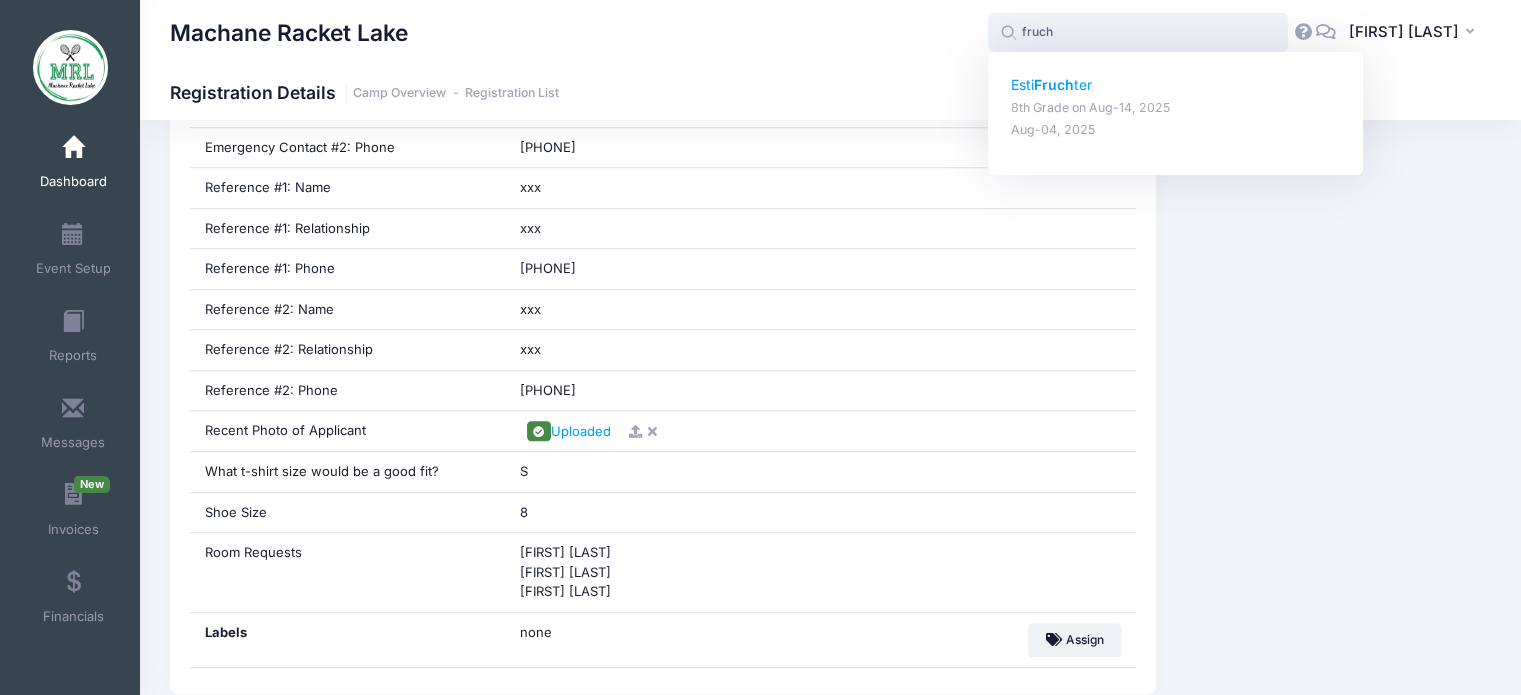 click on "Fruch" at bounding box center [1054, 84] 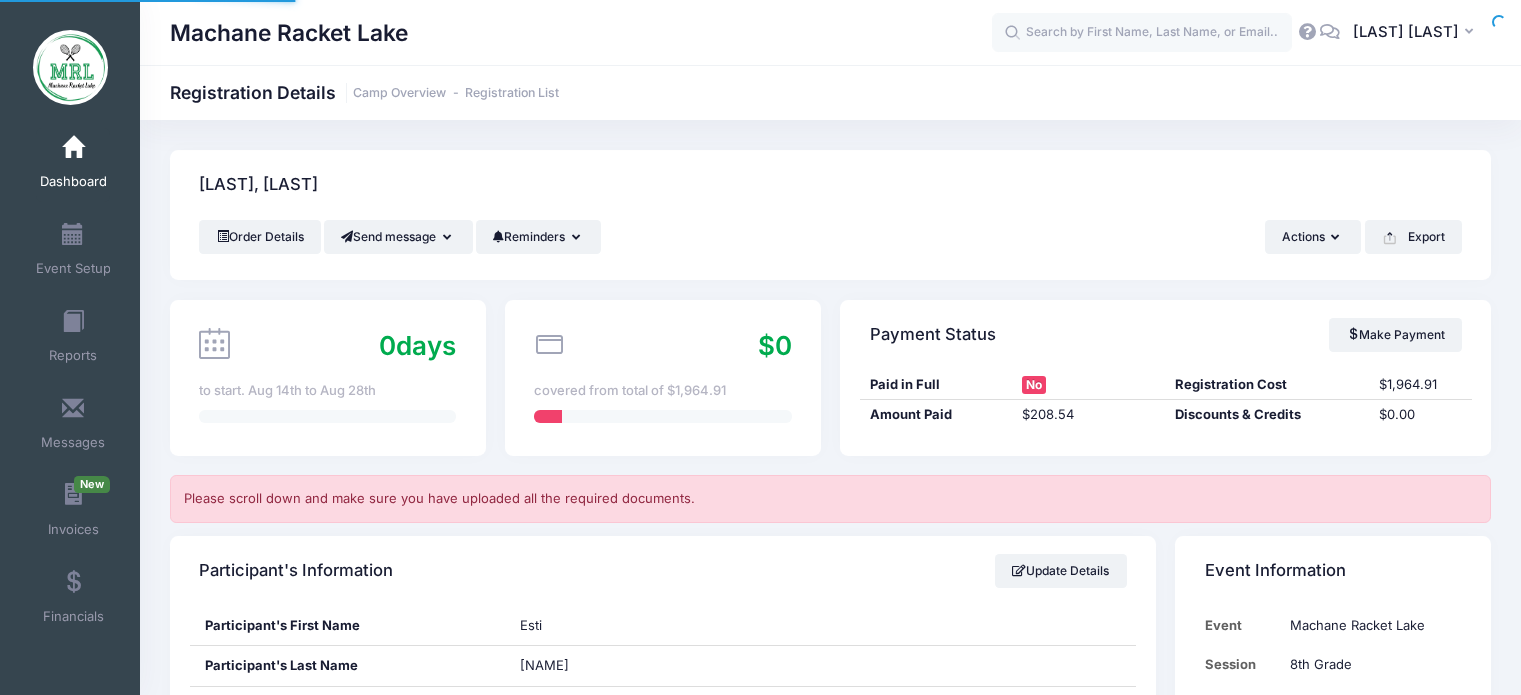 scroll, scrollTop: 0, scrollLeft: 0, axis: both 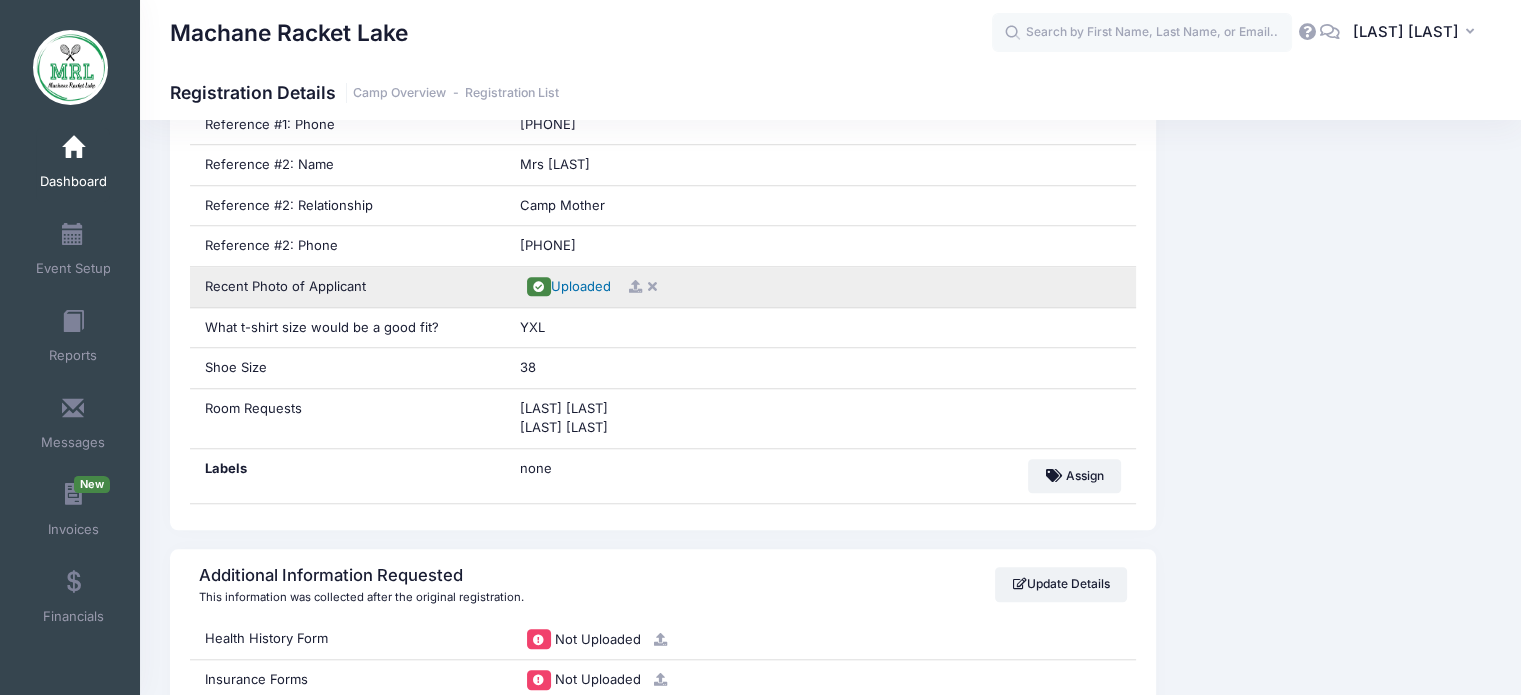 click on "Uploaded" at bounding box center [581, 286] 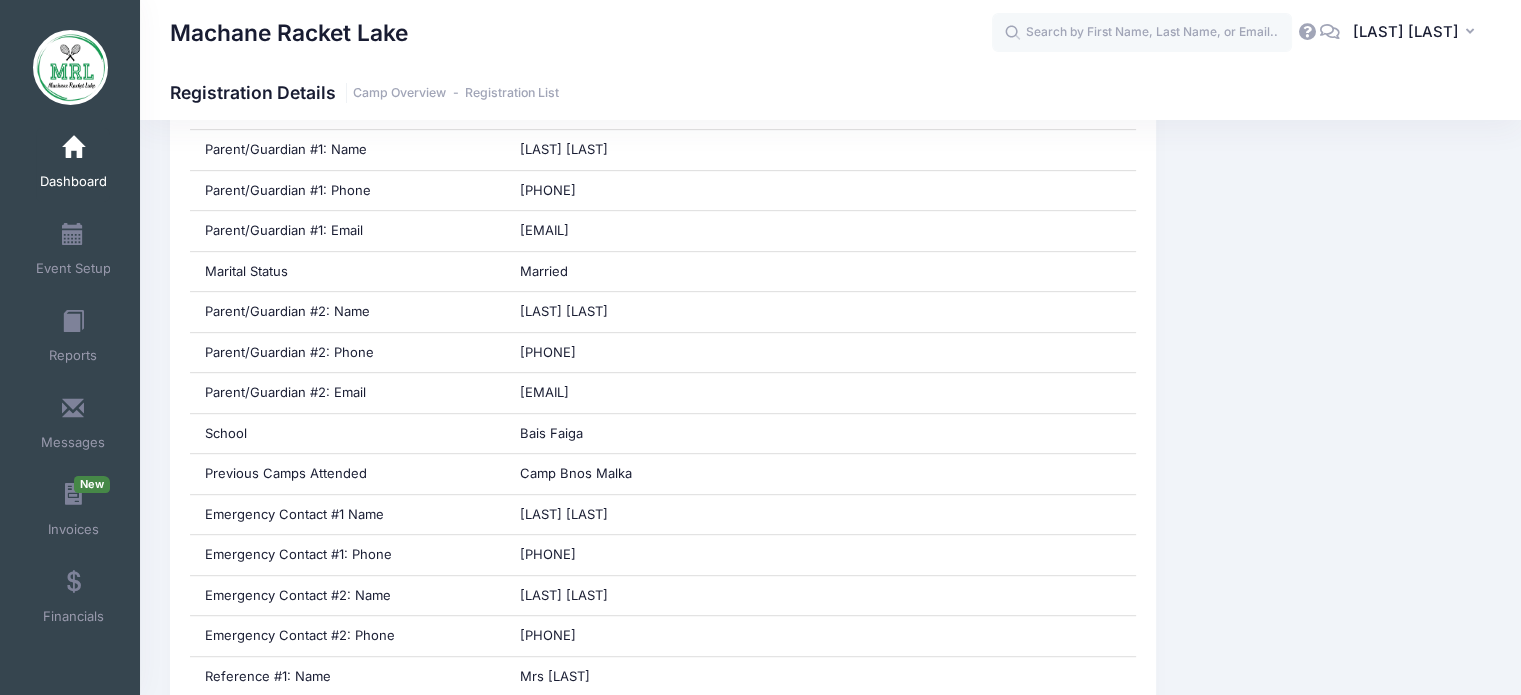 scroll, scrollTop: 912, scrollLeft: 0, axis: vertical 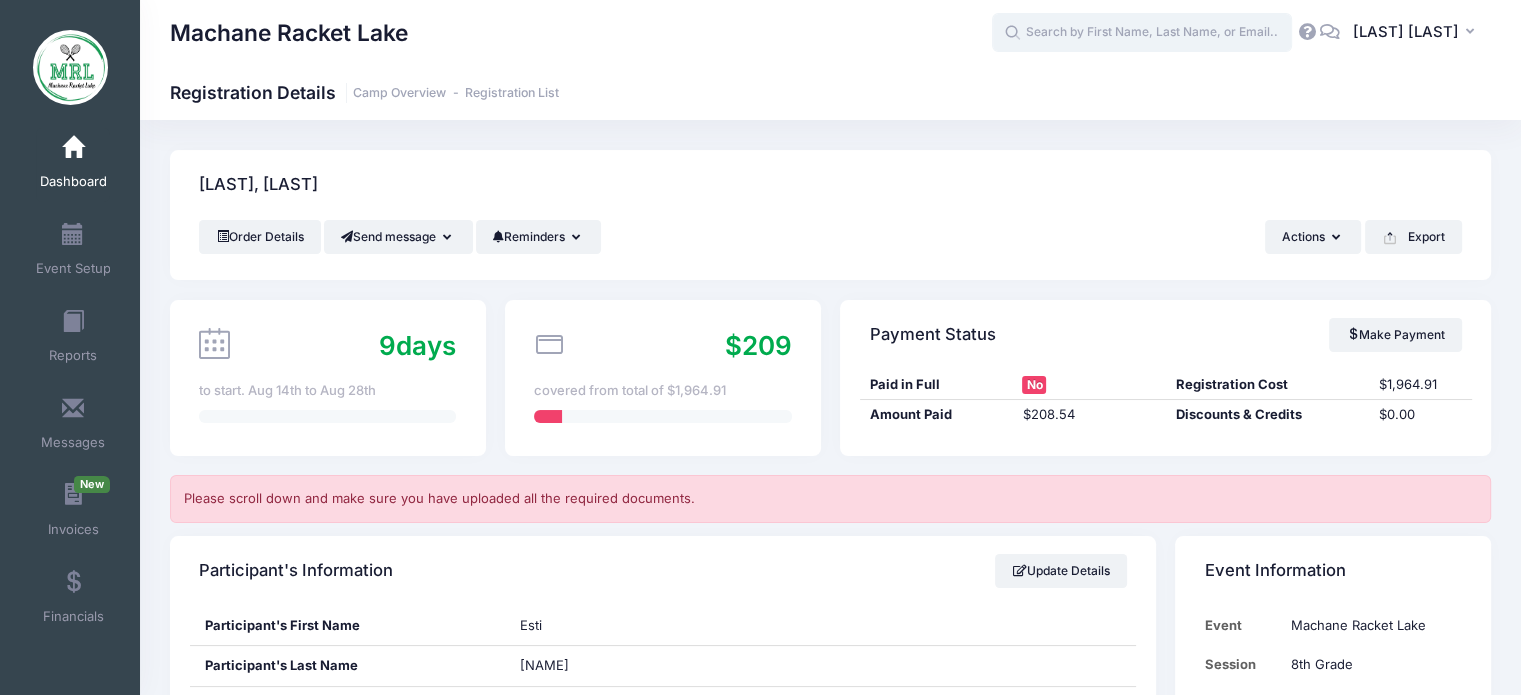 click at bounding box center [1142, 33] 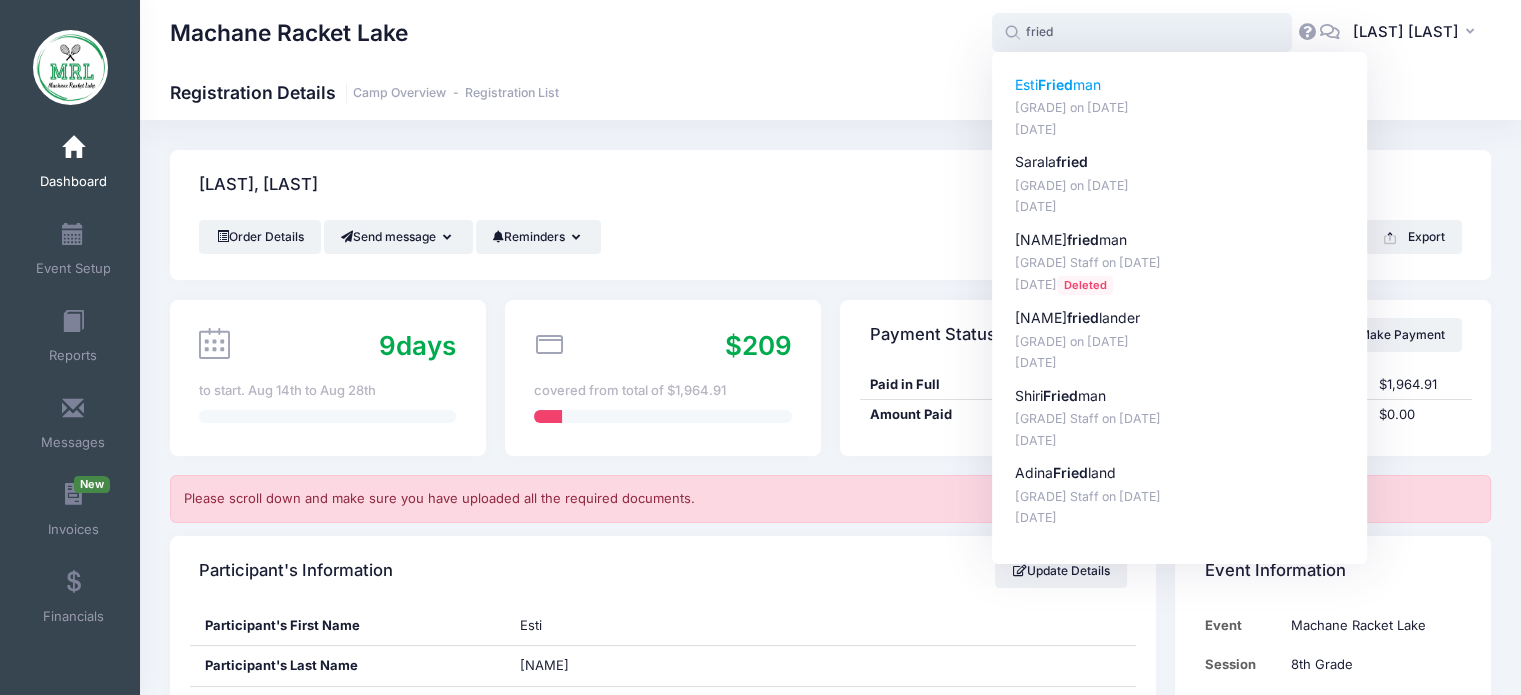 click on "Esti  Fried man" at bounding box center [1180, 85] 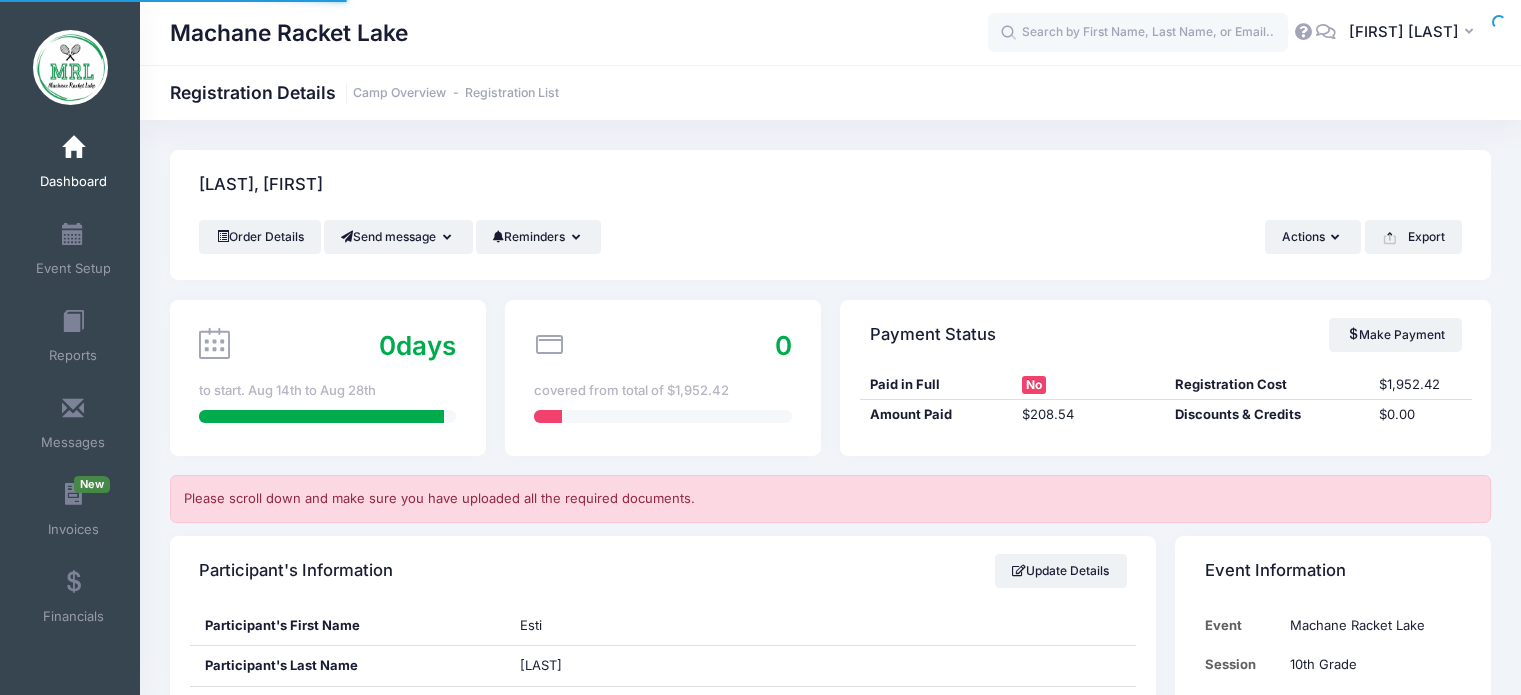 scroll, scrollTop: 0, scrollLeft: 0, axis: both 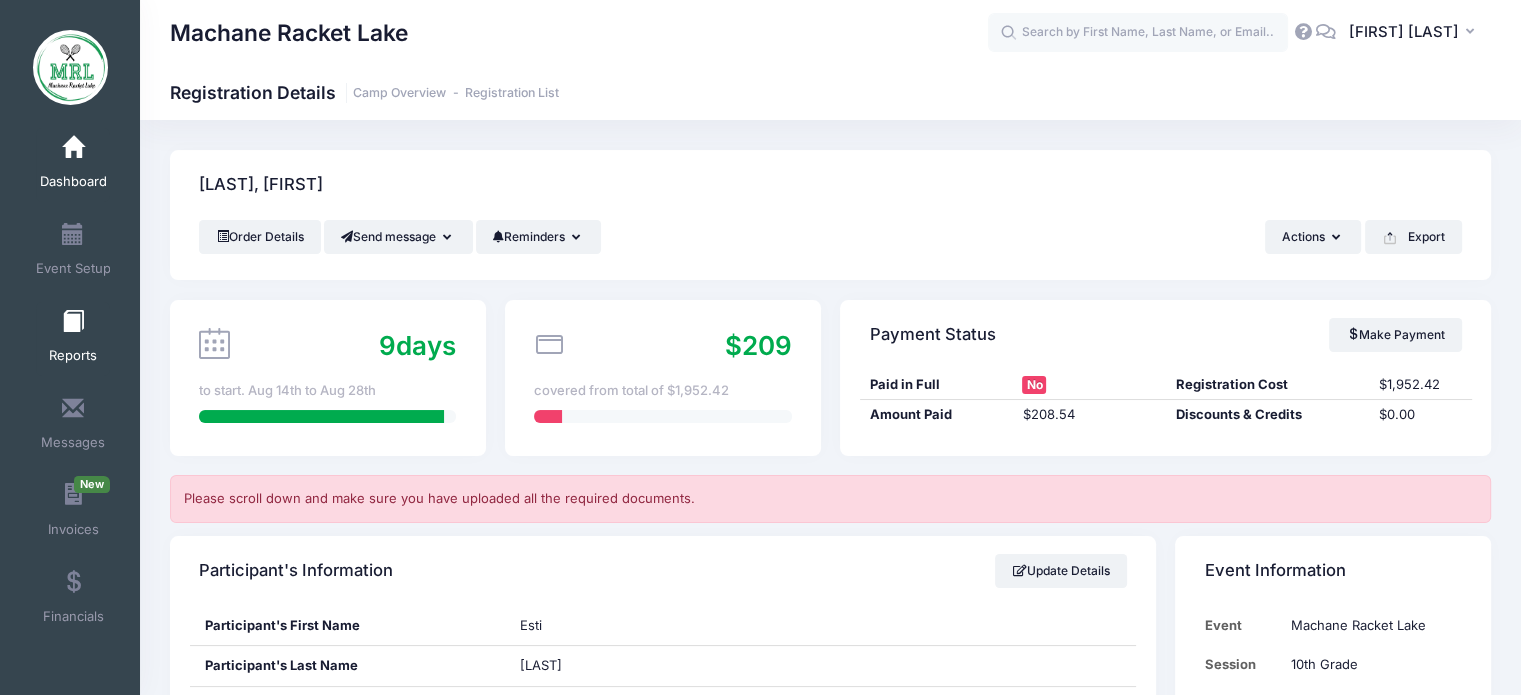 click at bounding box center (73, 322) 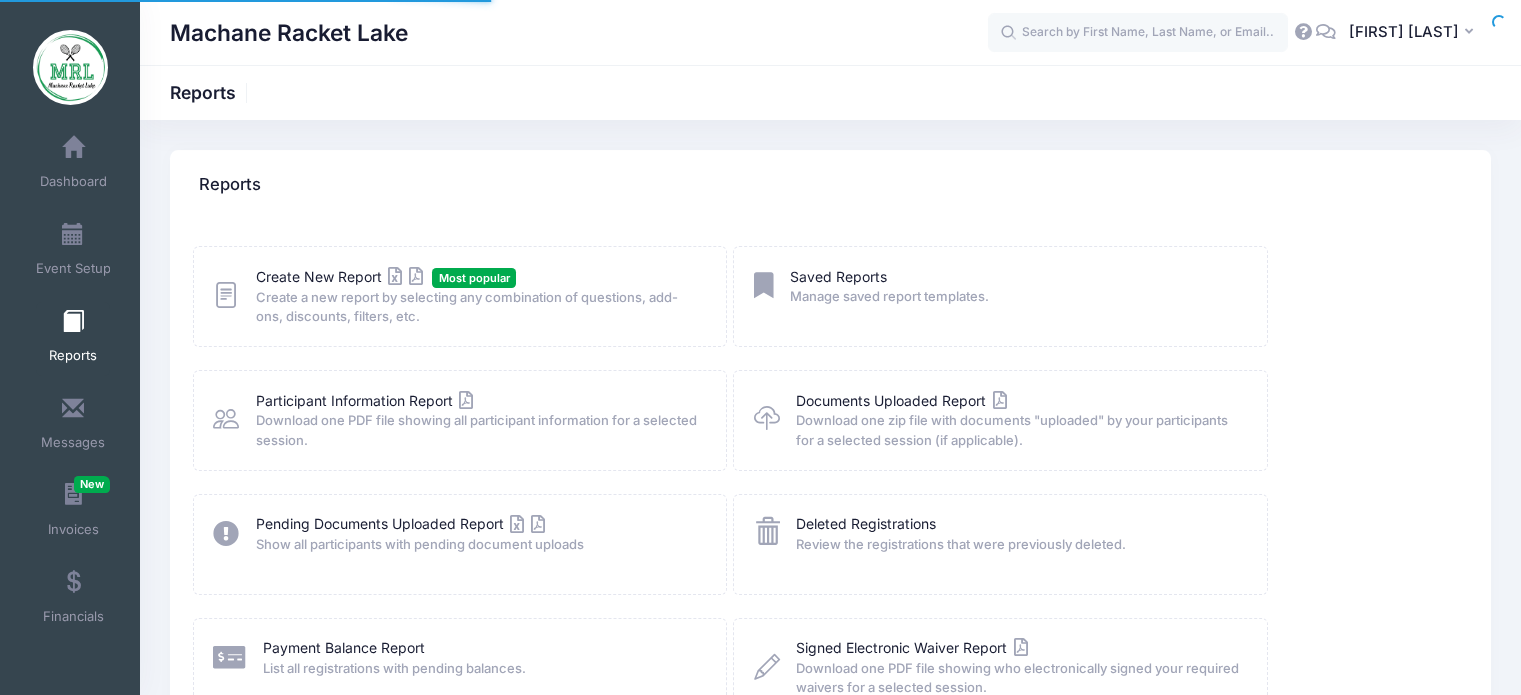 scroll, scrollTop: 0, scrollLeft: 0, axis: both 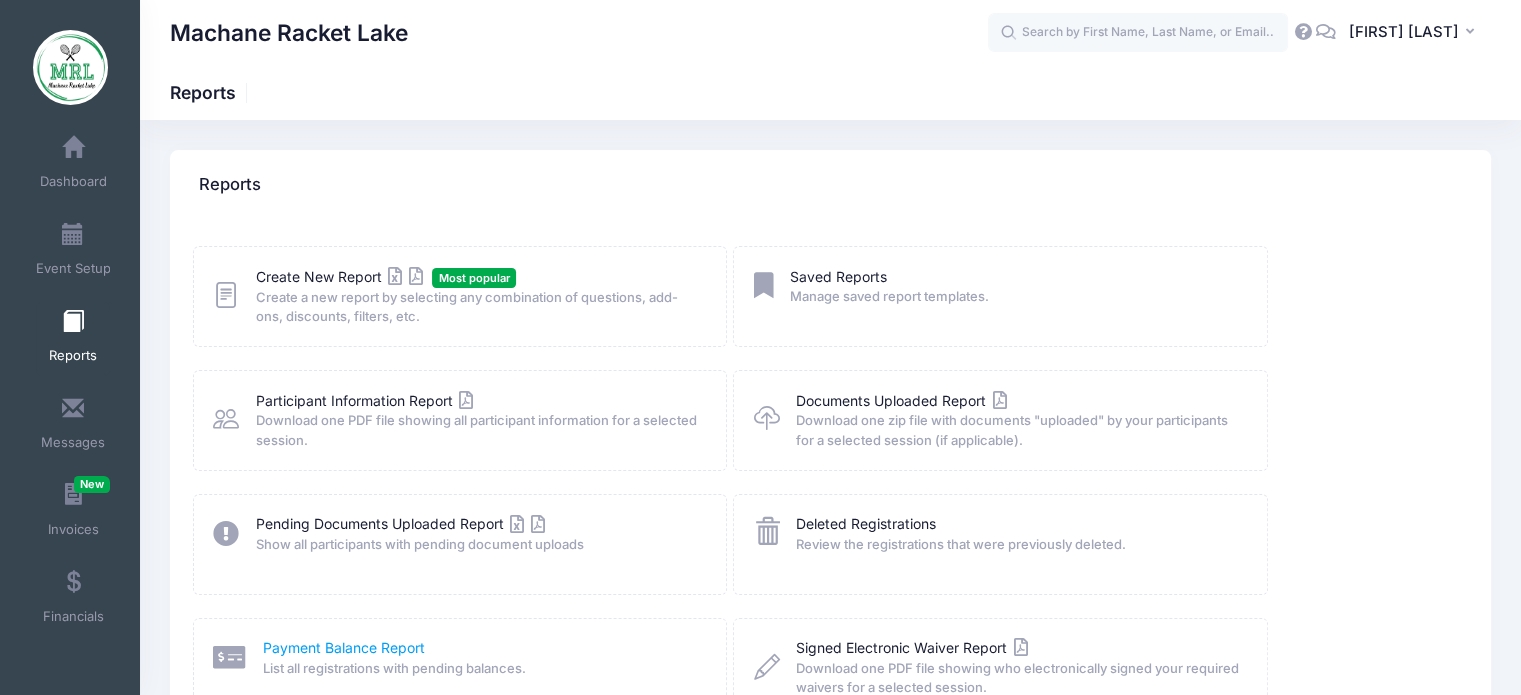 click on "Payment Balance Report" at bounding box center [344, 647] 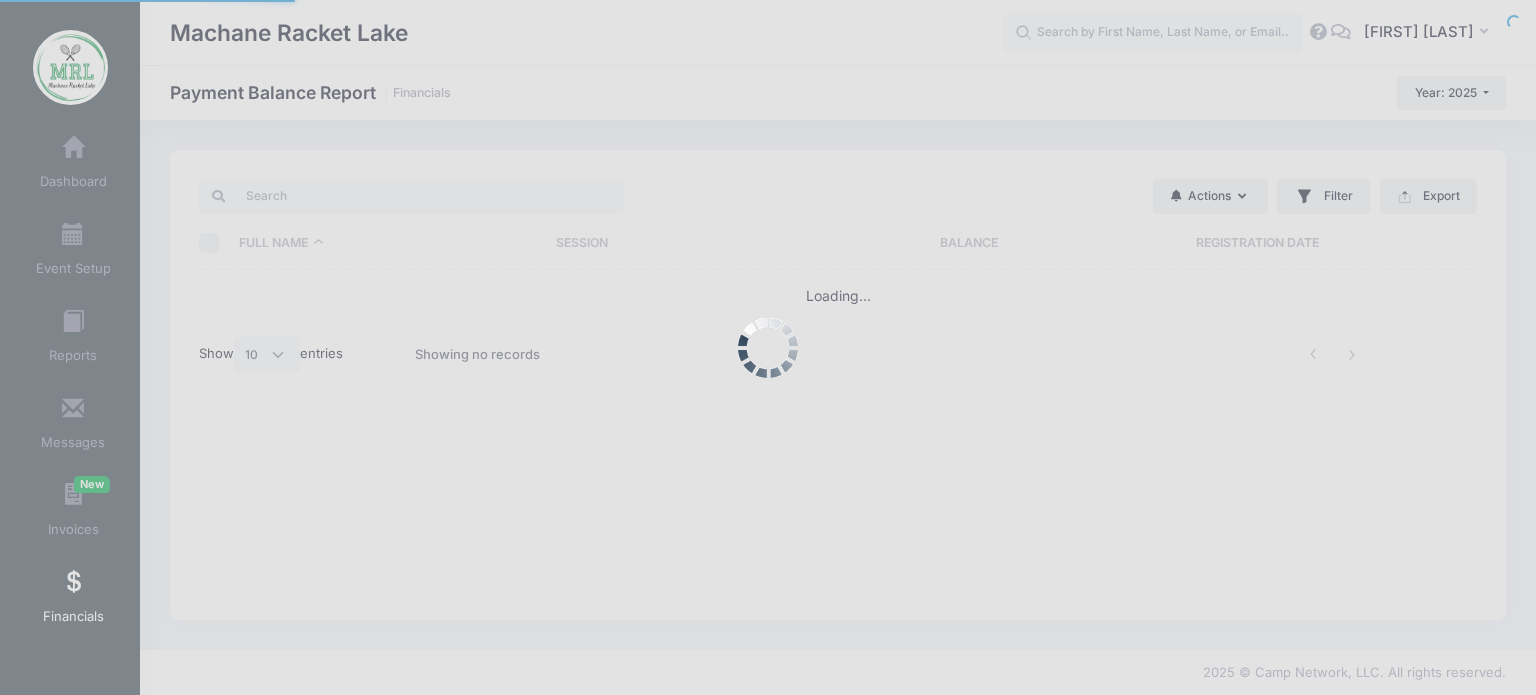 select on "10" 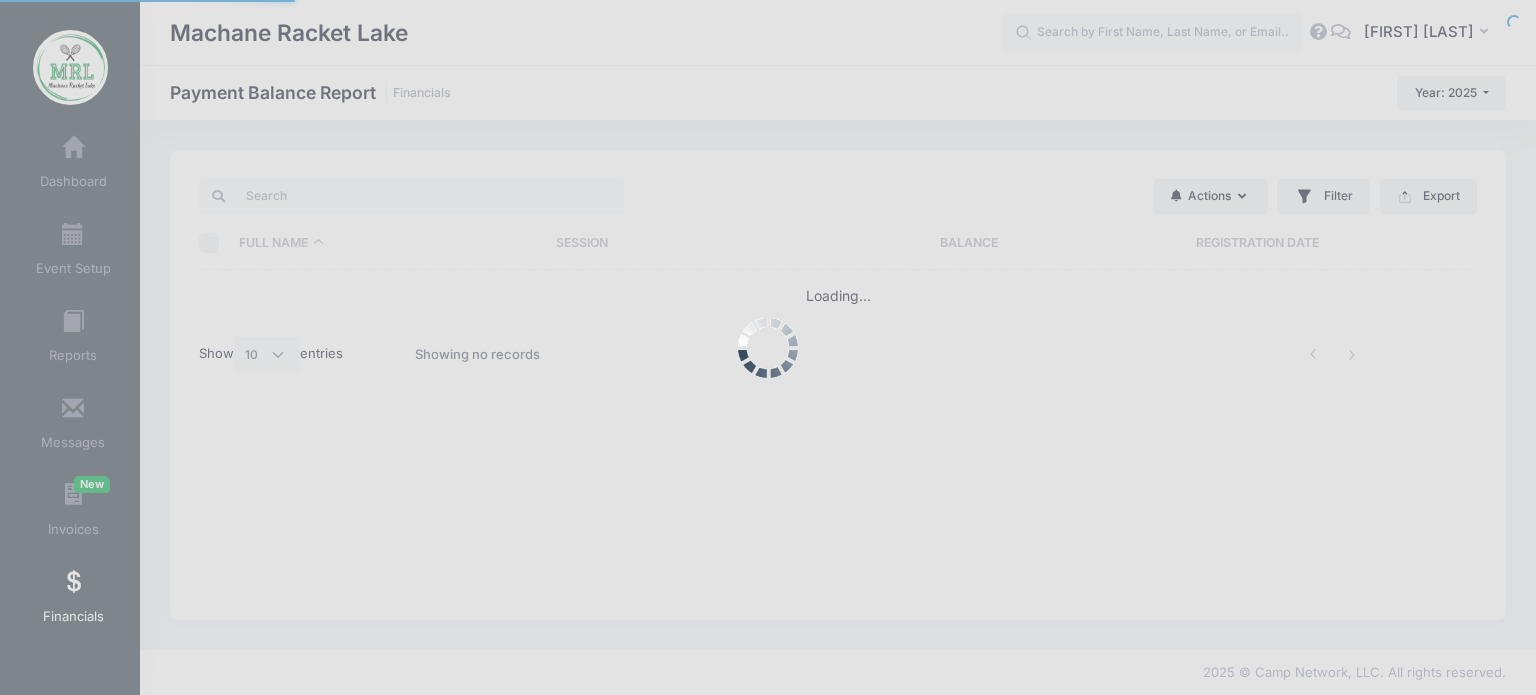 scroll, scrollTop: 0, scrollLeft: 0, axis: both 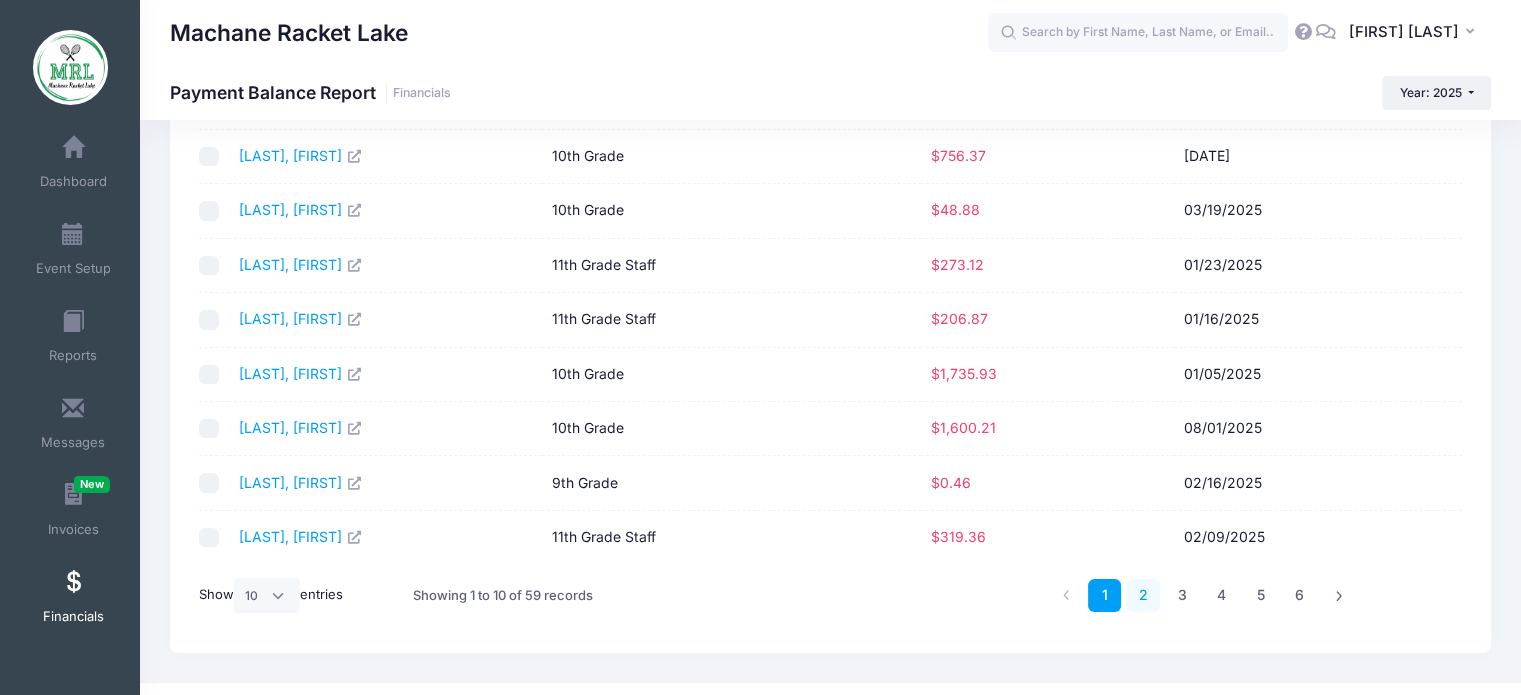 click on "2" at bounding box center [1143, 595] 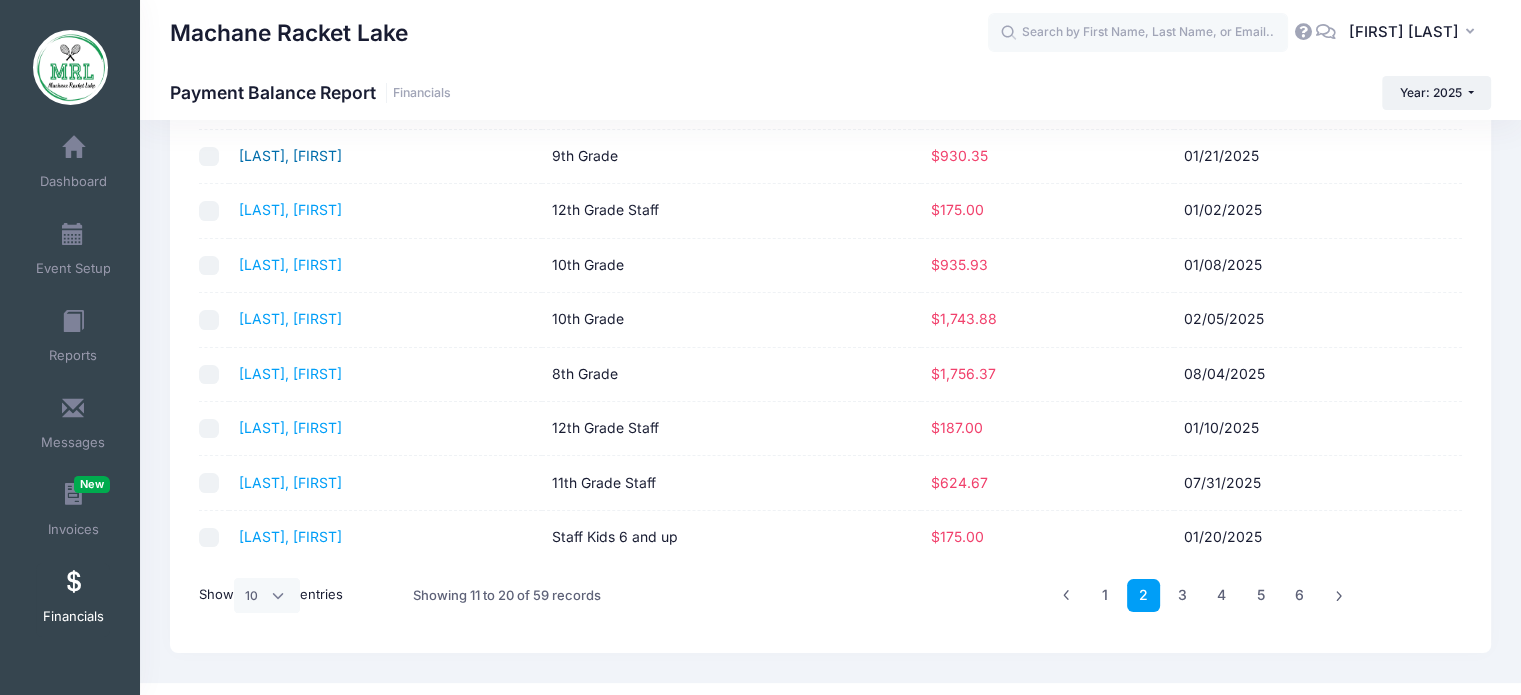 click on "[LAST], [FIRST]" at bounding box center (290, 155) 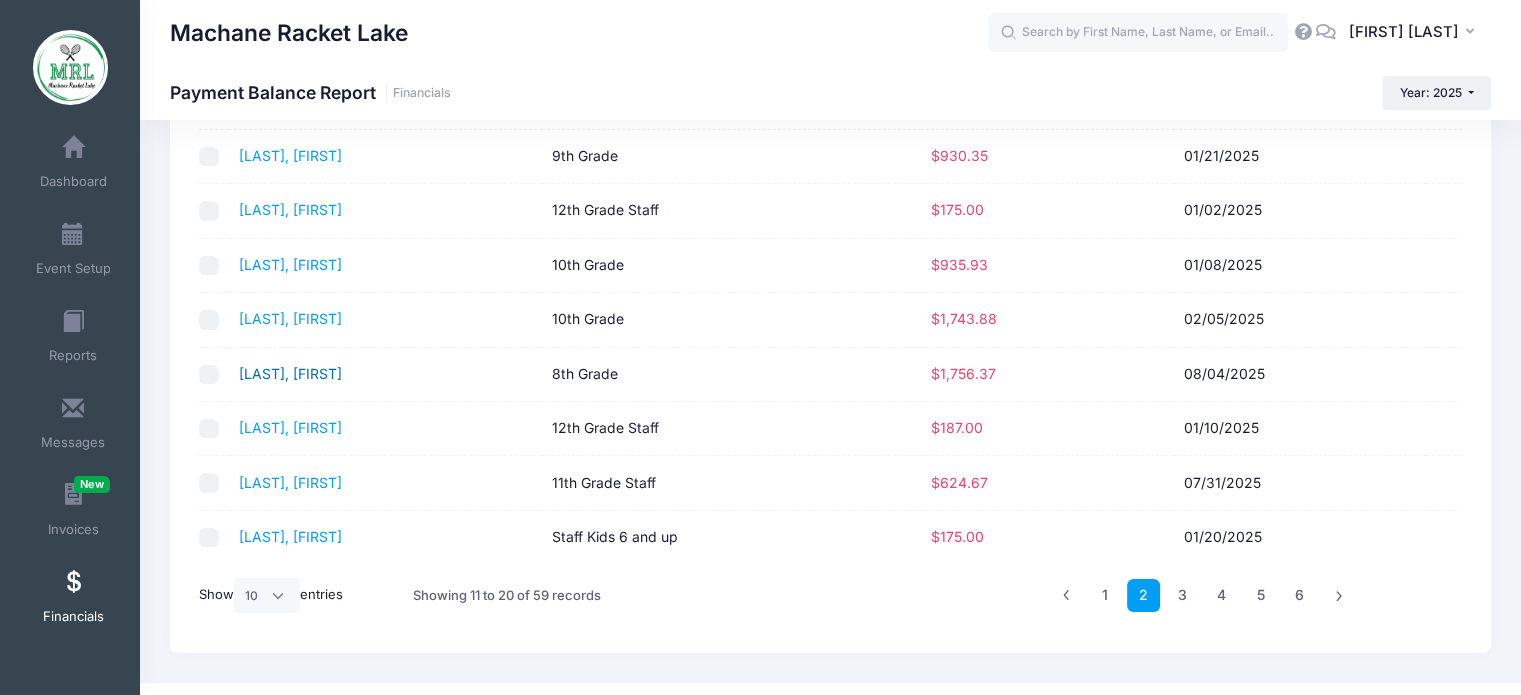 click on "[LAST], [FIRST]" at bounding box center (290, 373) 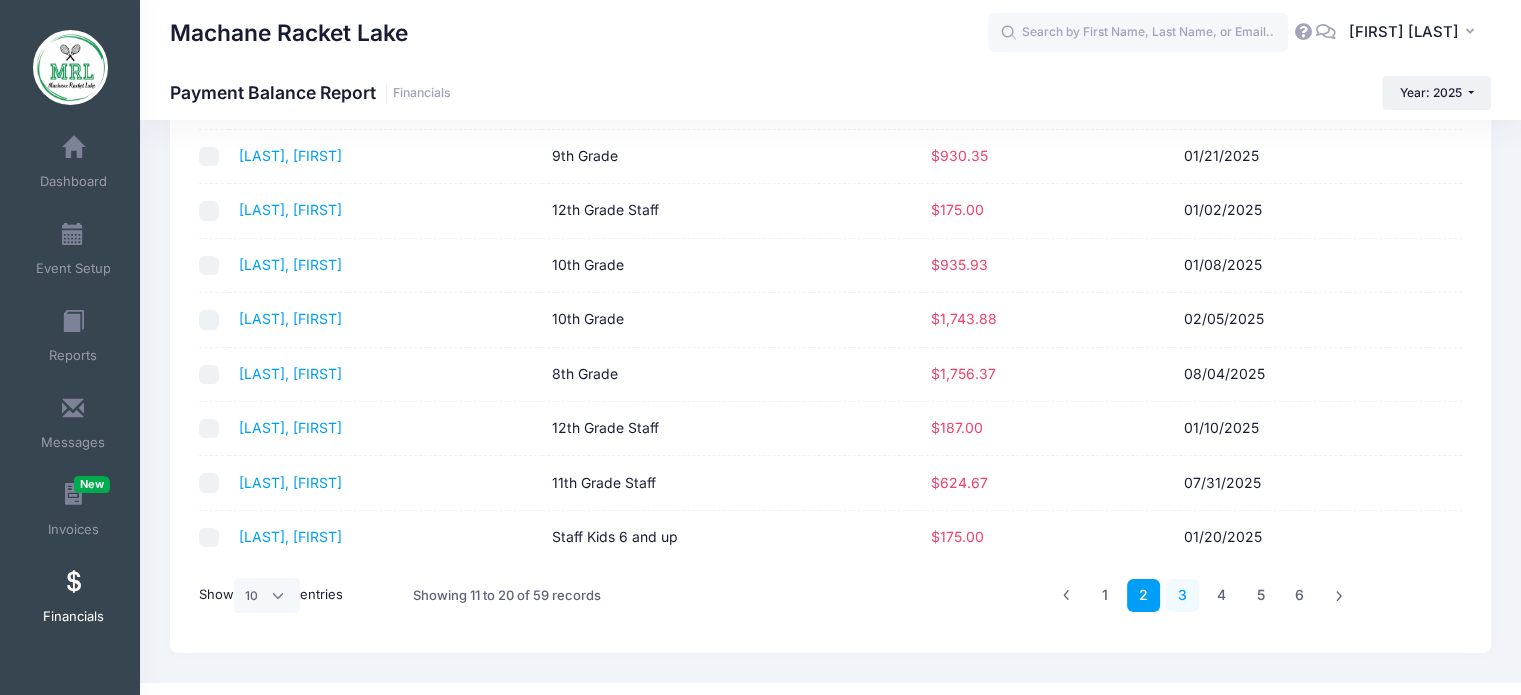 click on "3" at bounding box center [1182, 595] 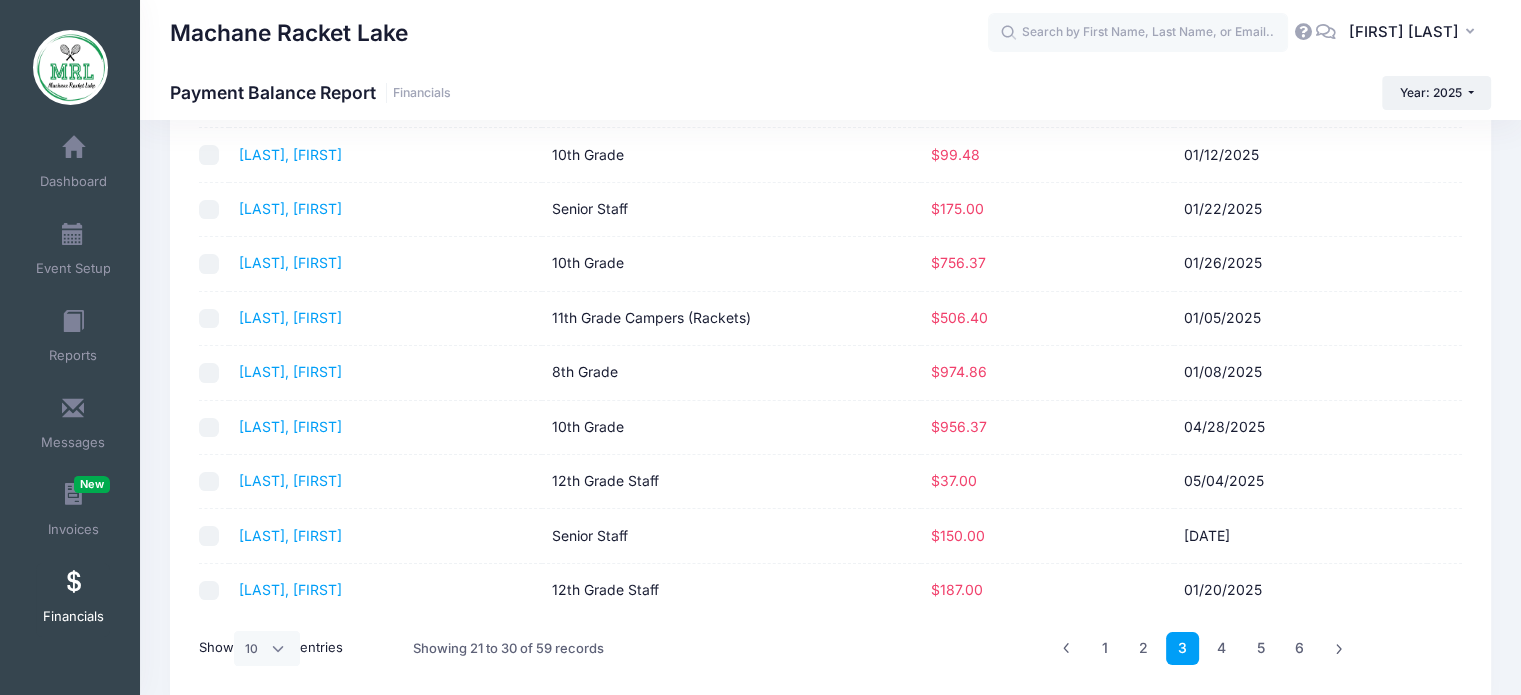 scroll, scrollTop: 207, scrollLeft: 0, axis: vertical 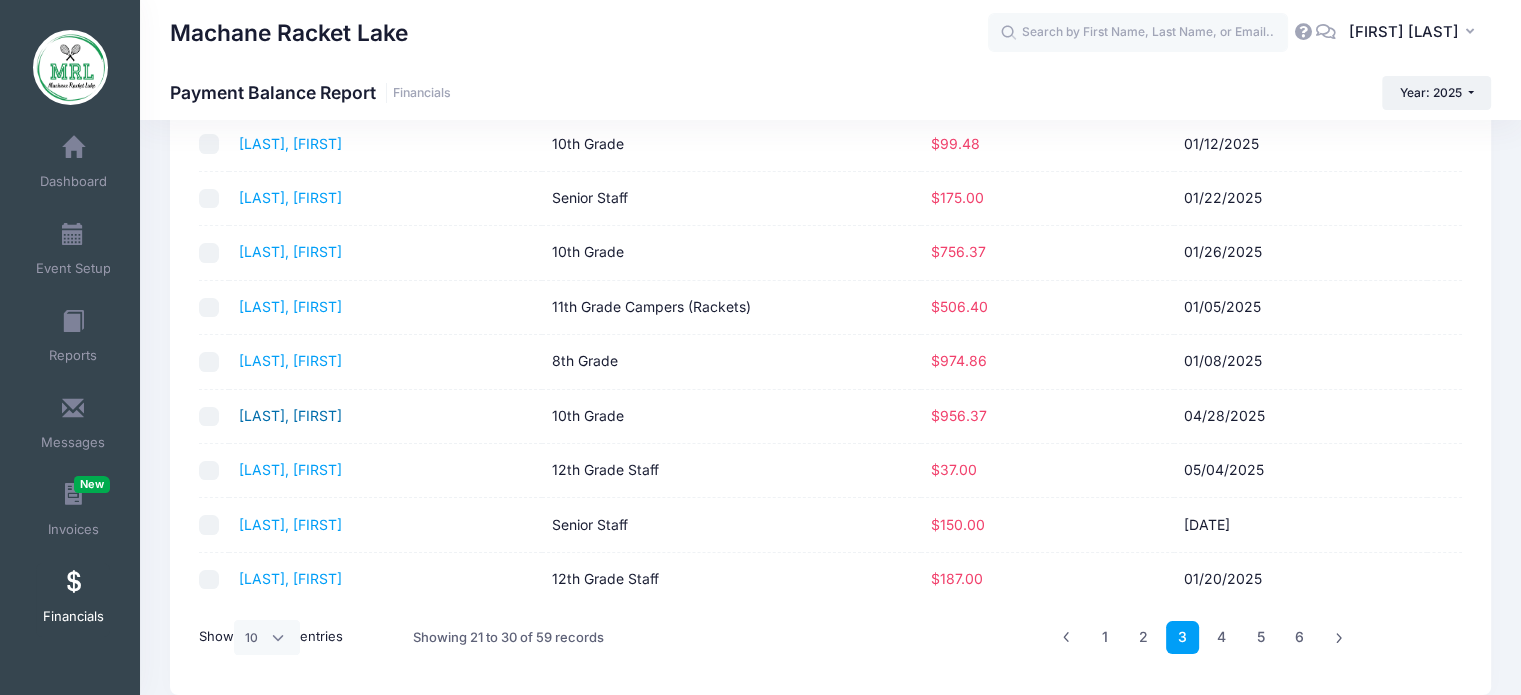 click on "Kay, Chani" at bounding box center (290, 415) 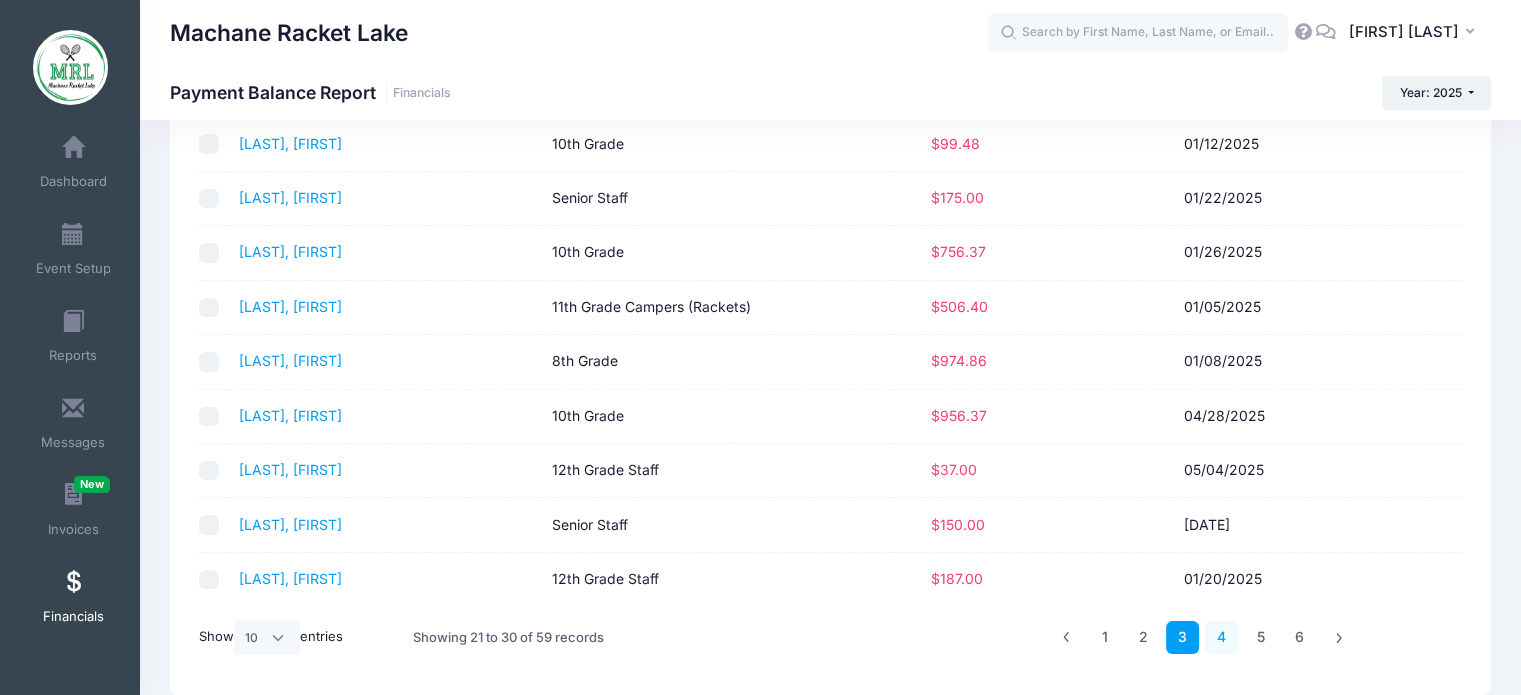 click on "4" at bounding box center (1221, 637) 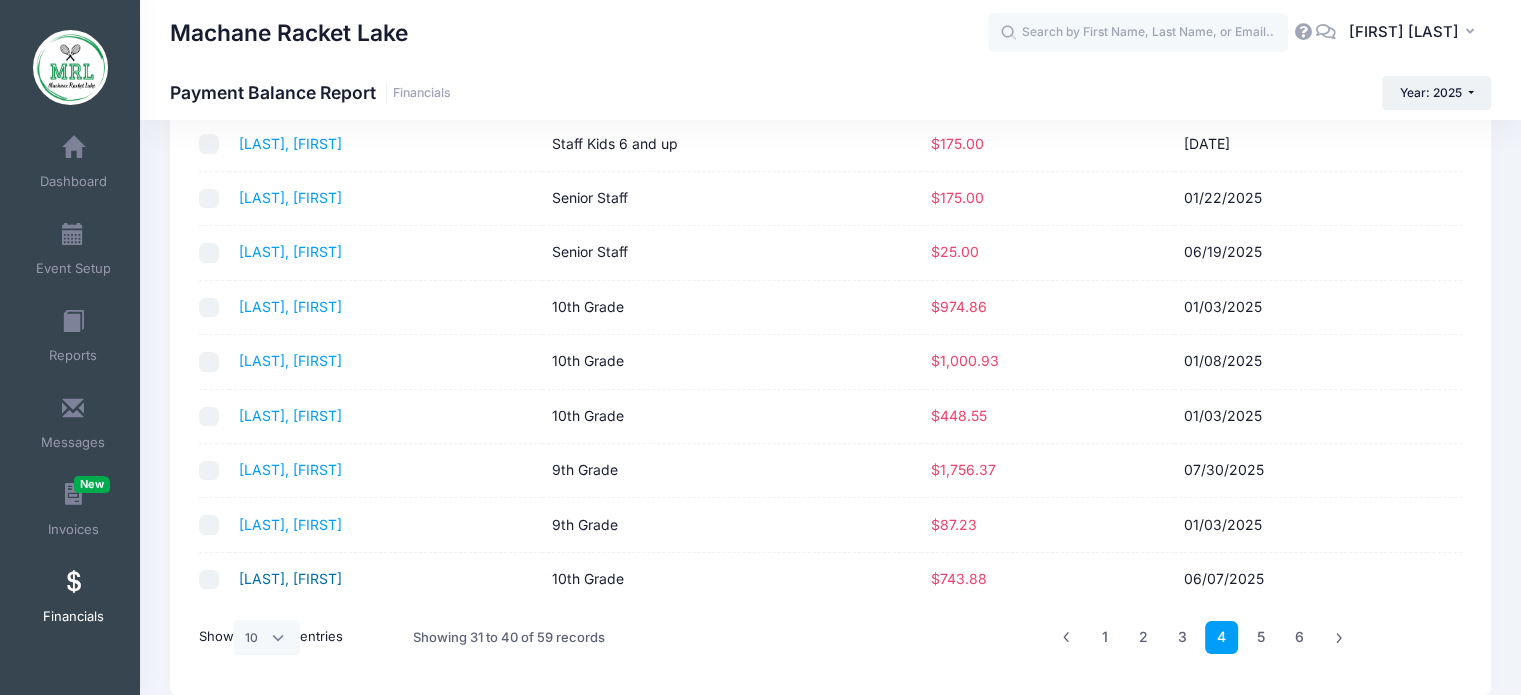 click on "Sadwin, Chaya" at bounding box center [290, 578] 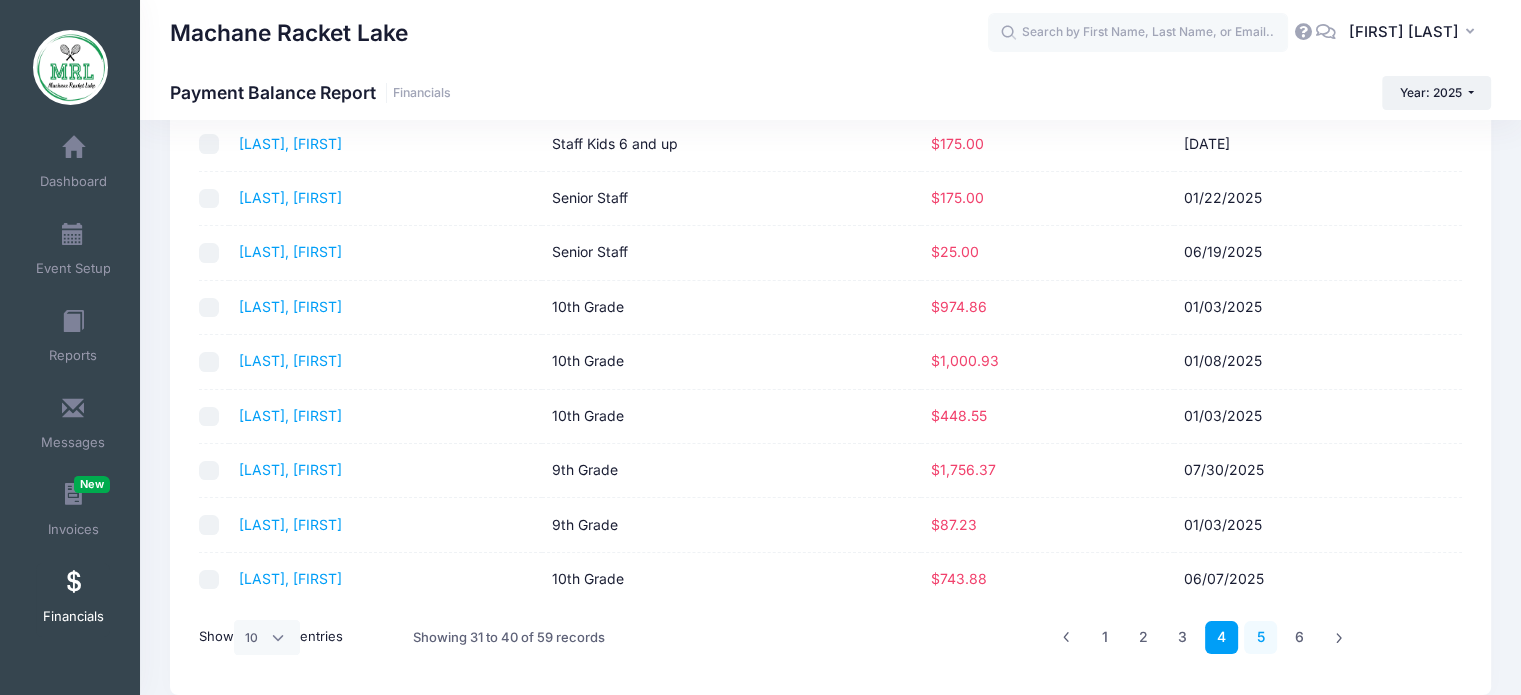 click on "5" at bounding box center (1260, 637) 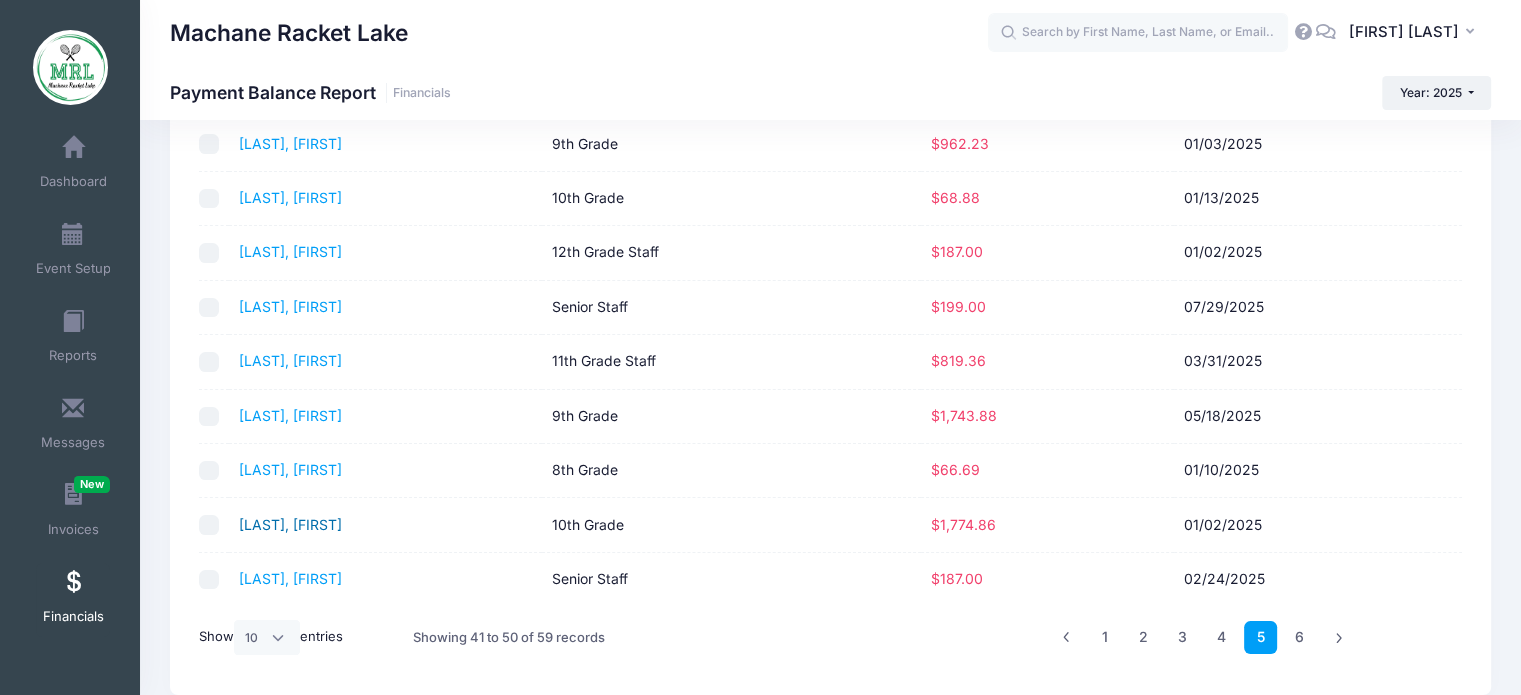 click on "Spielman, Chaya Baila" at bounding box center (290, 524) 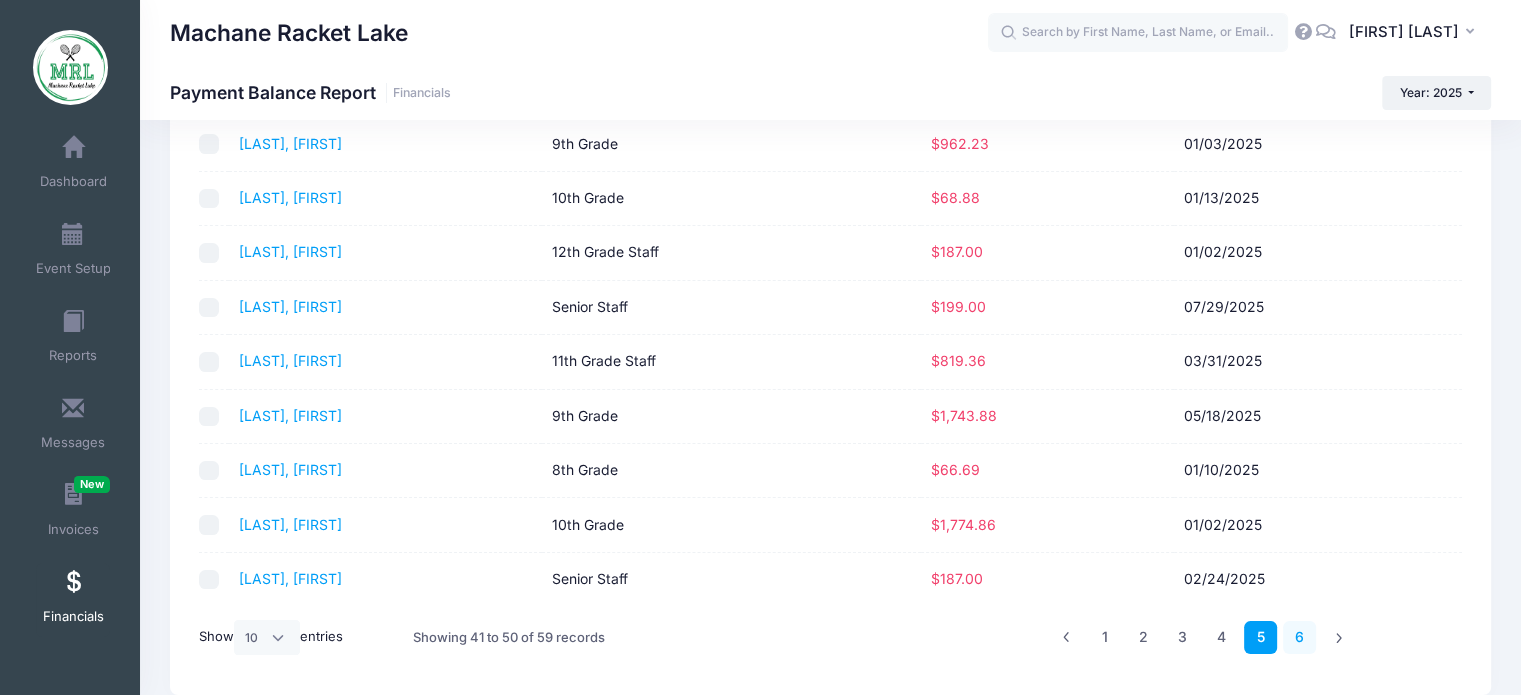 click on "6" at bounding box center (1299, 637) 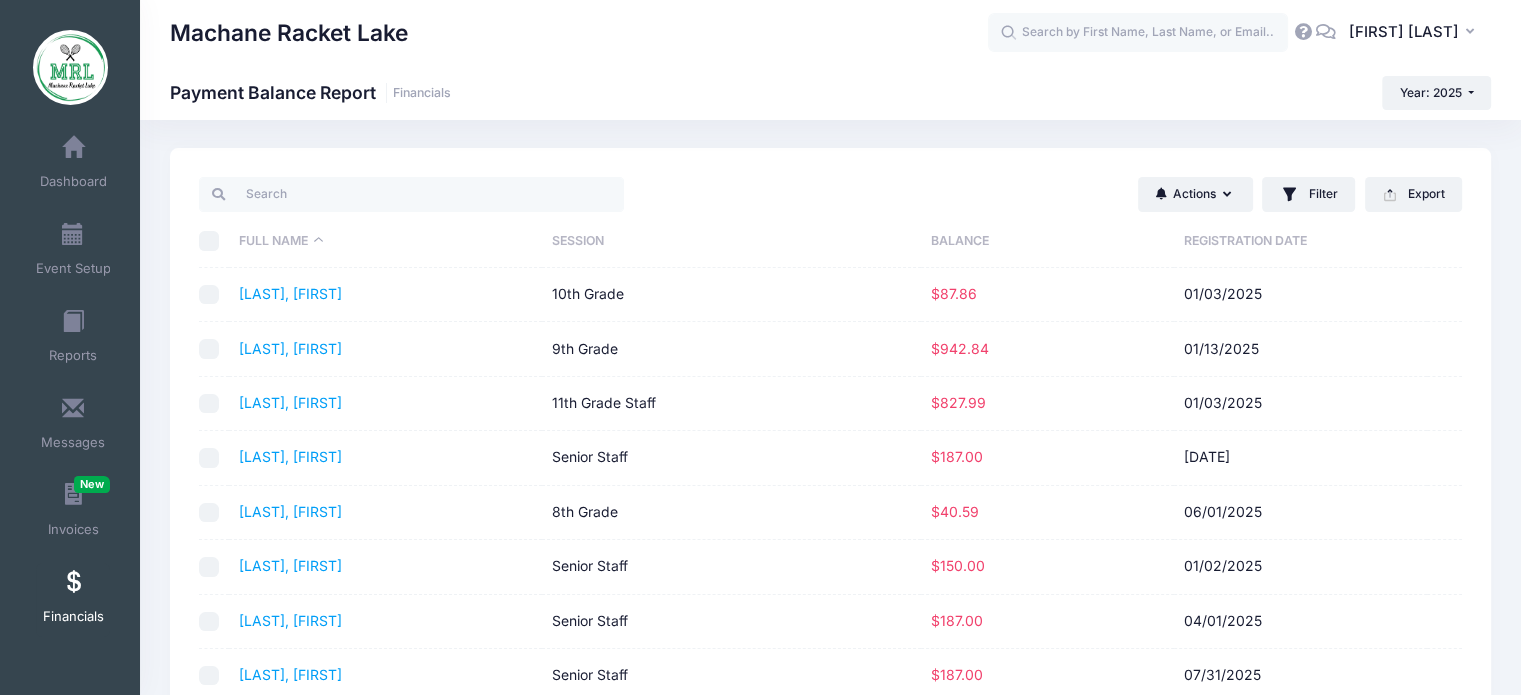 scroll, scrollTop: 0, scrollLeft: 0, axis: both 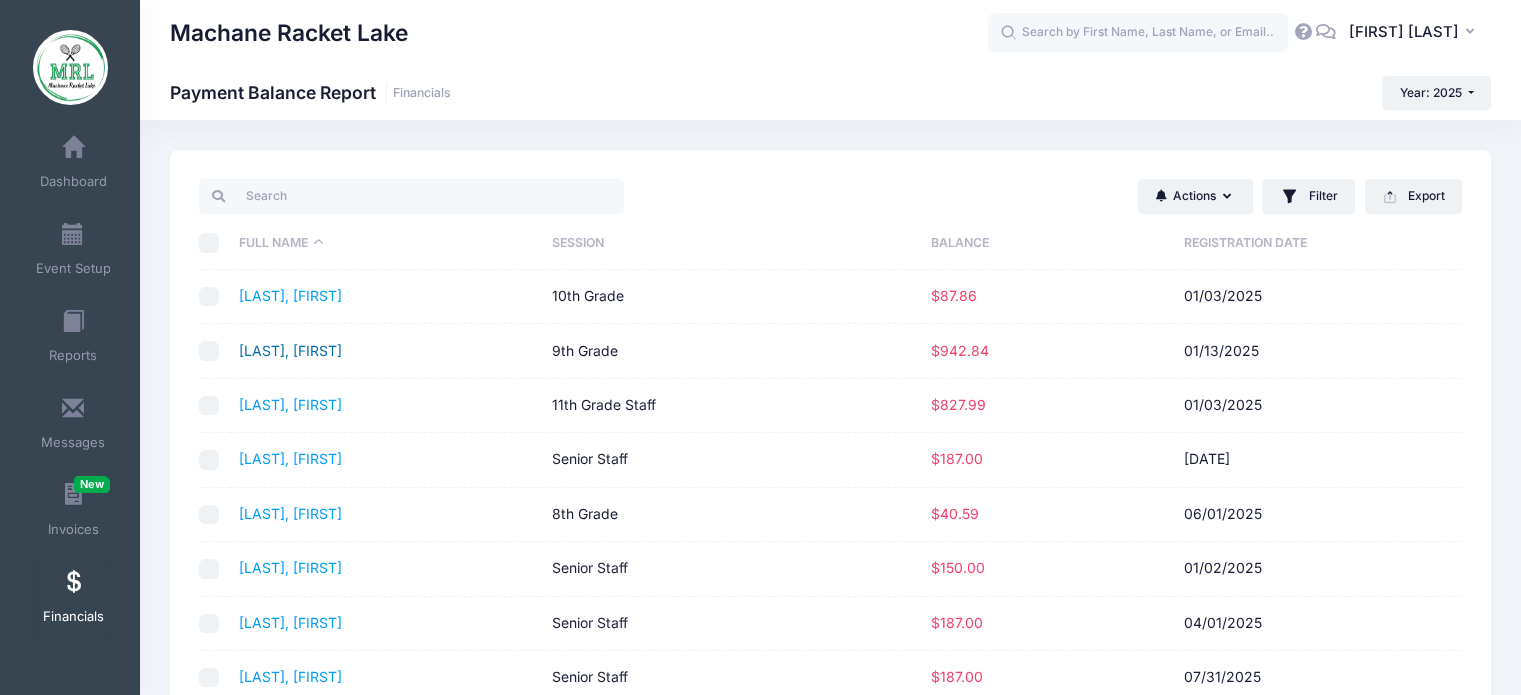 click on "Taub, Yehudis" at bounding box center [290, 350] 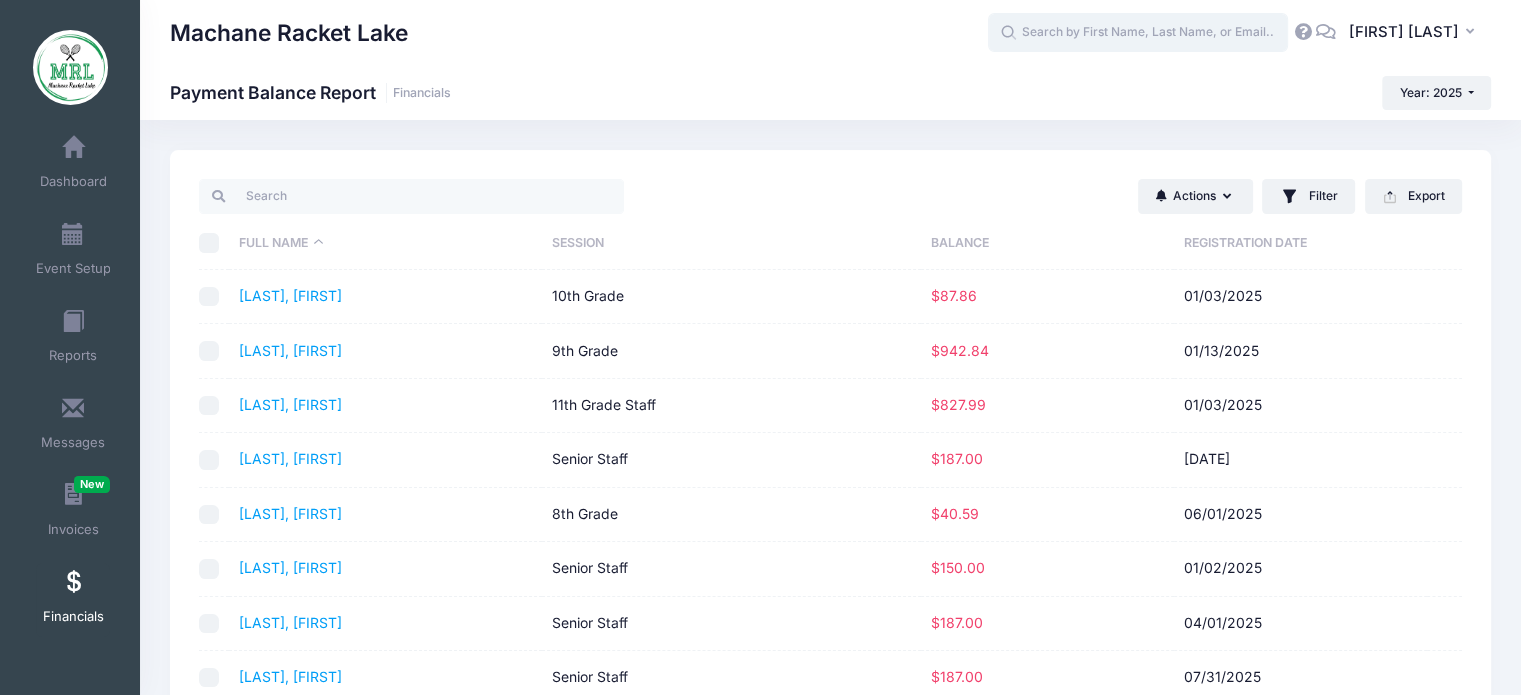 click at bounding box center (1138, 33) 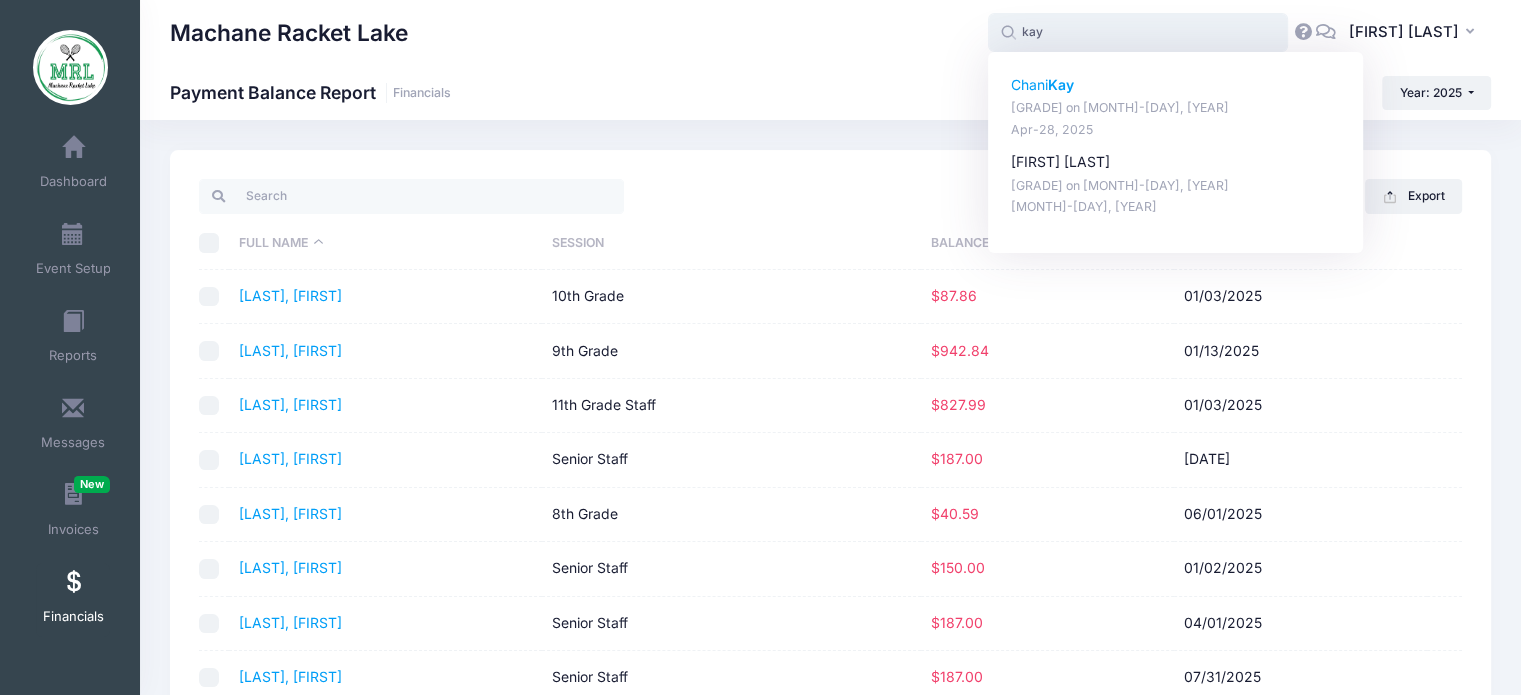 click on "Chani  Kay" at bounding box center (1176, 85) 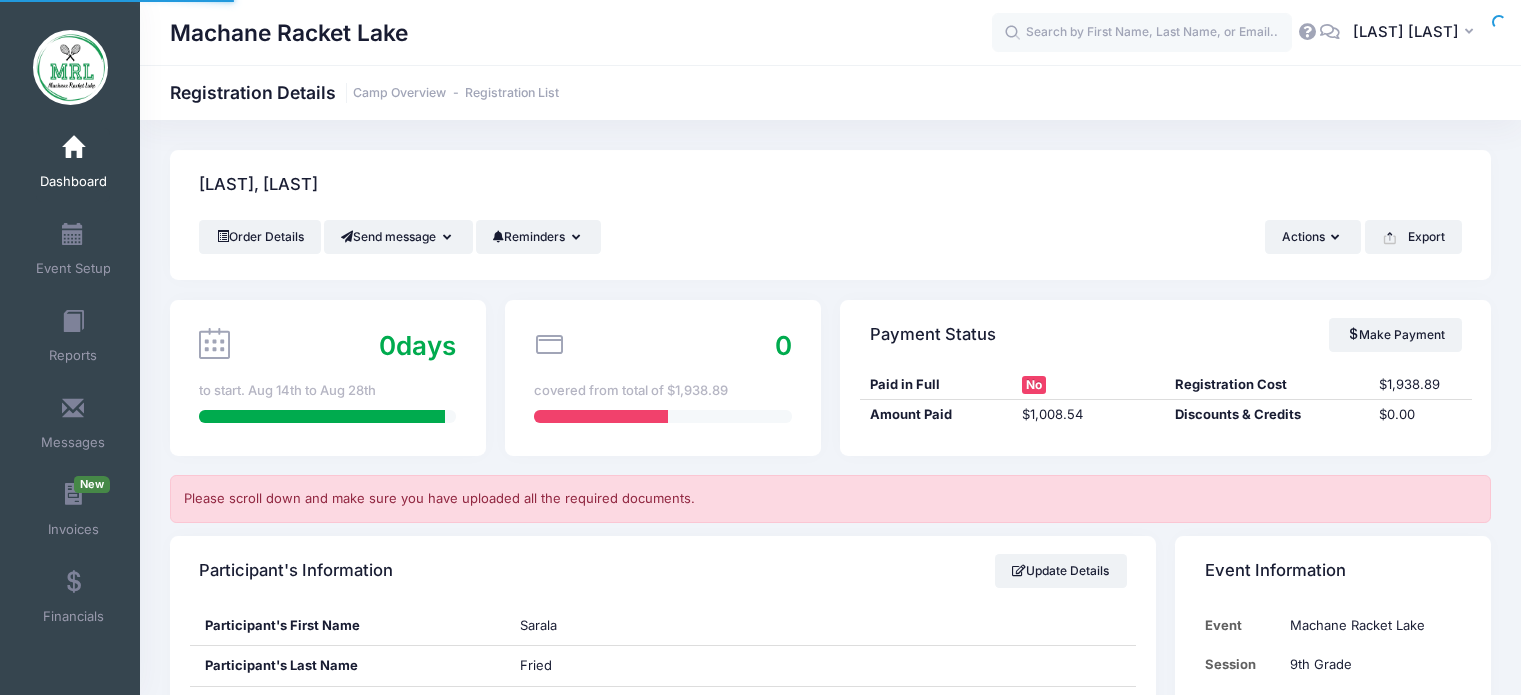 scroll, scrollTop: 0, scrollLeft: 0, axis: both 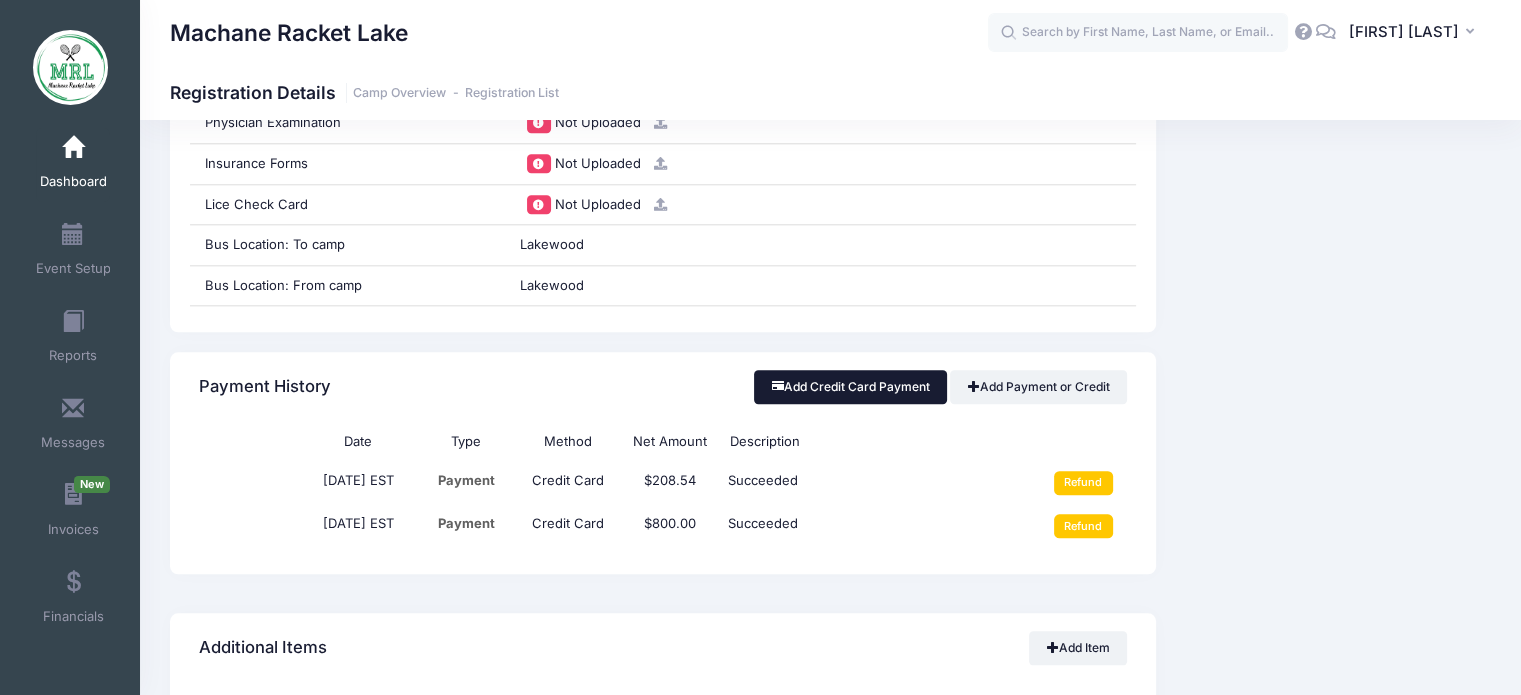 click on "Add Credit Card Payment" at bounding box center (850, 387) 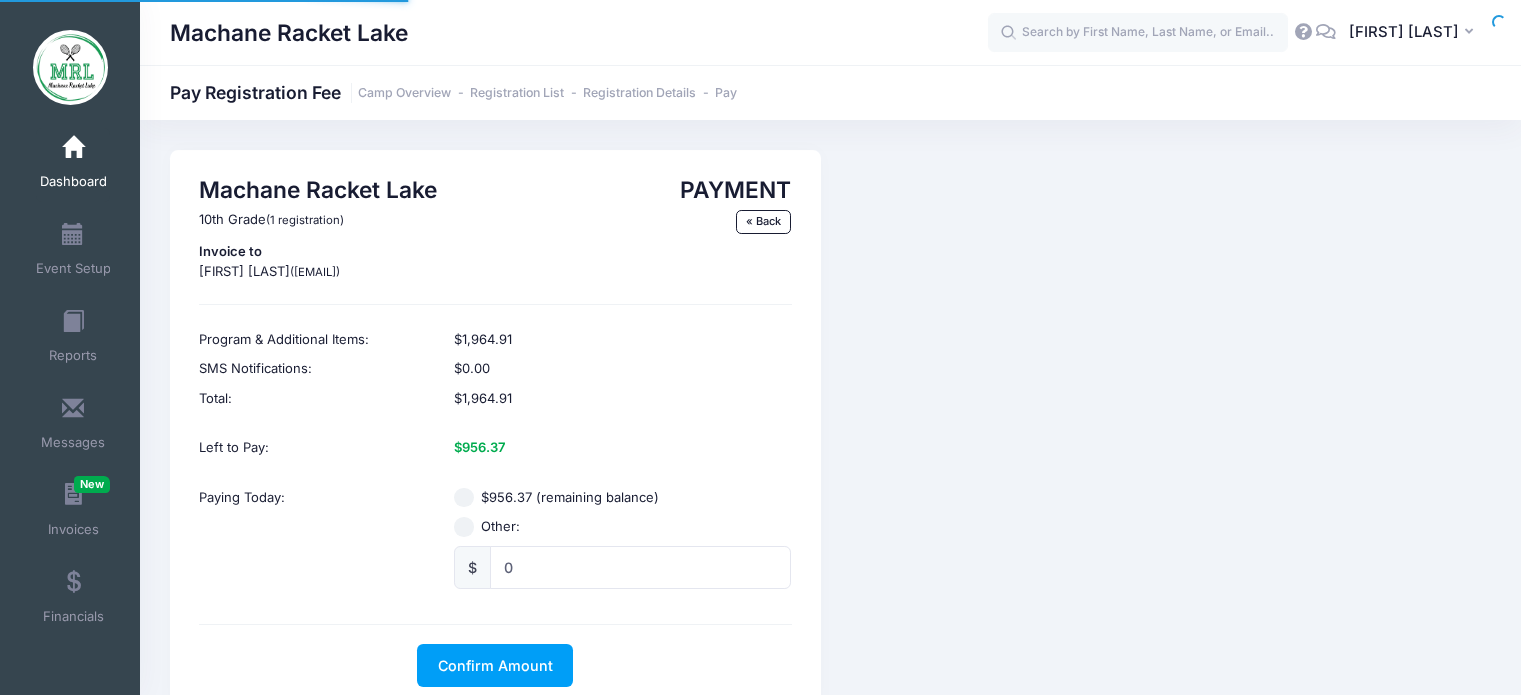 scroll, scrollTop: 0, scrollLeft: 0, axis: both 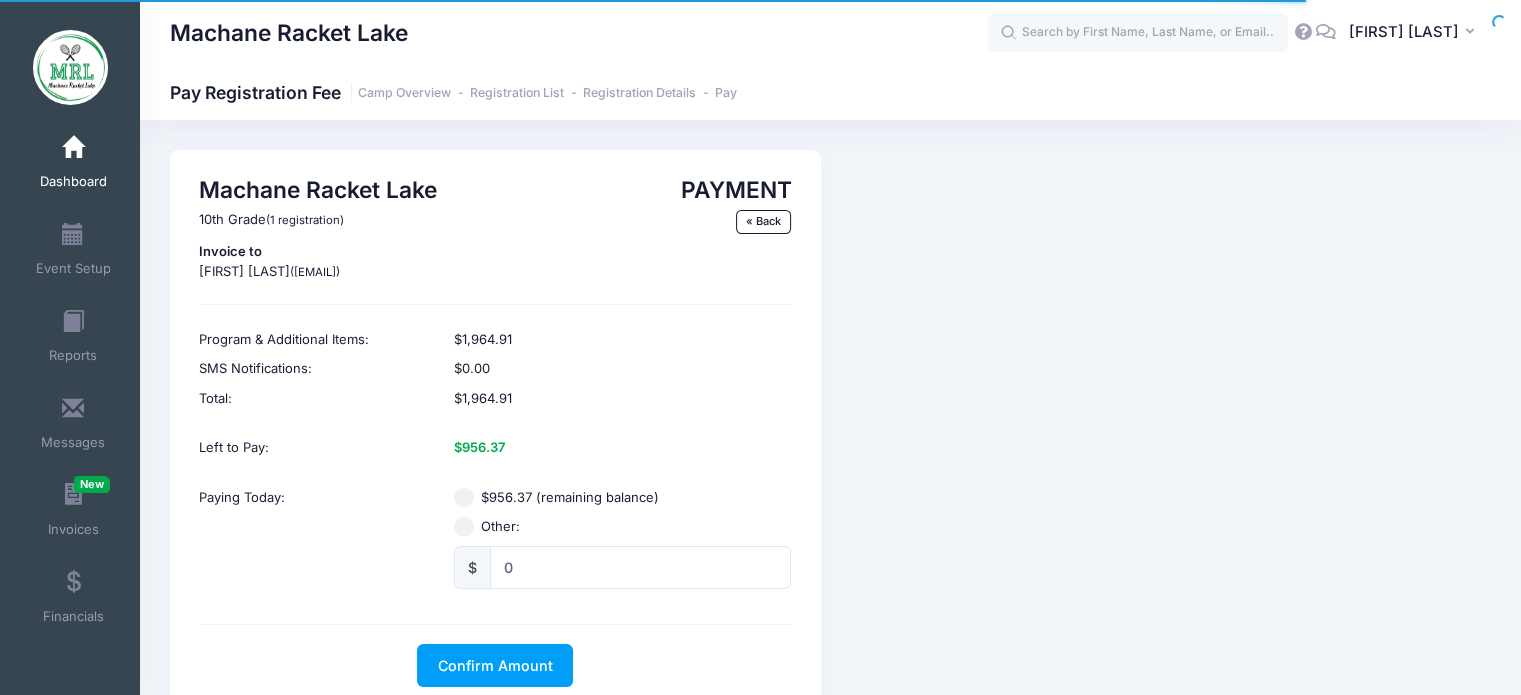 click on "Machane Racket Lake
10th Grade  (1 registration)
Invoice to
[FIRST] [LAST]  ([EMAIL])
PAYMENT
« Back
Program & Additional Items:
$1,964.91
SMS Notifications:
$0.00
Total:
$1,964.91
Left to Pay:
$956.37
Paying Today:
Other: $" at bounding box center [830, 431] 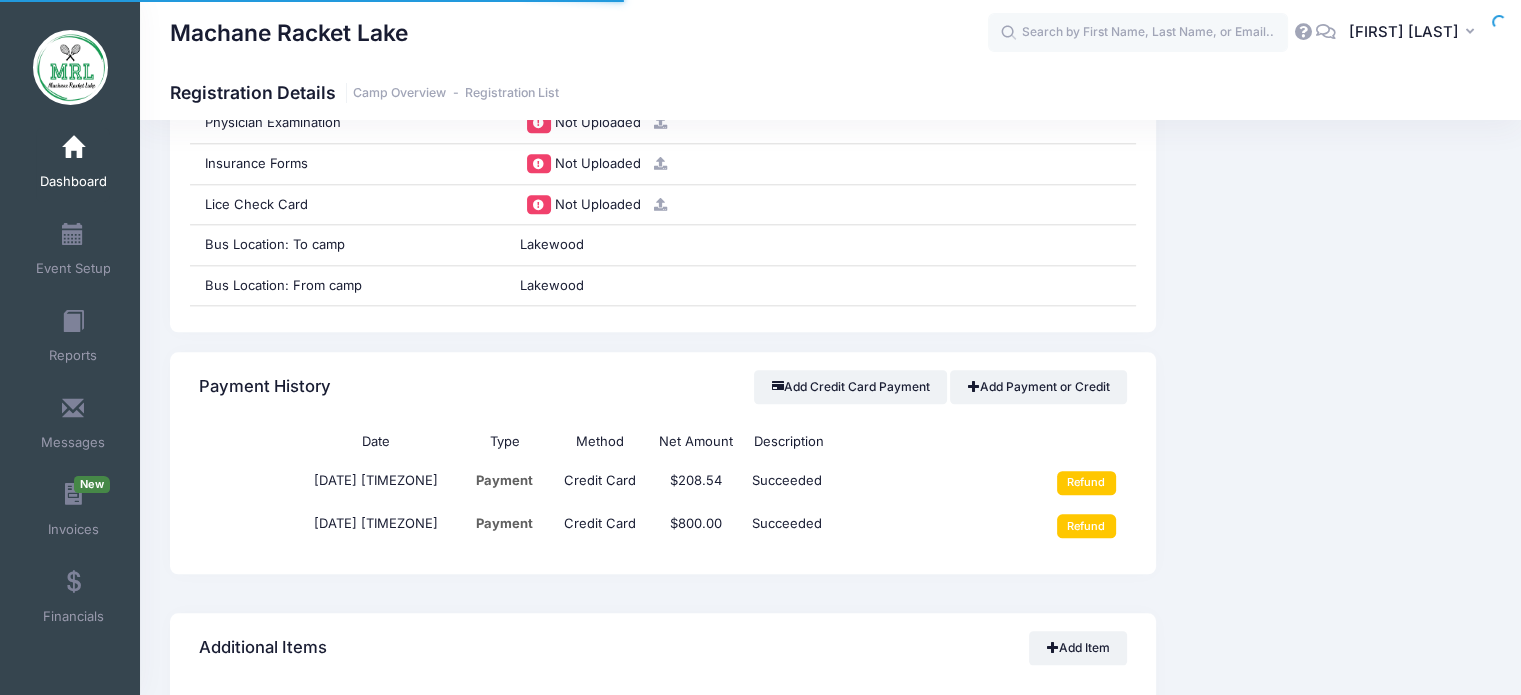 scroll, scrollTop: 0, scrollLeft: 0, axis: both 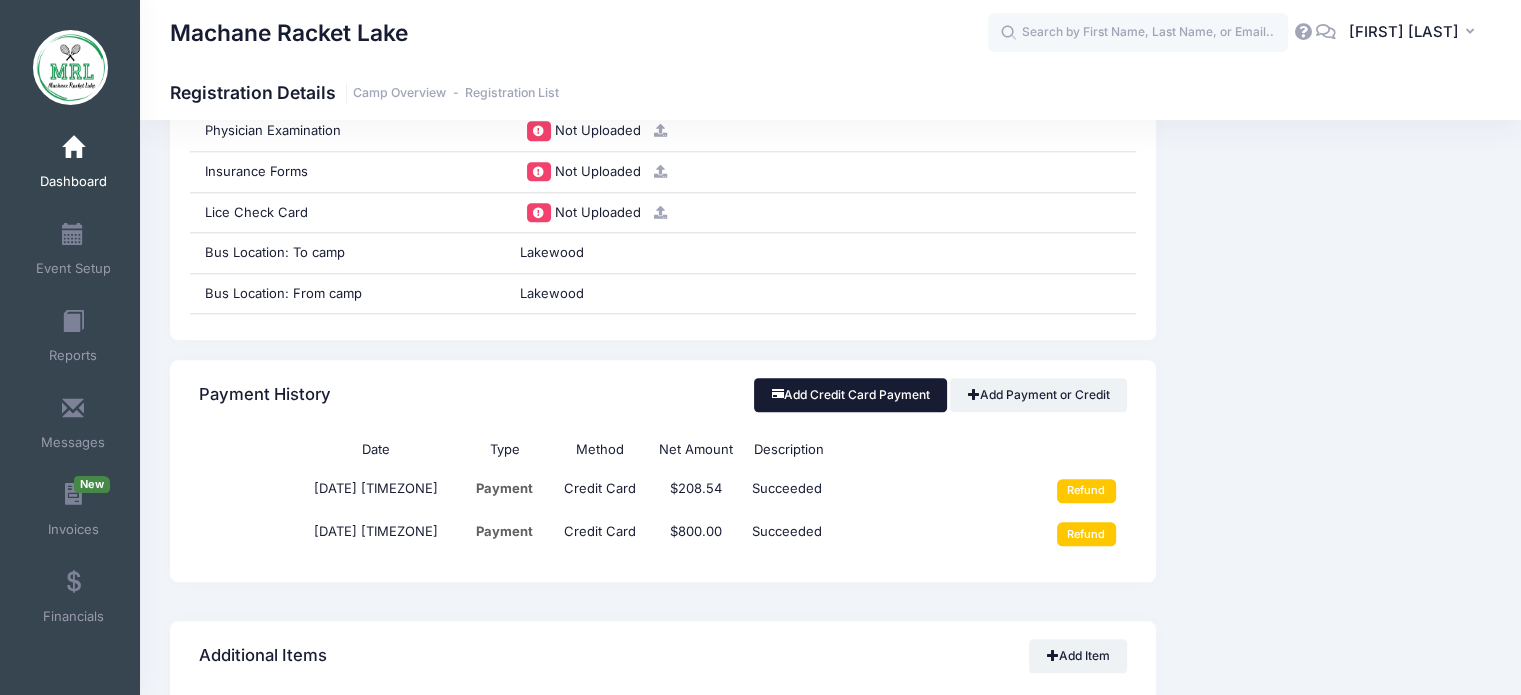click on "Add Credit Card Payment" at bounding box center (850, 395) 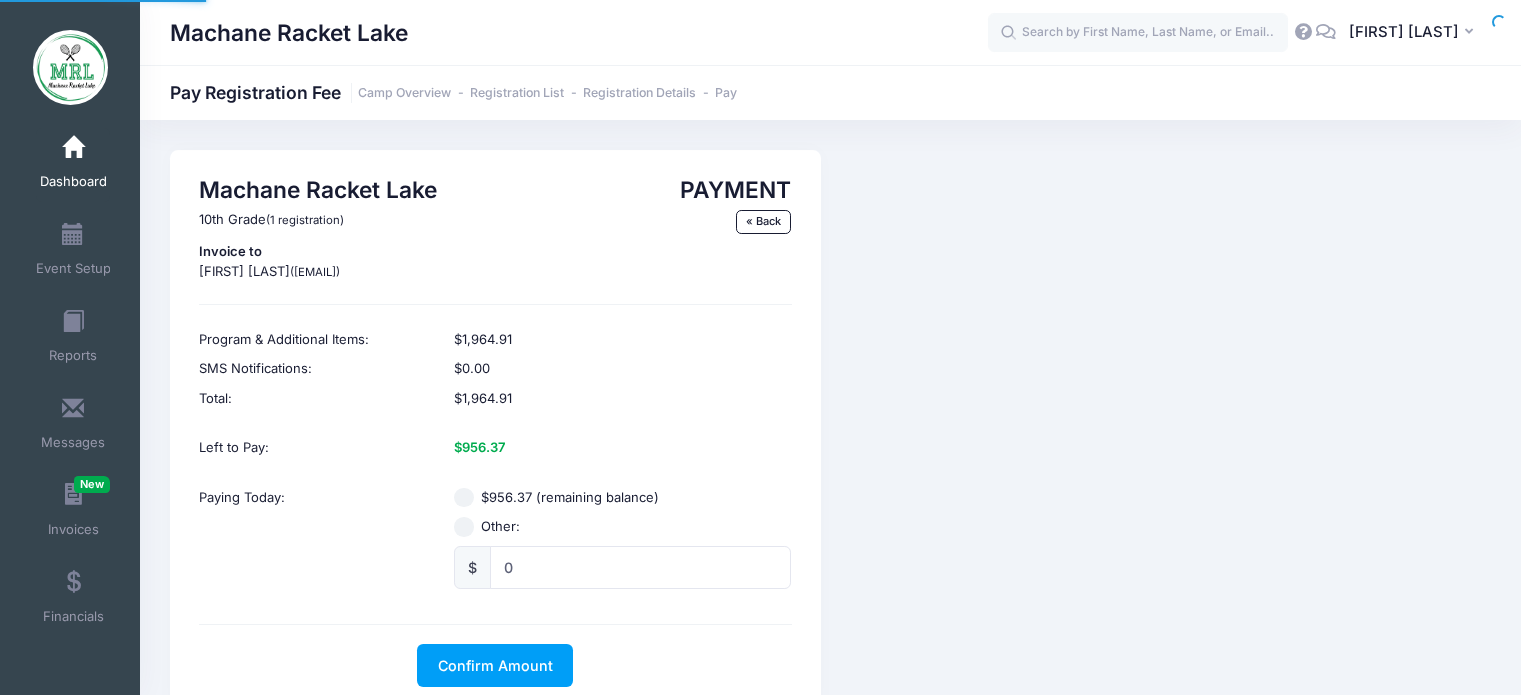 scroll, scrollTop: 0, scrollLeft: 0, axis: both 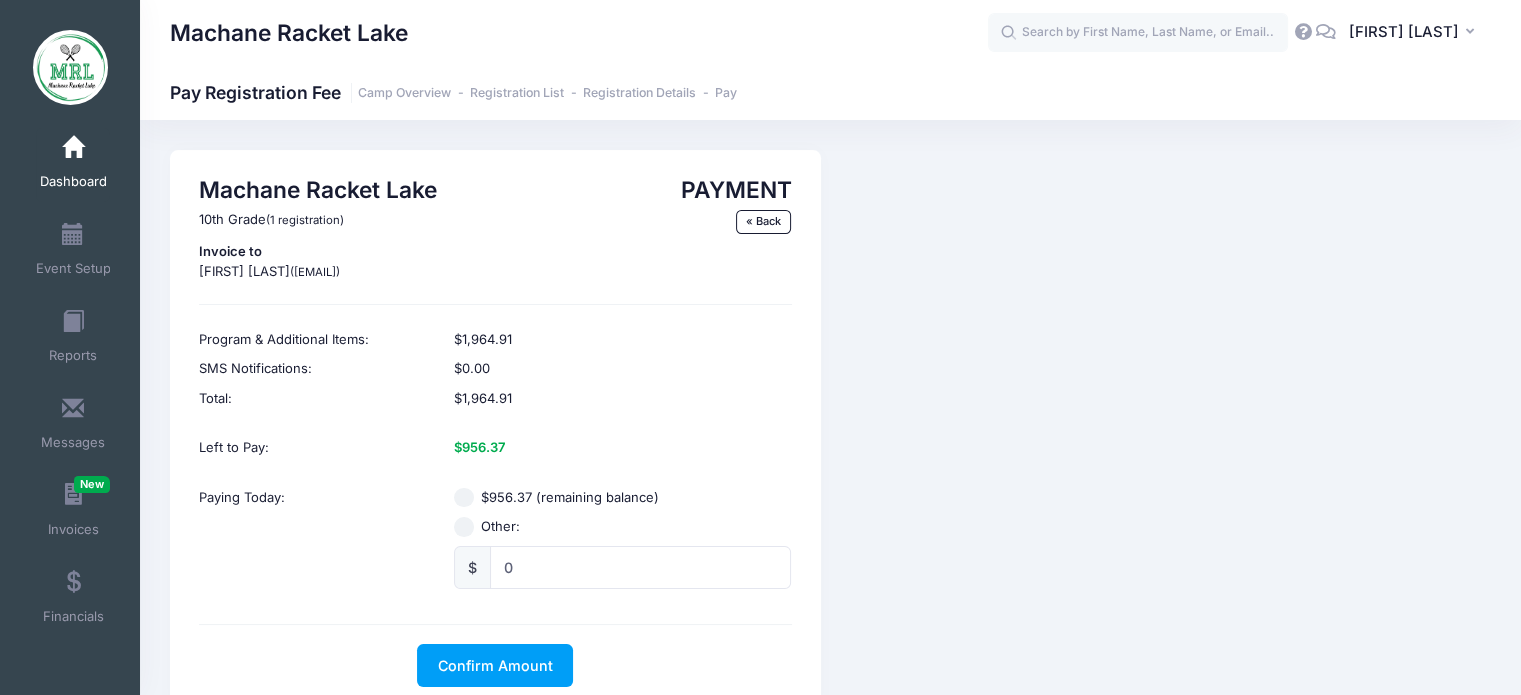 click on "$956.37 (remaining balance)" at bounding box center (464, 498) 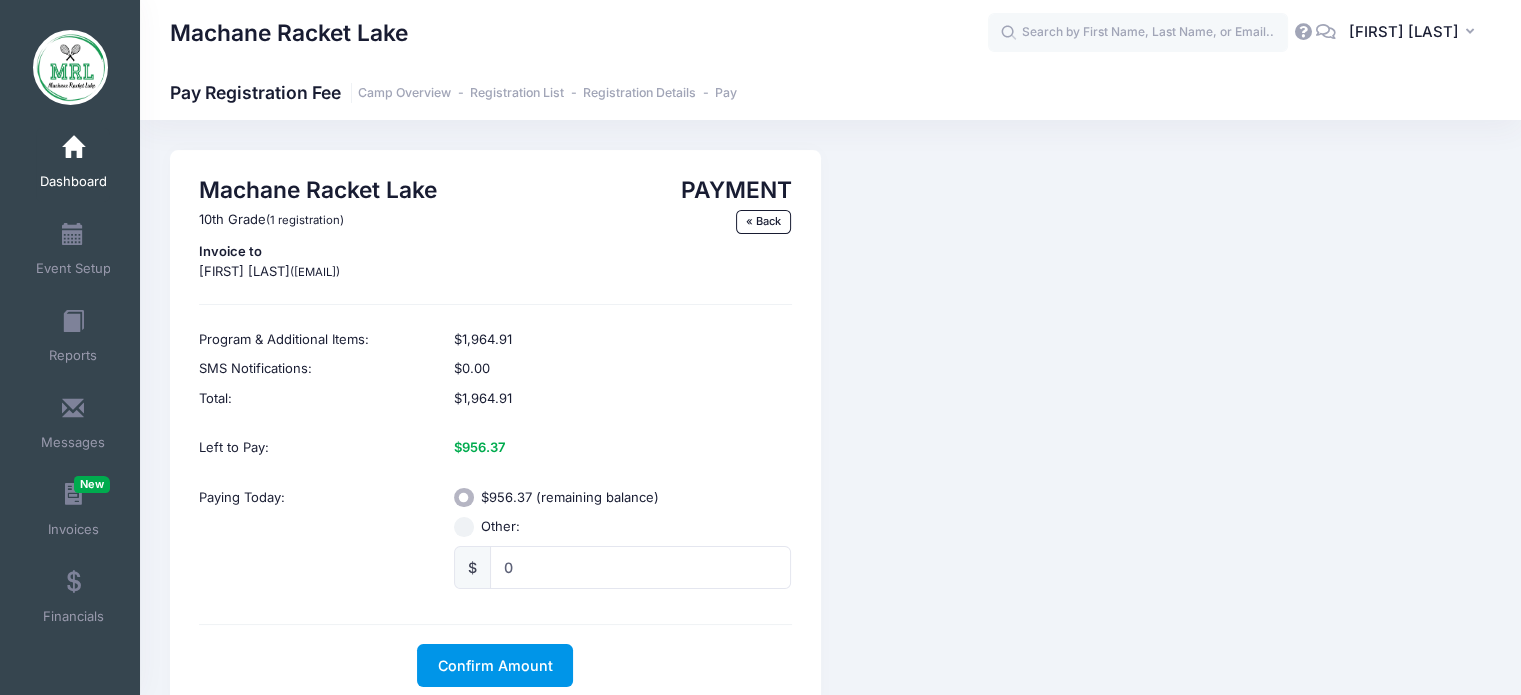 click on "Confirm Amount" at bounding box center (495, 665) 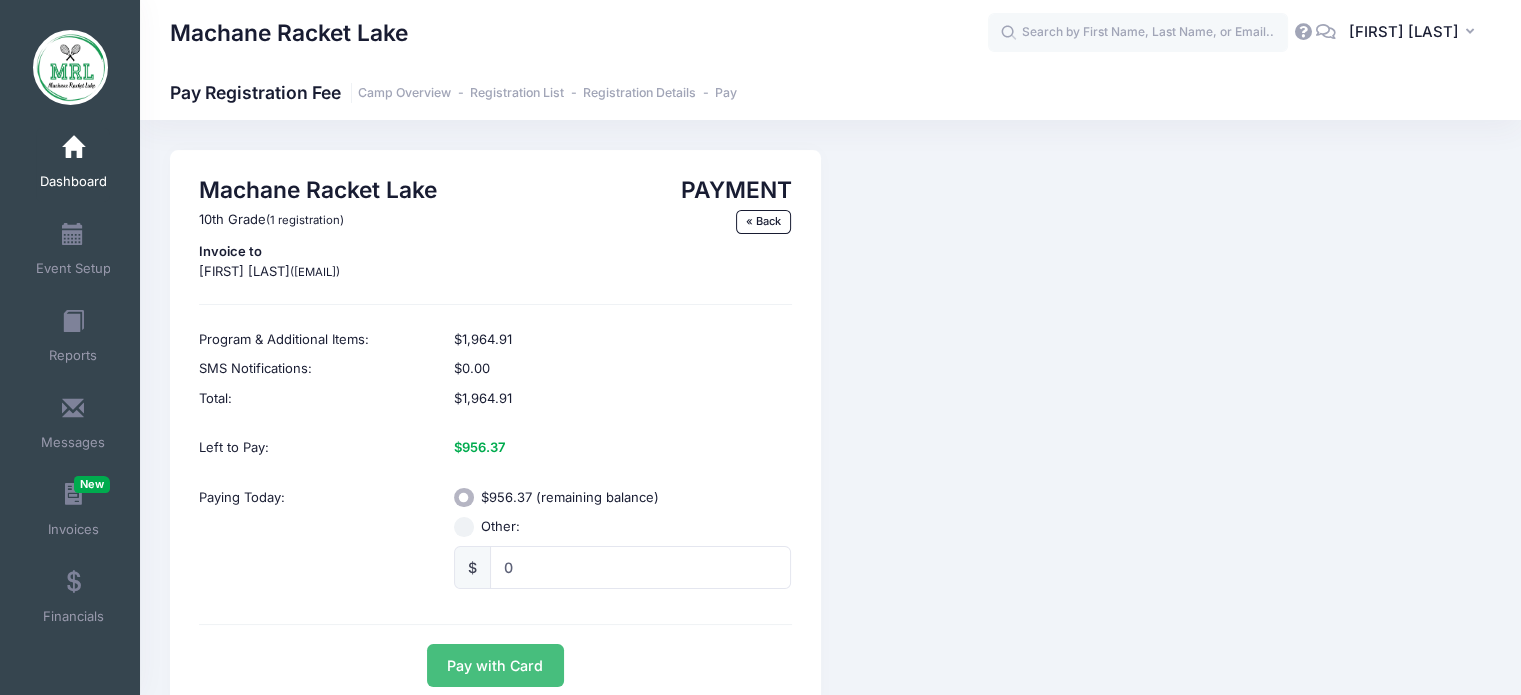 click on "Pay with Card" at bounding box center (495, 665) 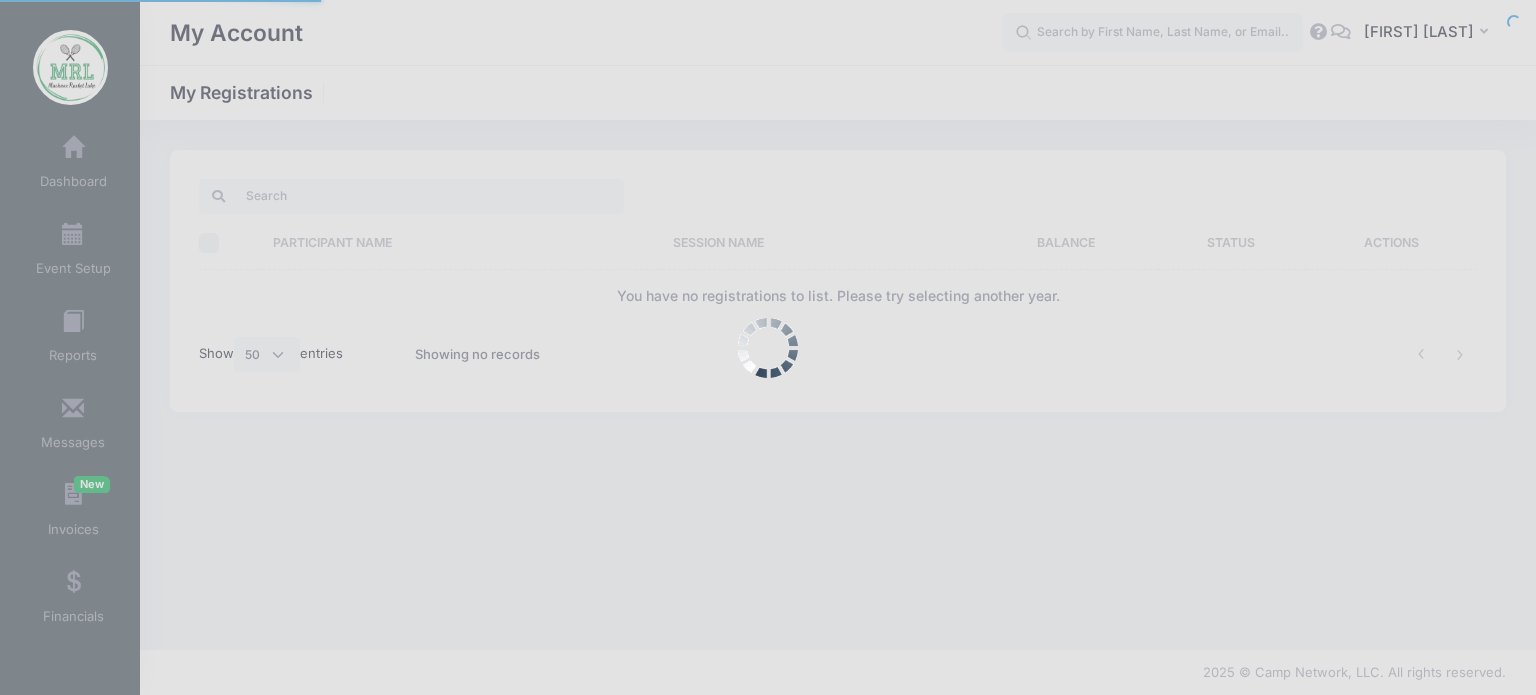 select on "50" 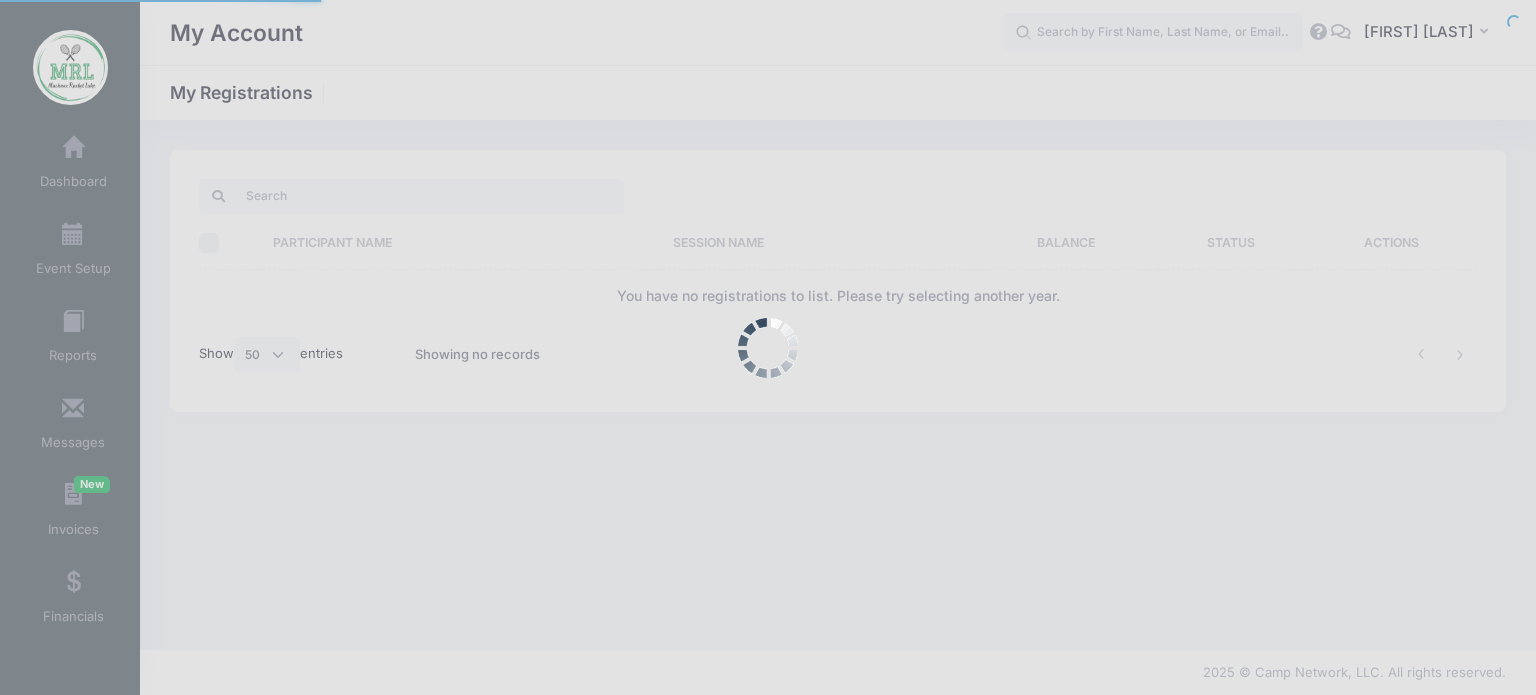 scroll, scrollTop: 0, scrollLeft: 0, axis: both 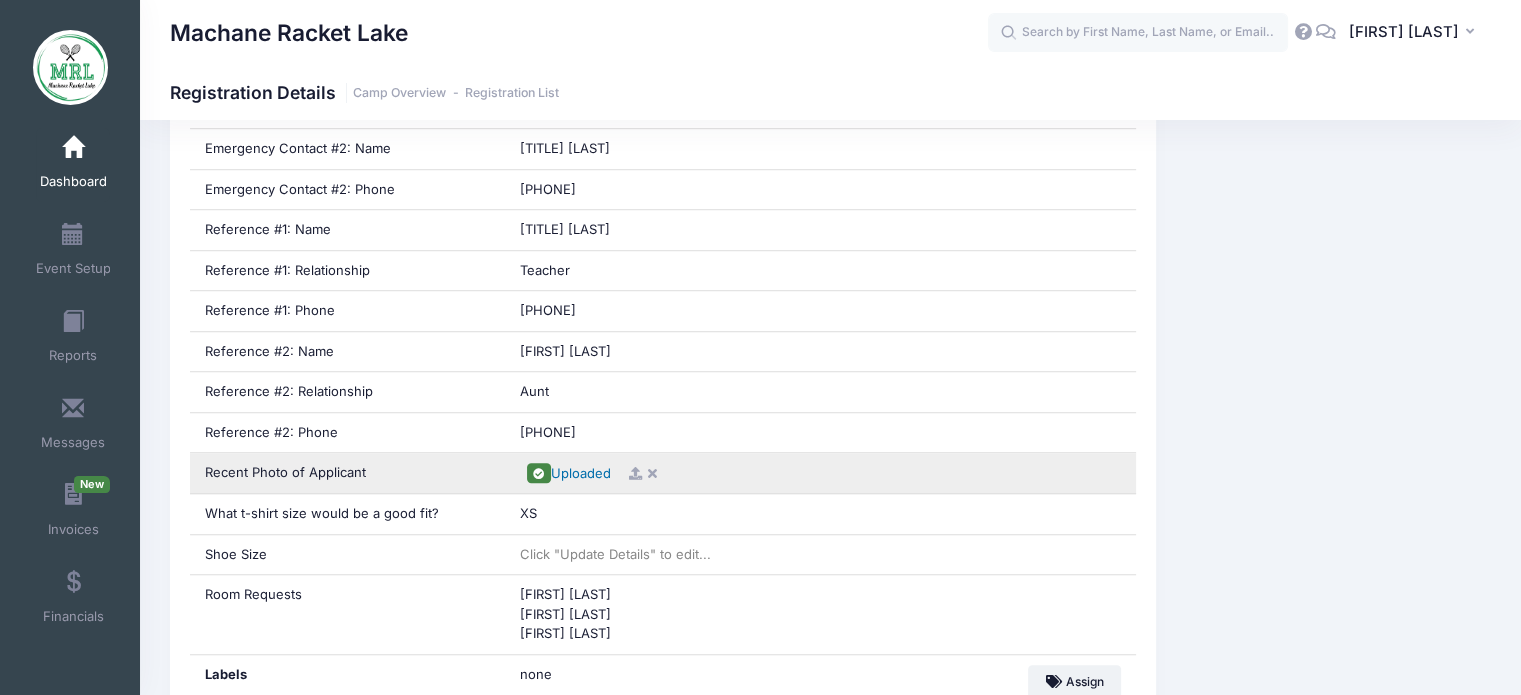 click on "Uploaded" at bounding box center (581, 473) 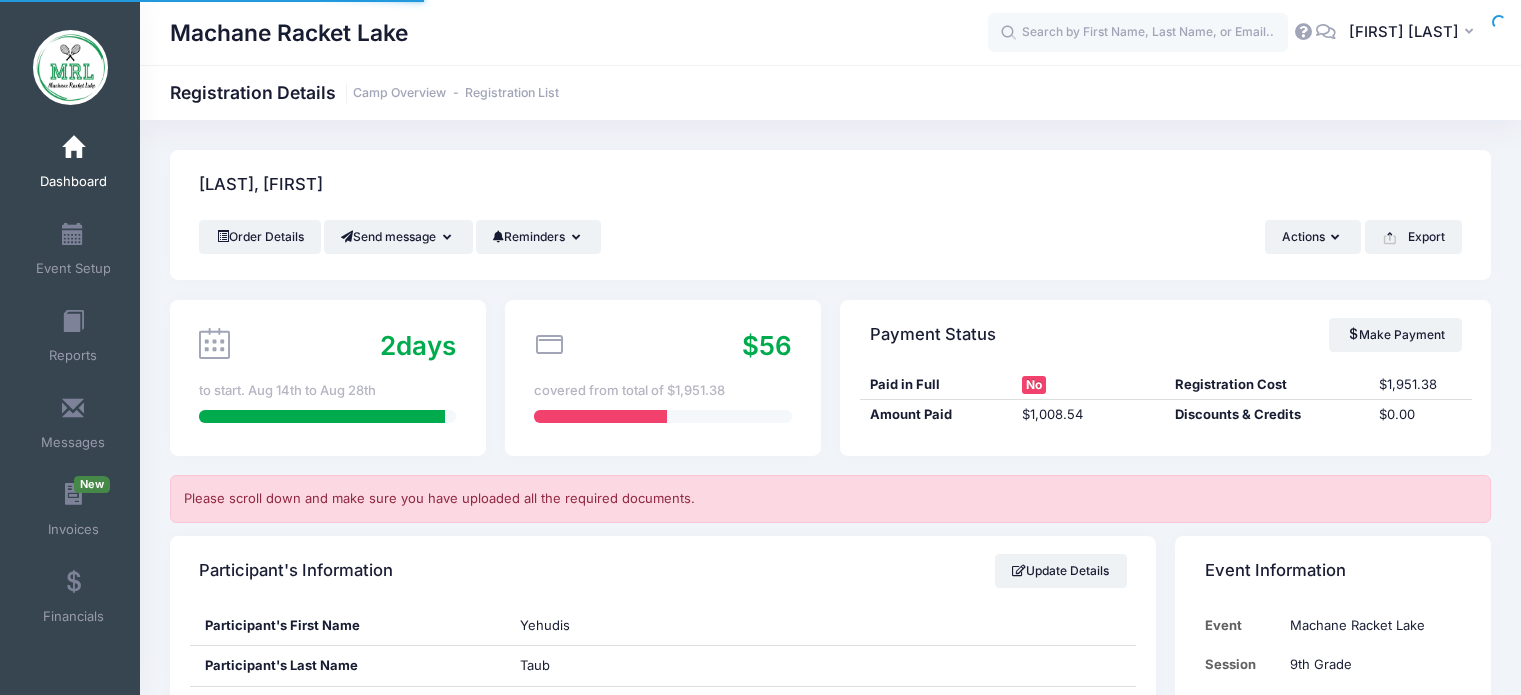 scroll, scrollTop: 0, scrollLeft: 0, axis: both 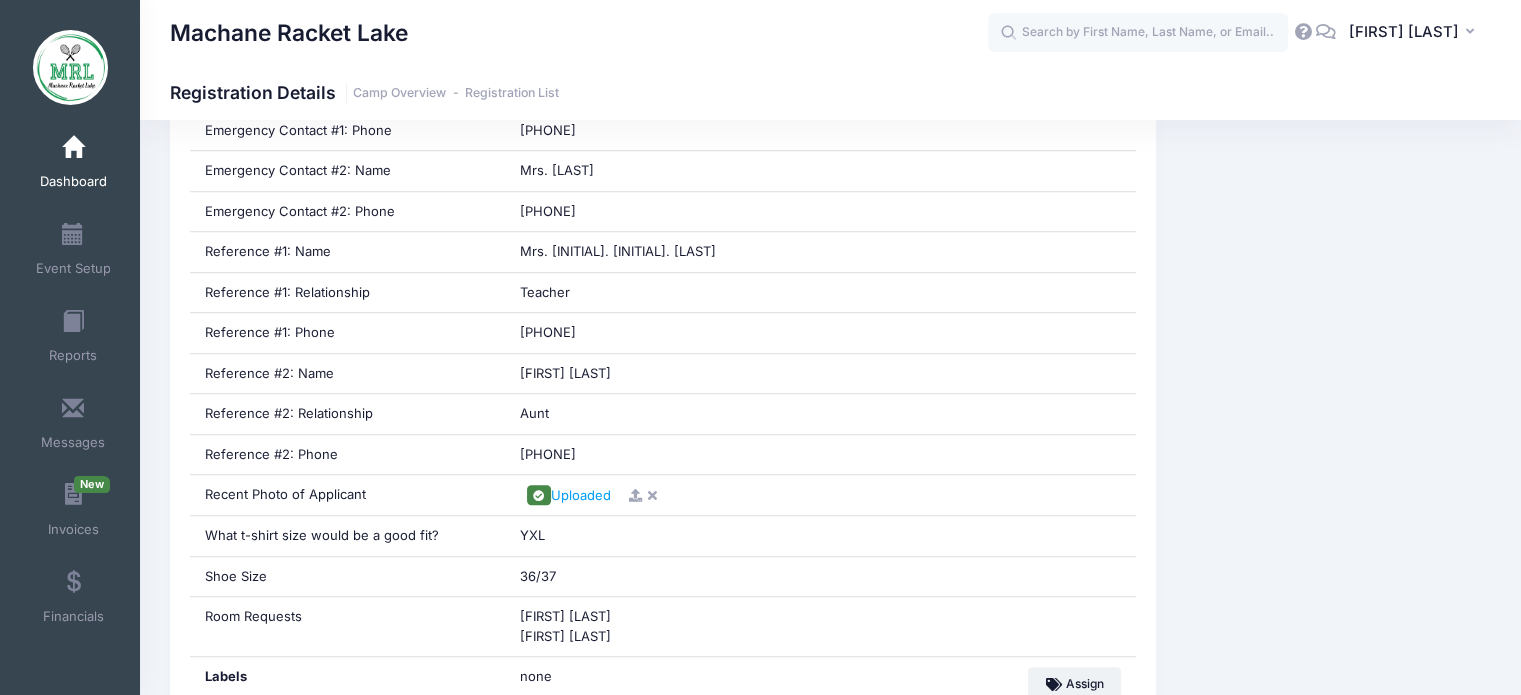 click on "Dashboard" at bounding box center (73, 165) 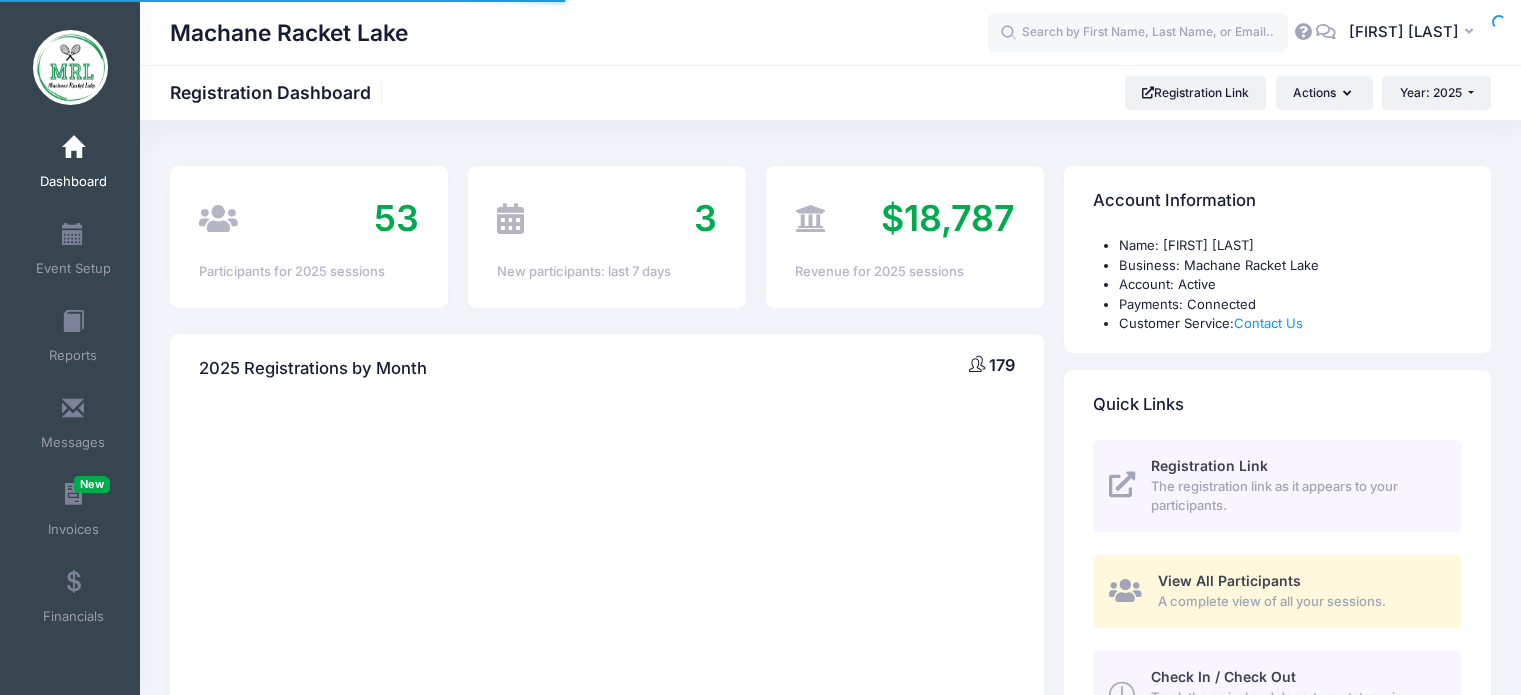 scroll, scrollTop: 0, scrollLeft: 0, axis: both 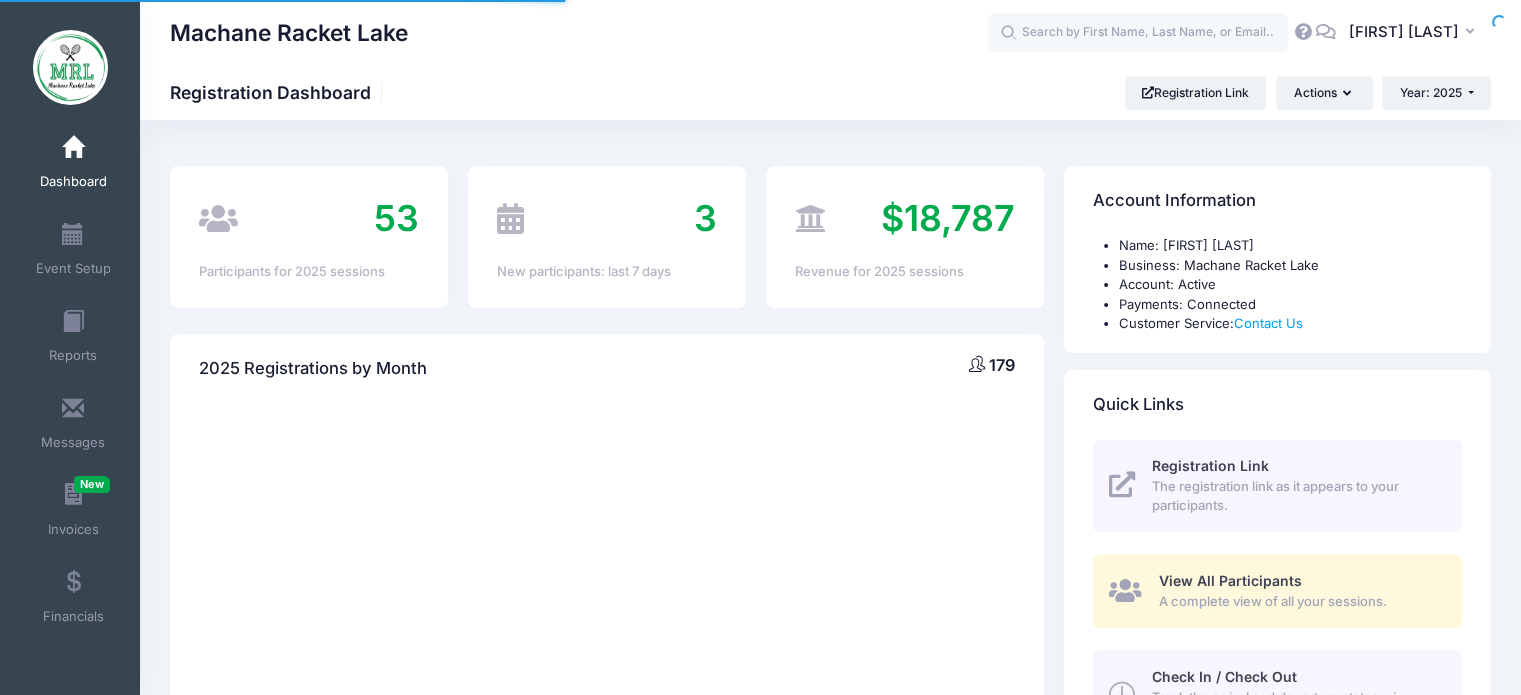 select 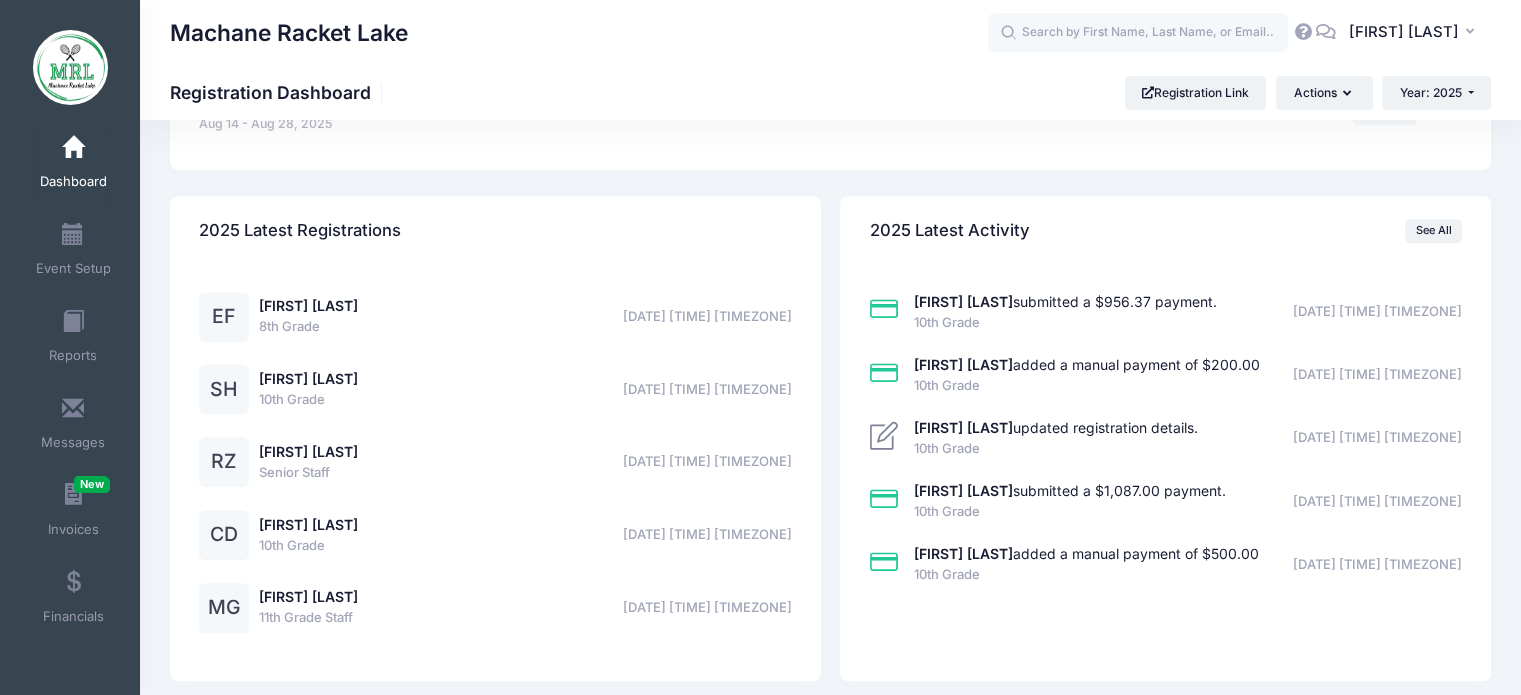 scroll, scrollTop: 1513, scrollLeft: 0, axis: vertical 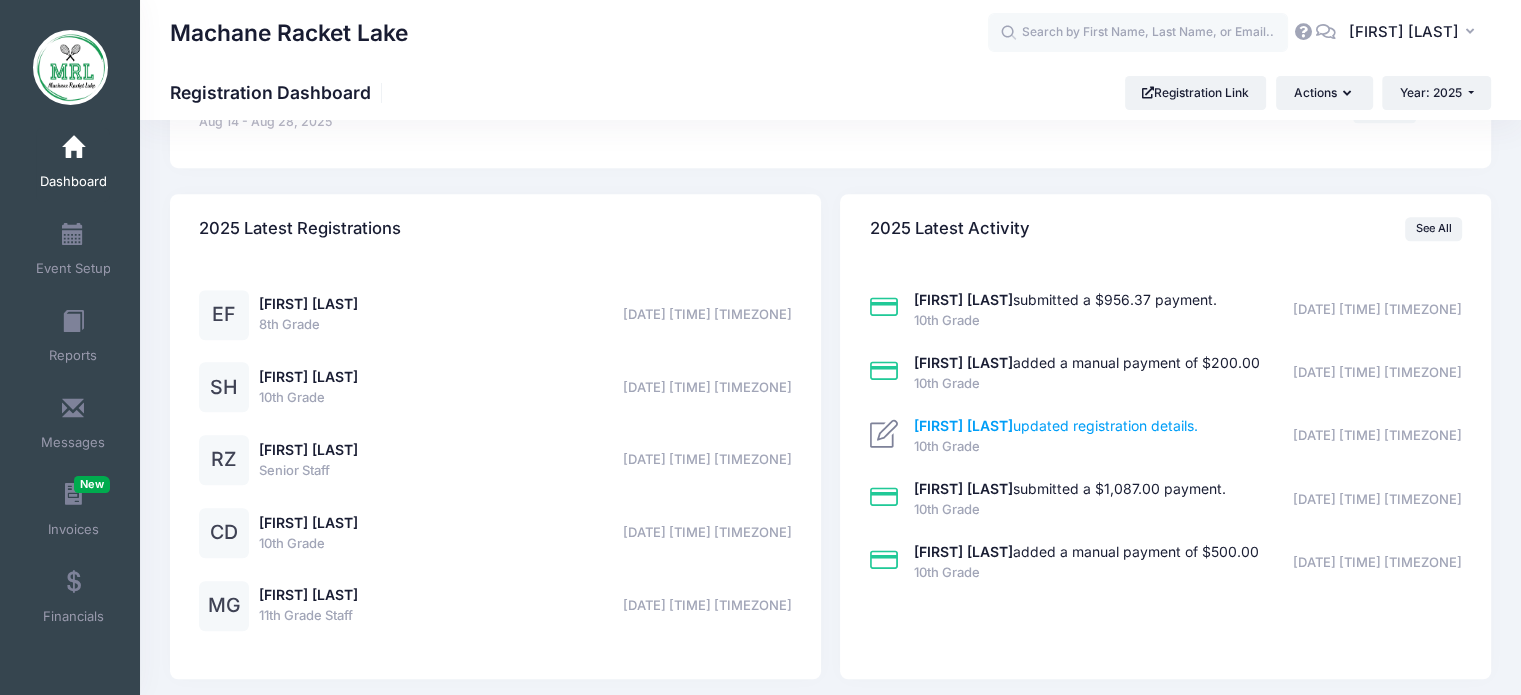 click on "Sara Gleiberman  updated registration details." at bounding box center (1056, 425) 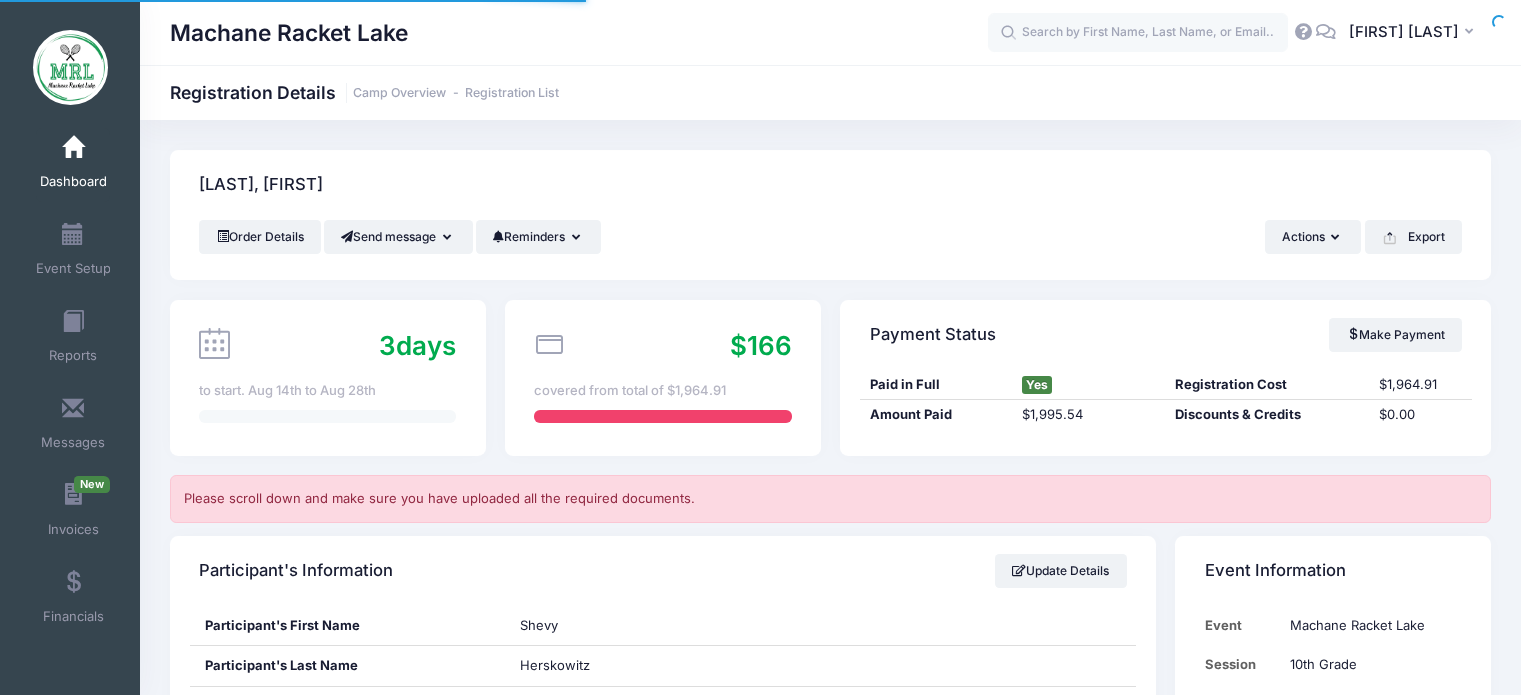 scroll, scrollTop: 0, scrollLeft: 0, axis: both 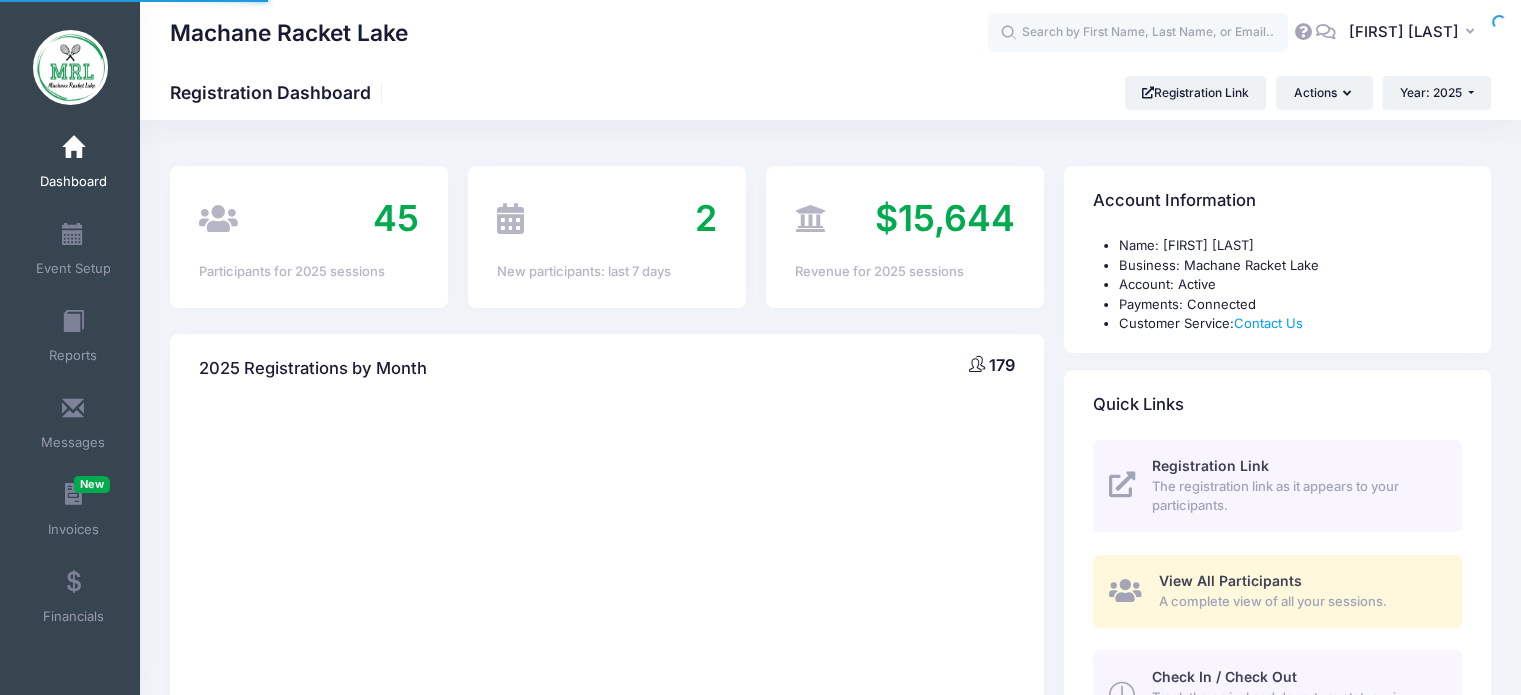 select 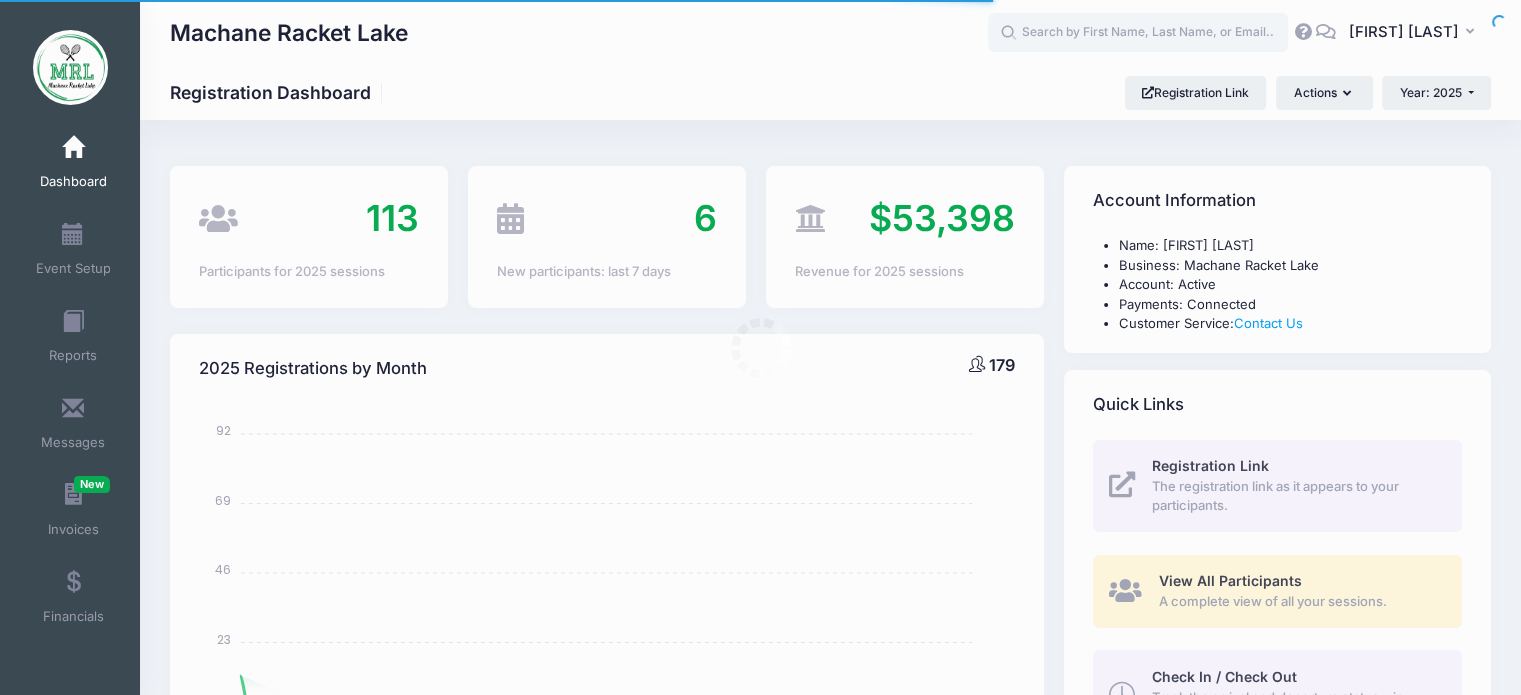 scroll, scrollTop: 1513, scrollLeft: 0, axis: vertical 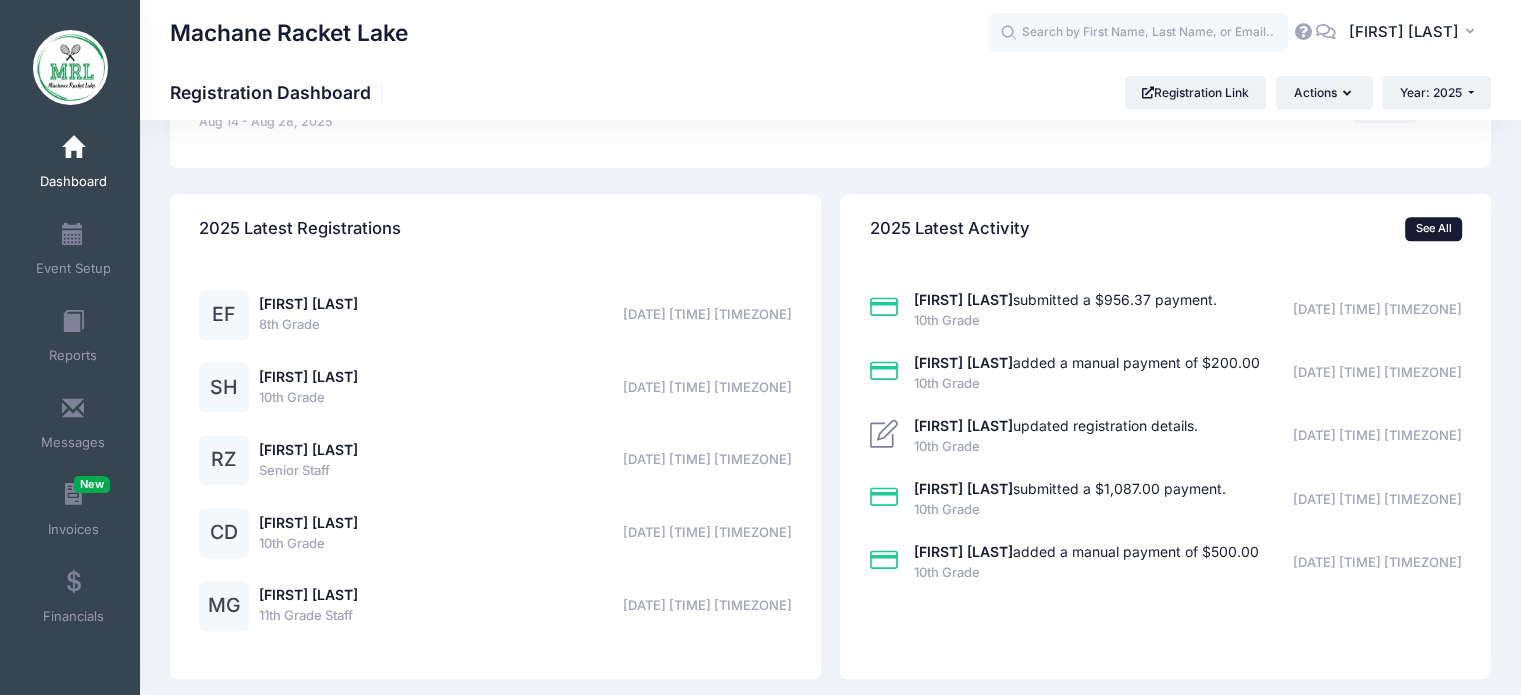 click on "See All" at bounding box center [1433, 229] 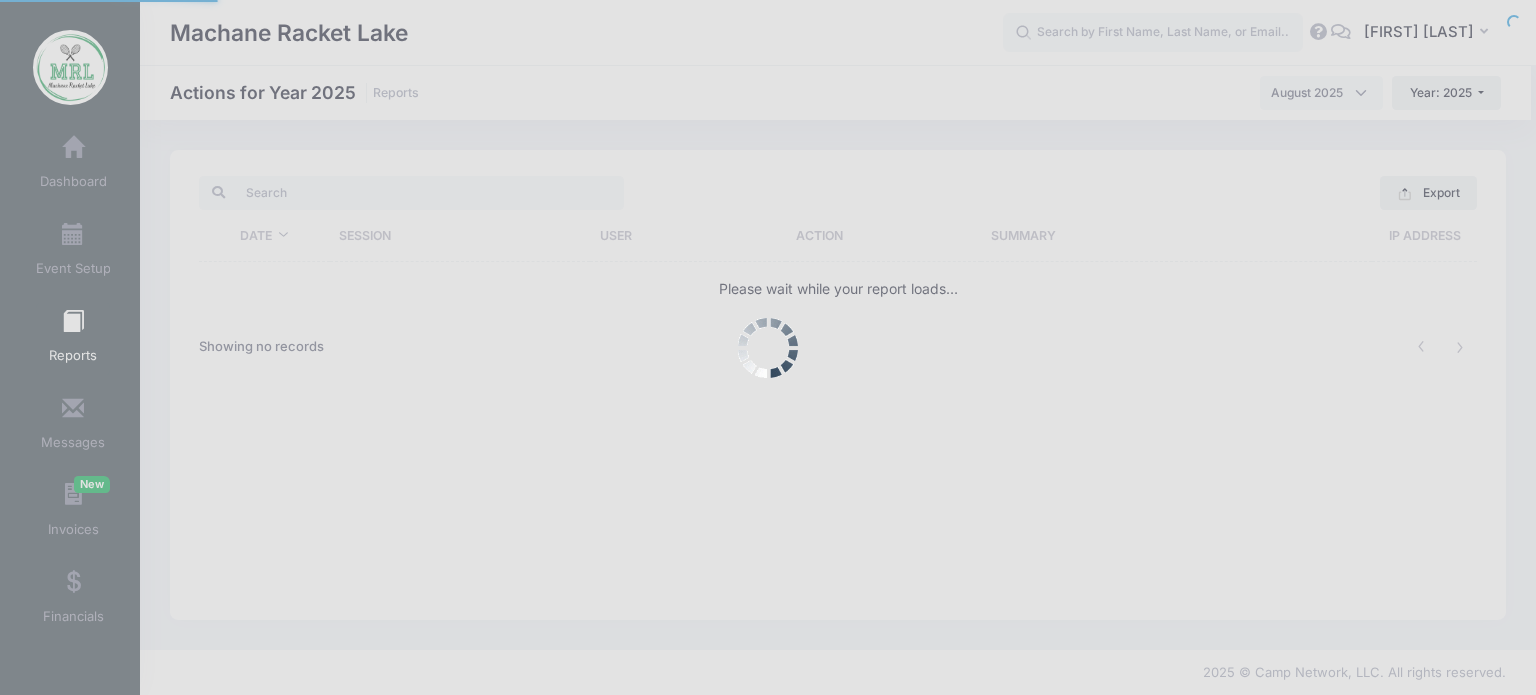 scroll, scrollTop: 0, scrollLeft: 0, axis: both 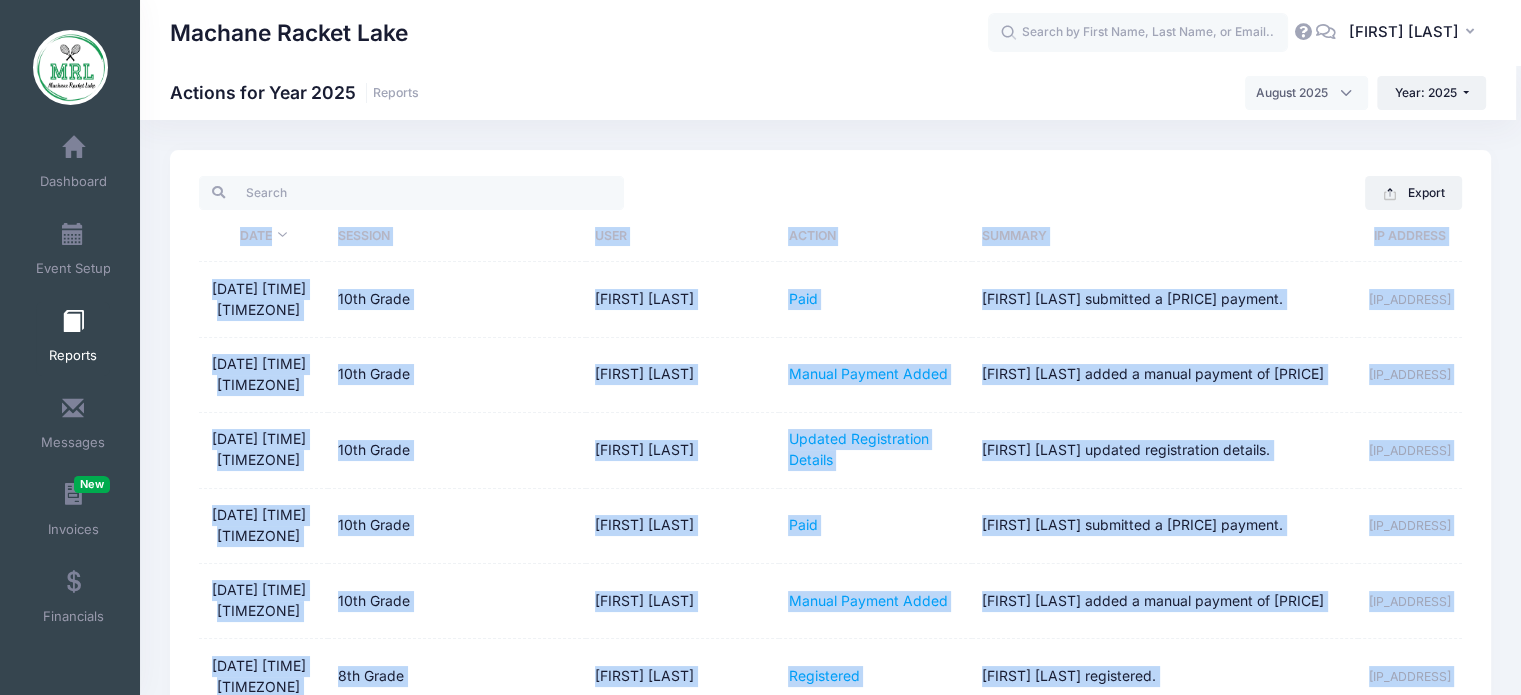 click on "Processing Request
Please wait...
Processing Request
Please wait...
Processing Request
Please wait...
Processing Request
Please wait...
New" at bounding box center (760, 347) 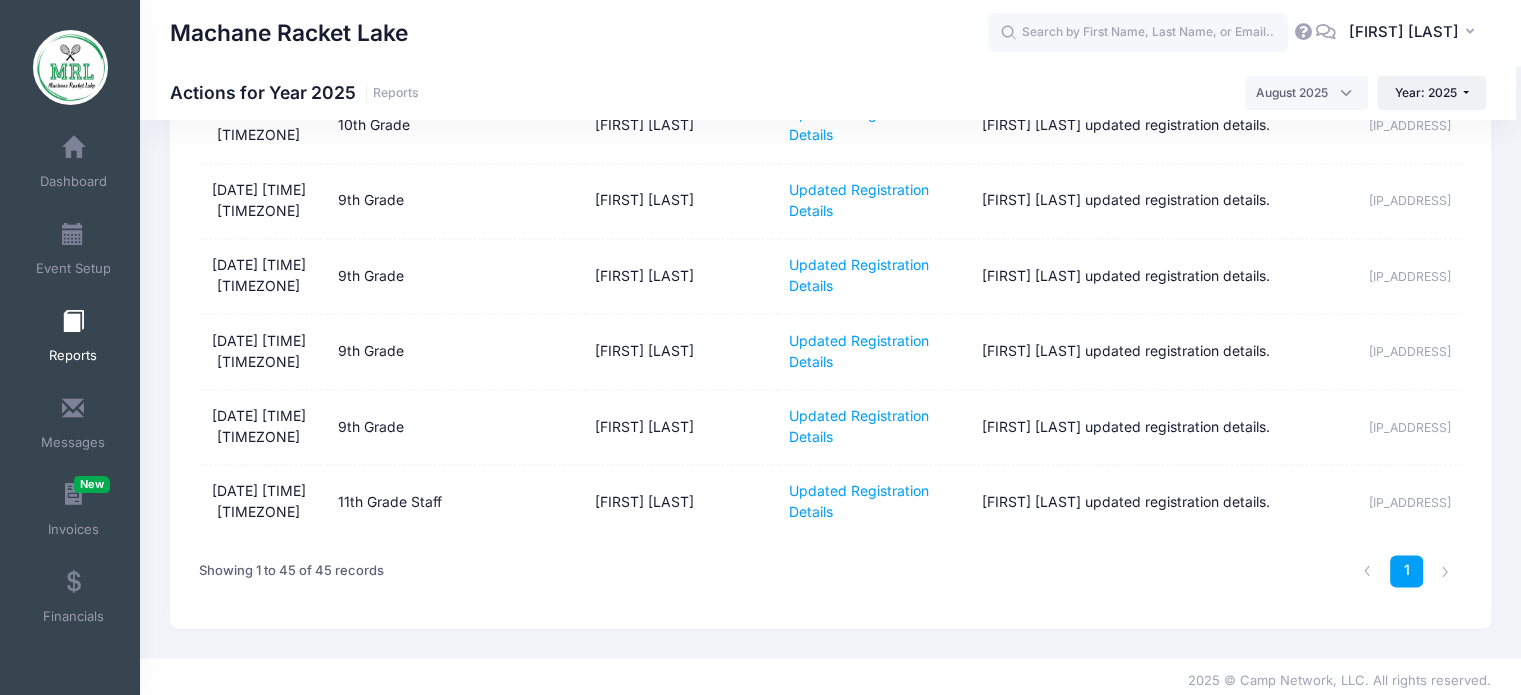 scroll, scrollTop: 0, scrollLeft: 0, axis: both 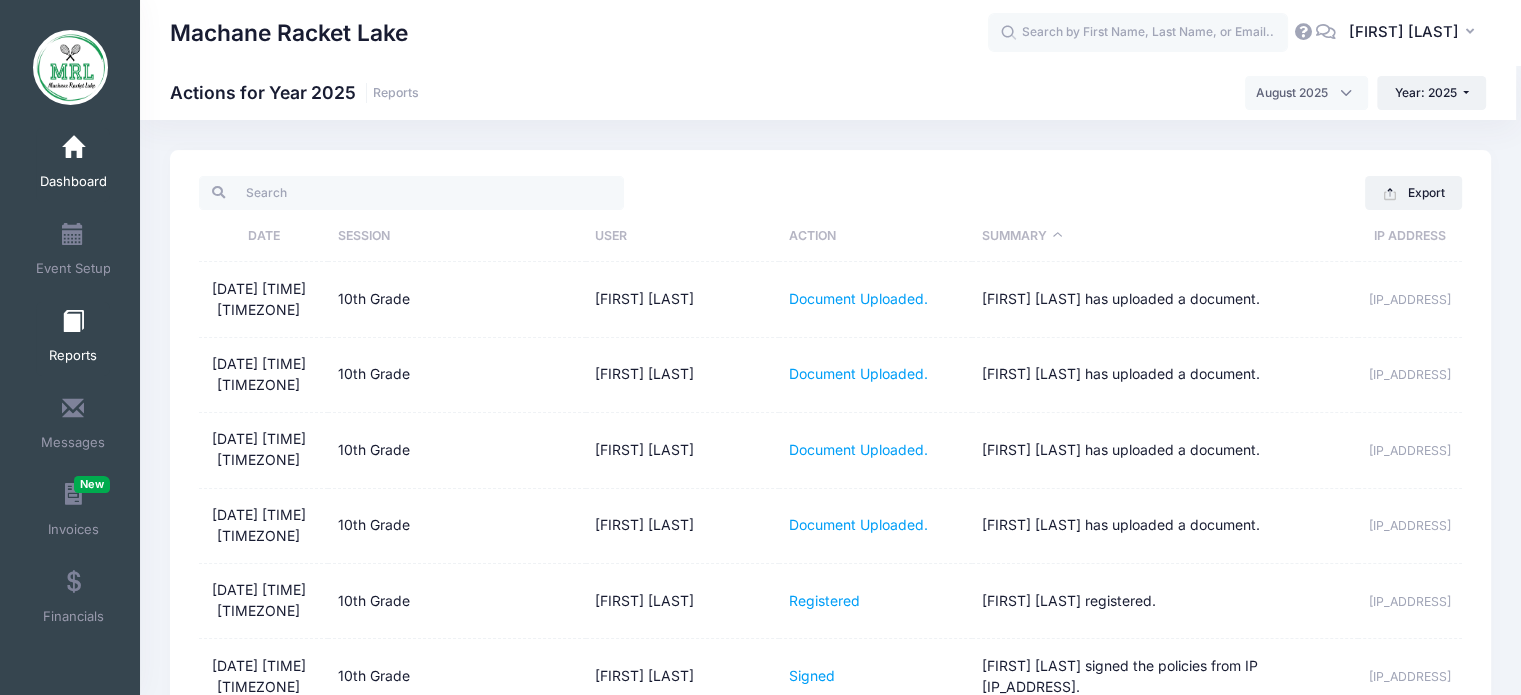click on "Dashboard" at bounding box center [73, 182] 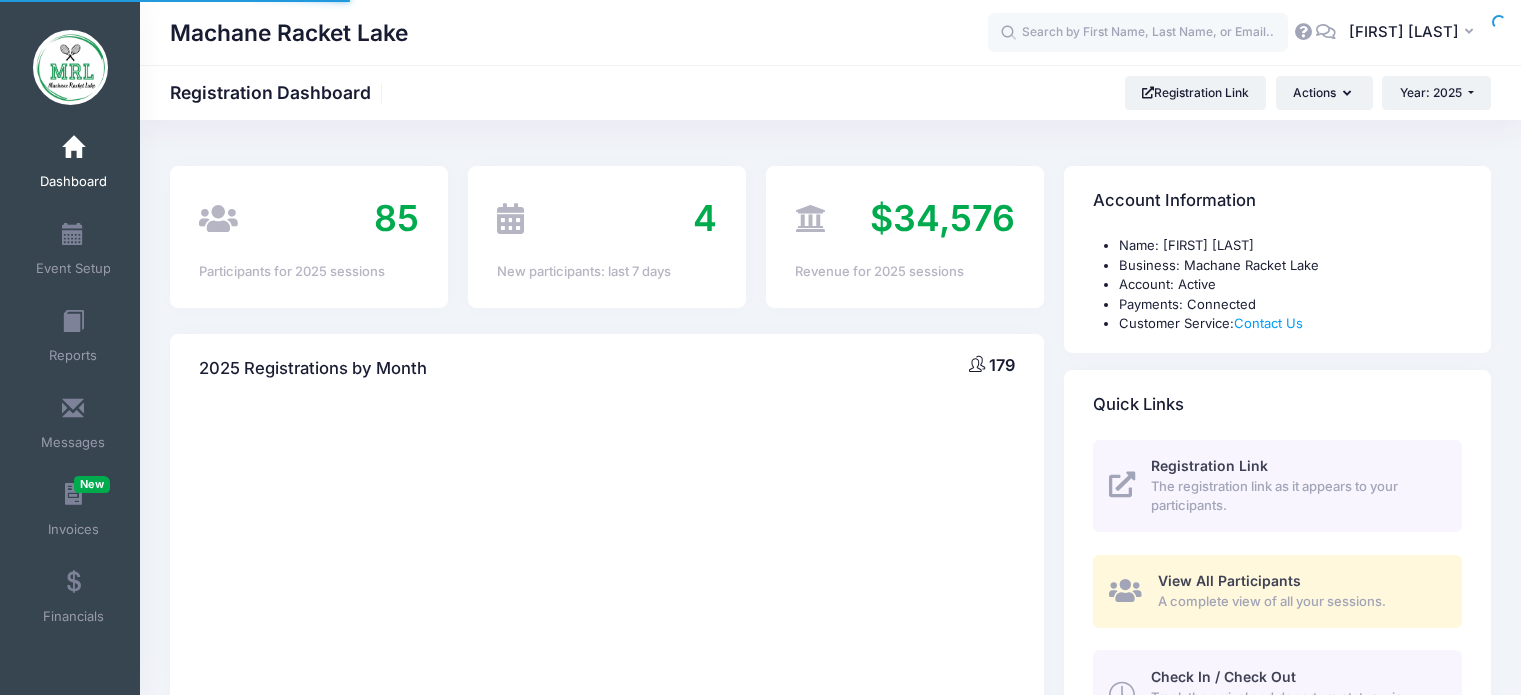 scroll, scrollTop: 0, scrollLeft: 0, axis: both 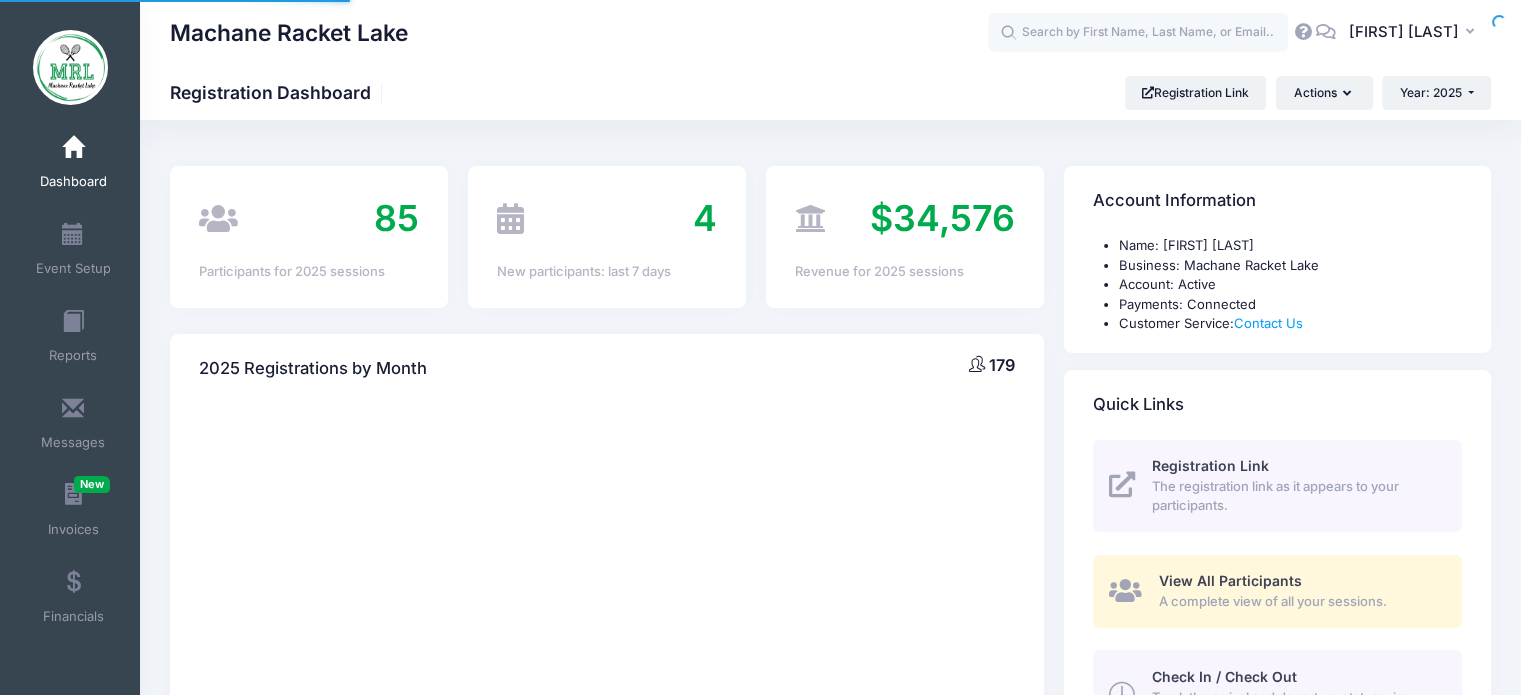 select 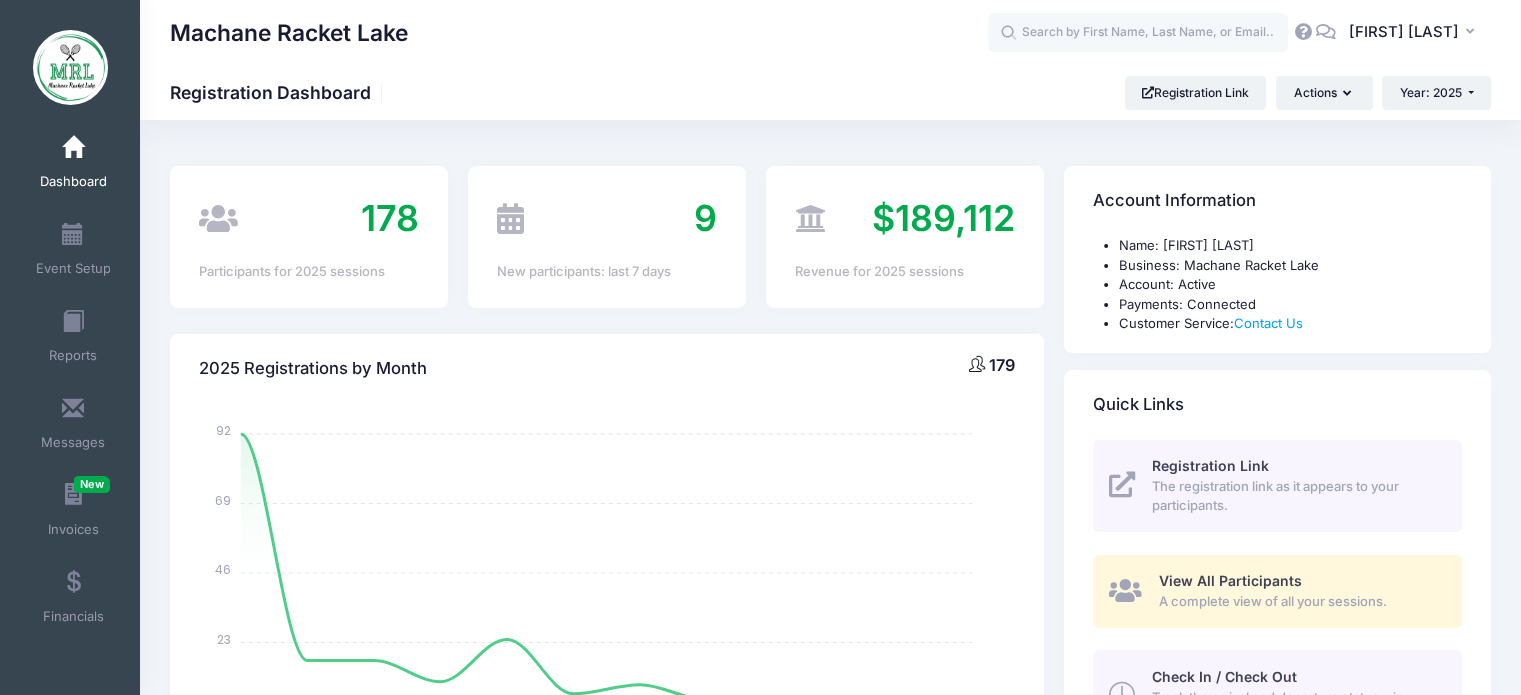 click at bounding box center (73, 322) 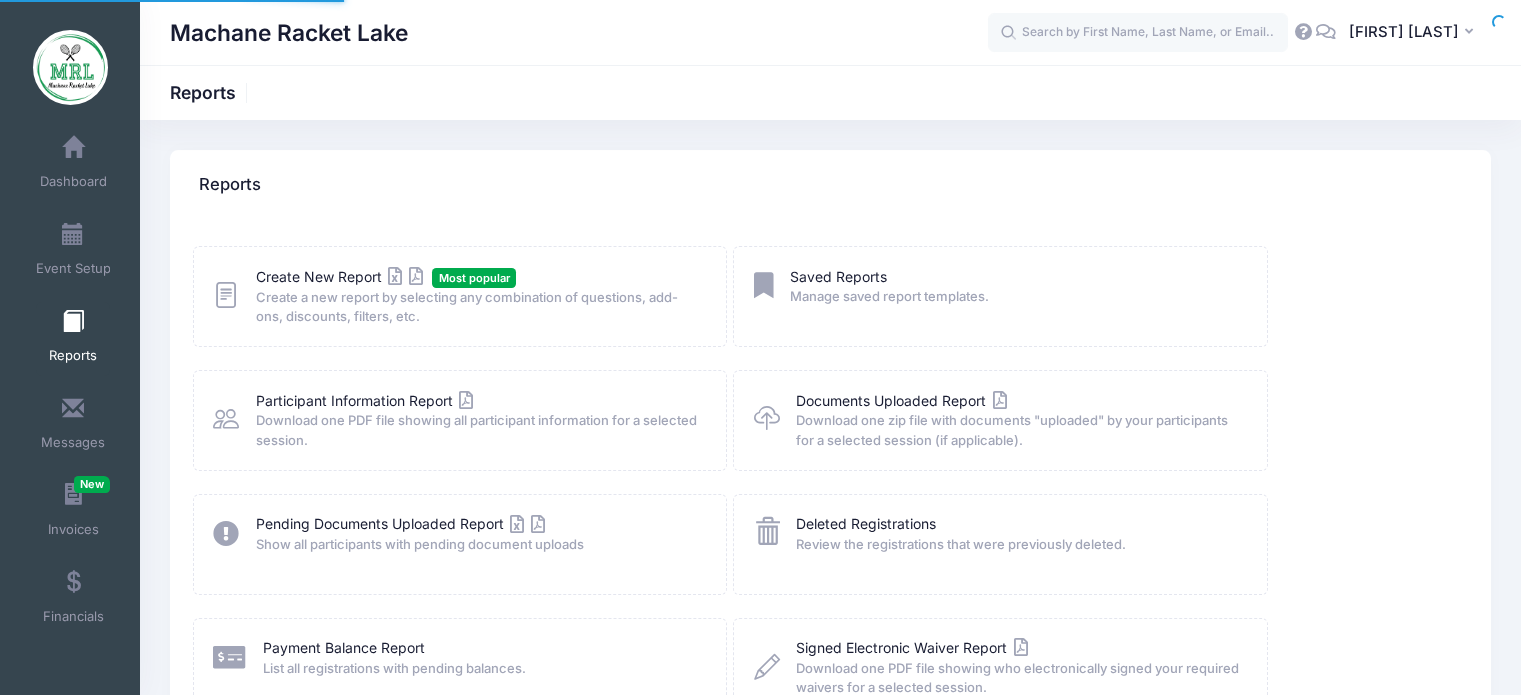 scroll, scrollTop: 0, scrollLeft: 0, axis: both 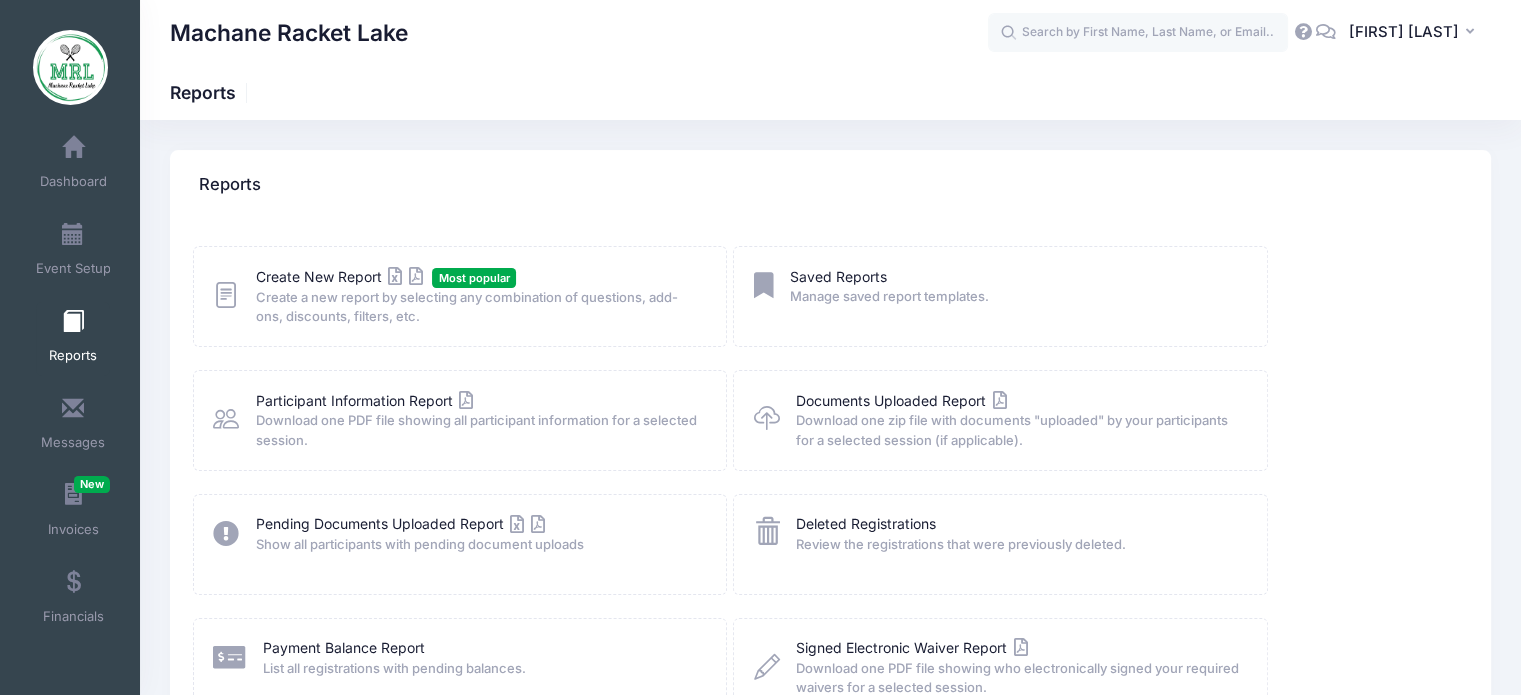 click on "Dashboard" at bounding box center [74, 164] 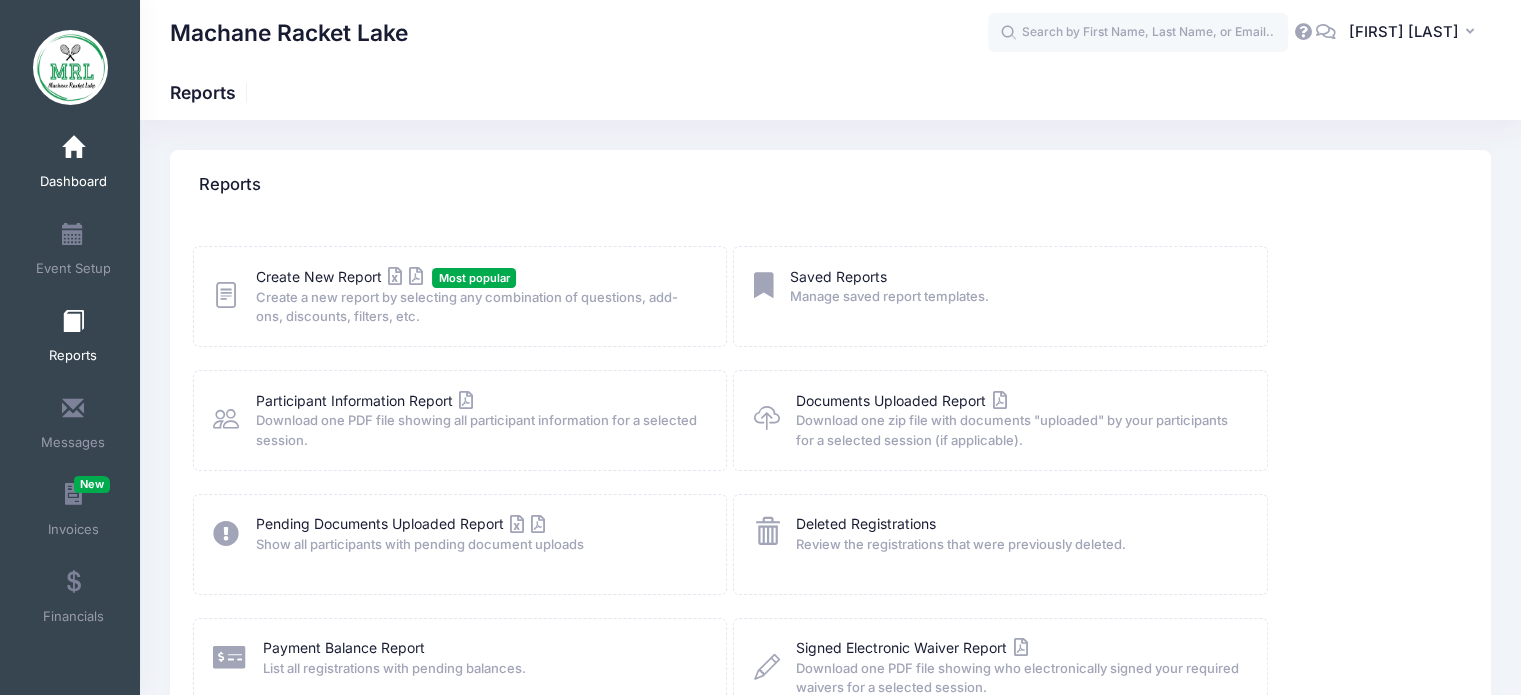 click on "Dashboard" at bounding box center [73, 165] 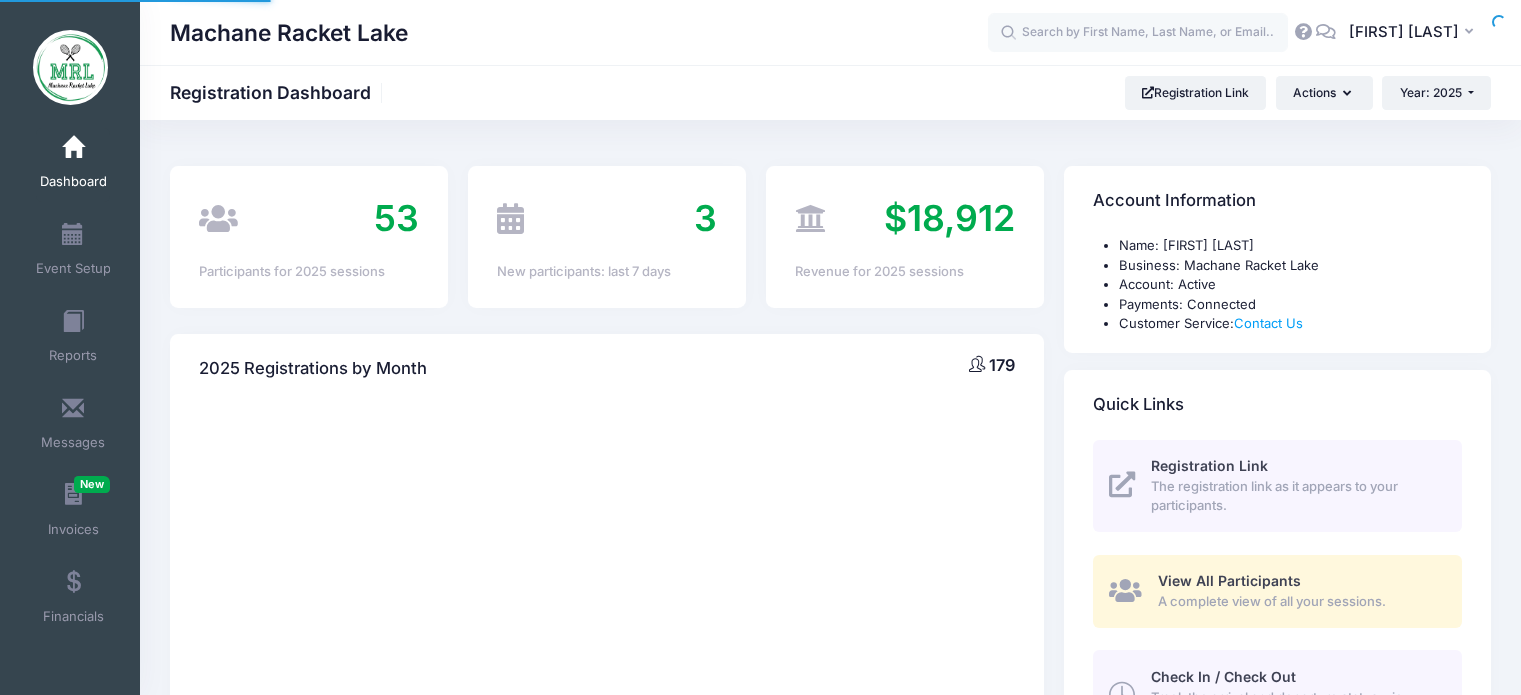 scroll, scrollTop: 0, scrollLeft: 0, axis: both 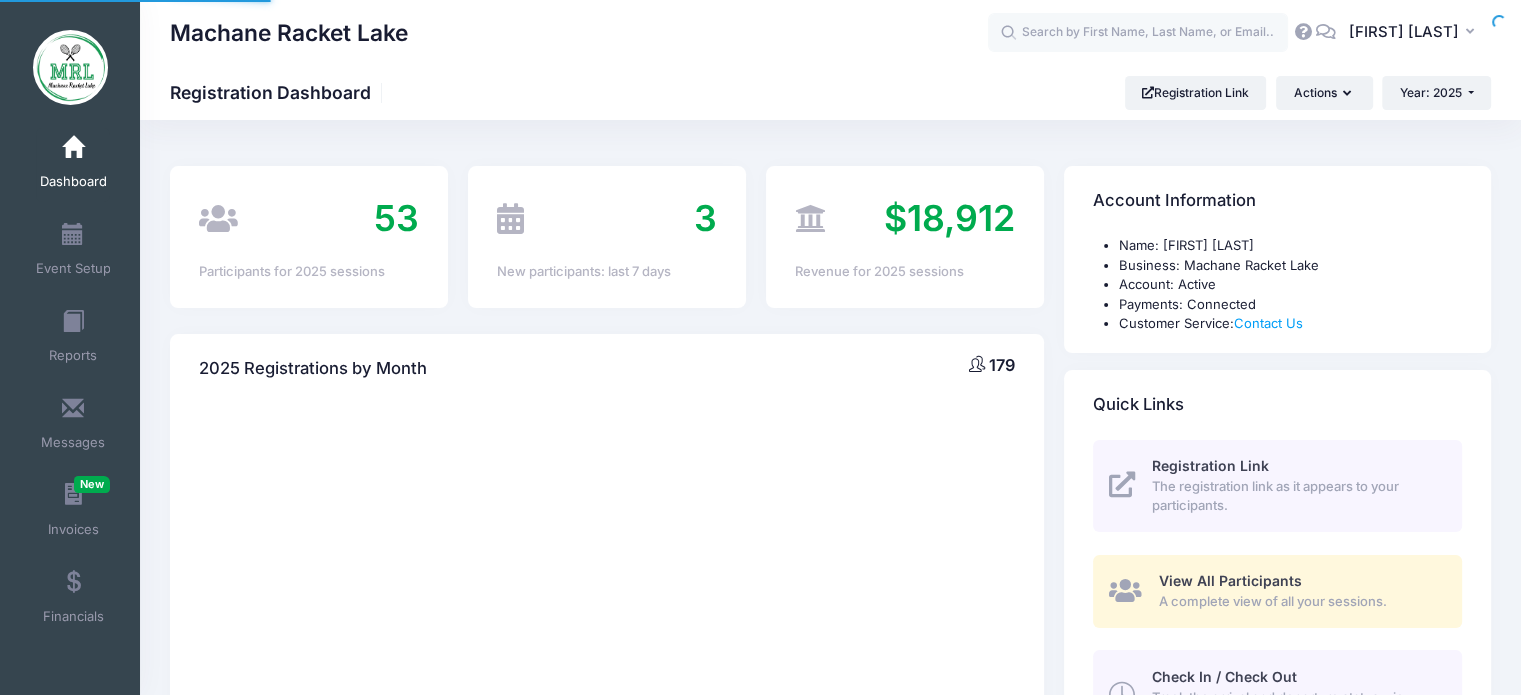 select 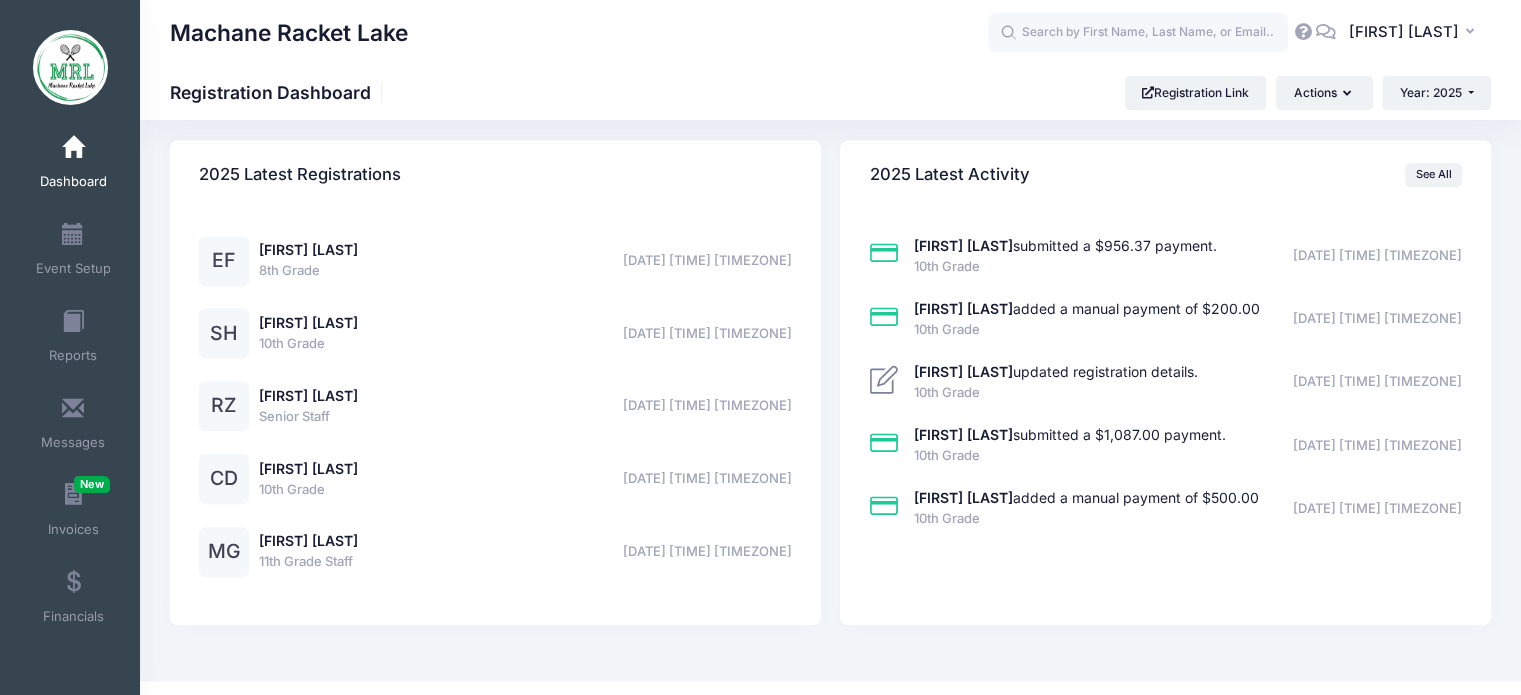 scroll, scrollTop: 1596, scrollLeft: 0, axis: vertical 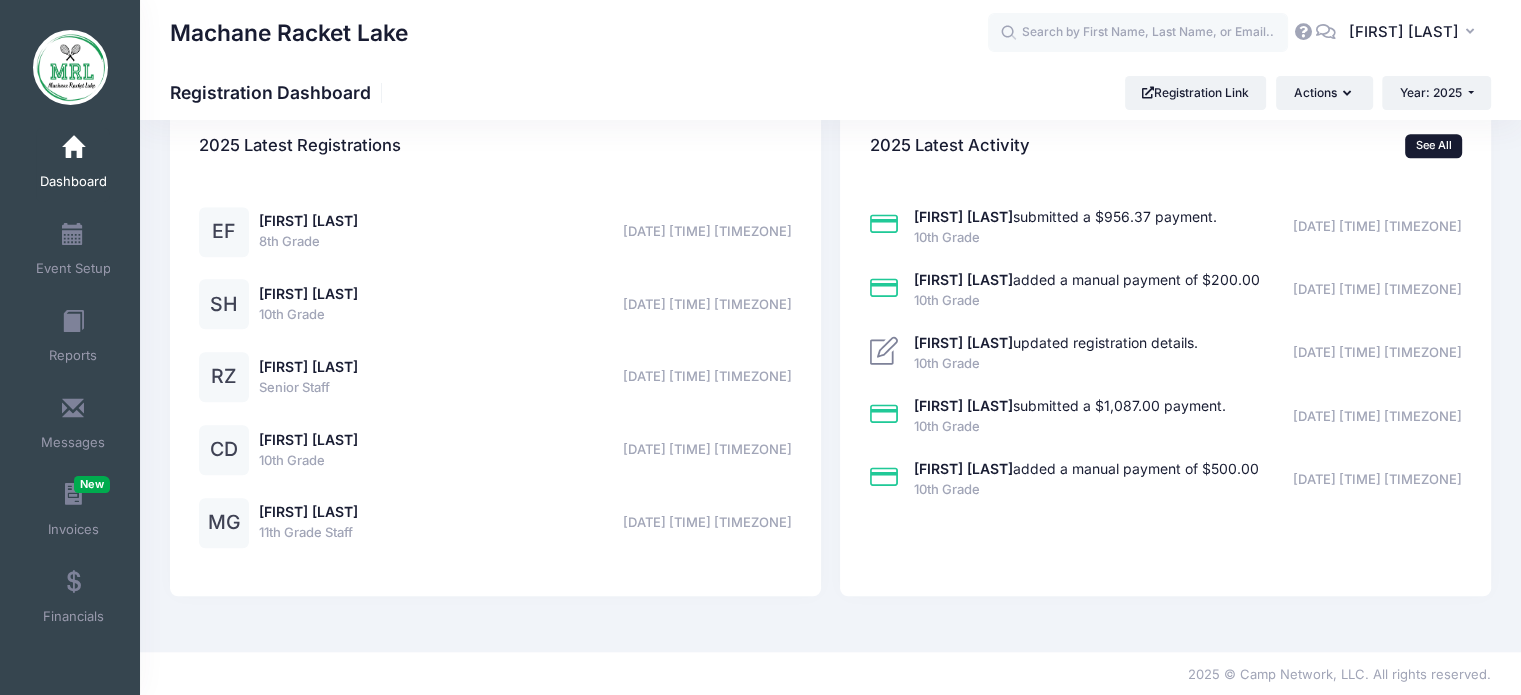 click on "See All" at bounding box center [1433, 146] 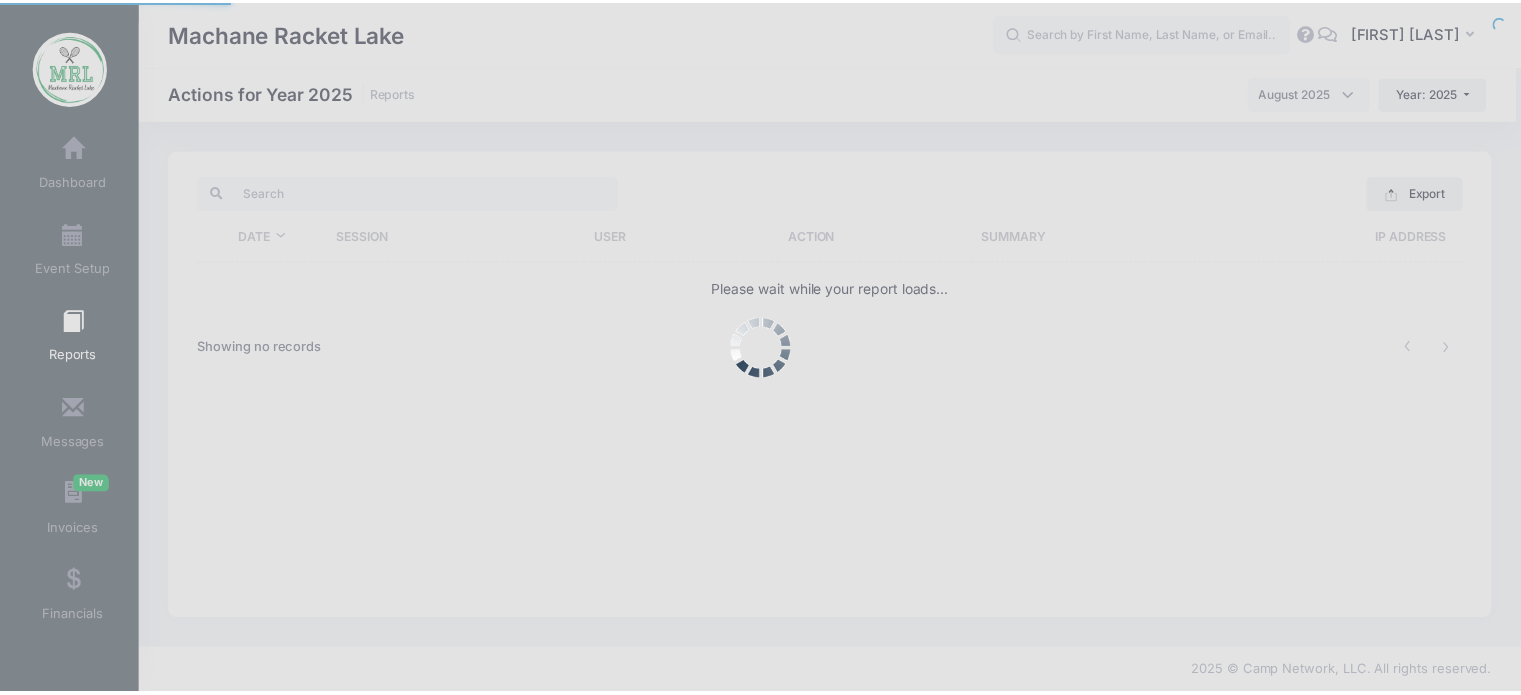 scroll, scrollTop: 0, scrollLeft: 0, axis: both 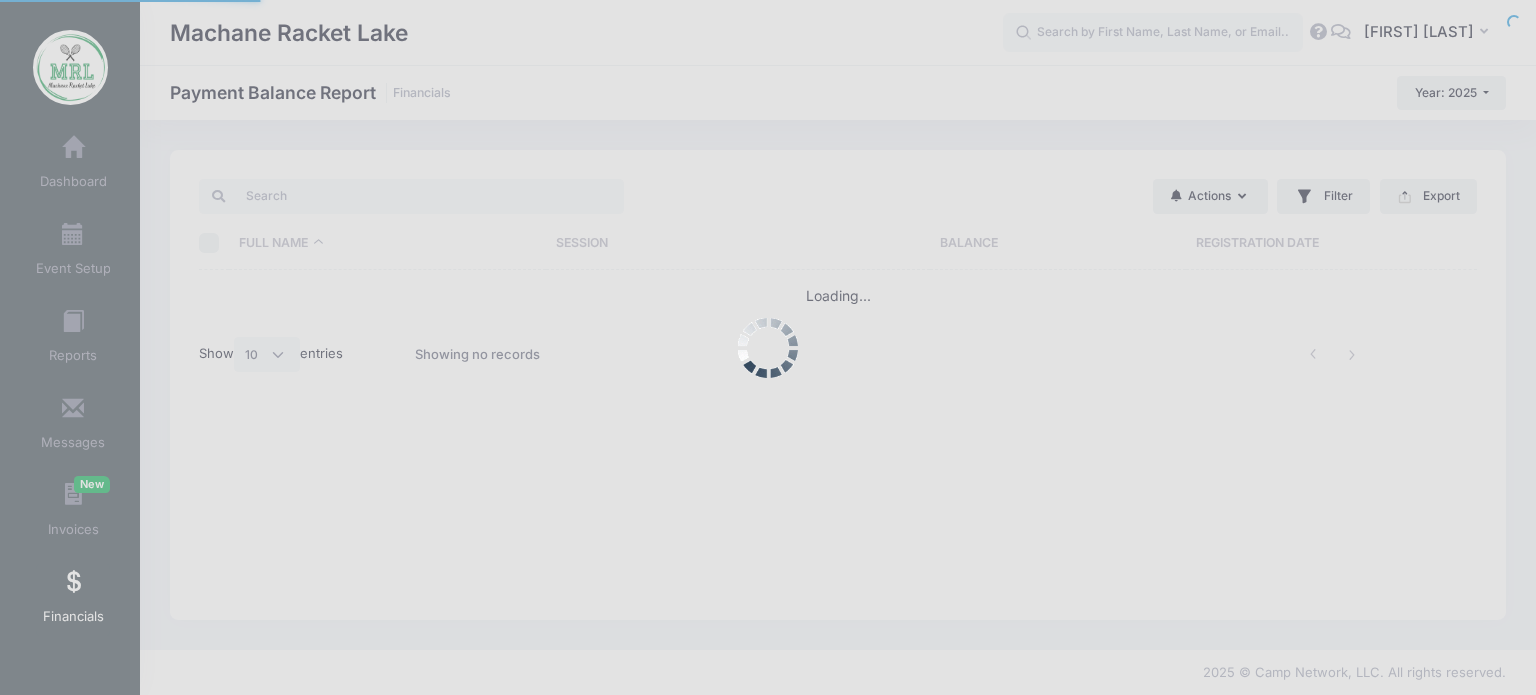 select on "10" 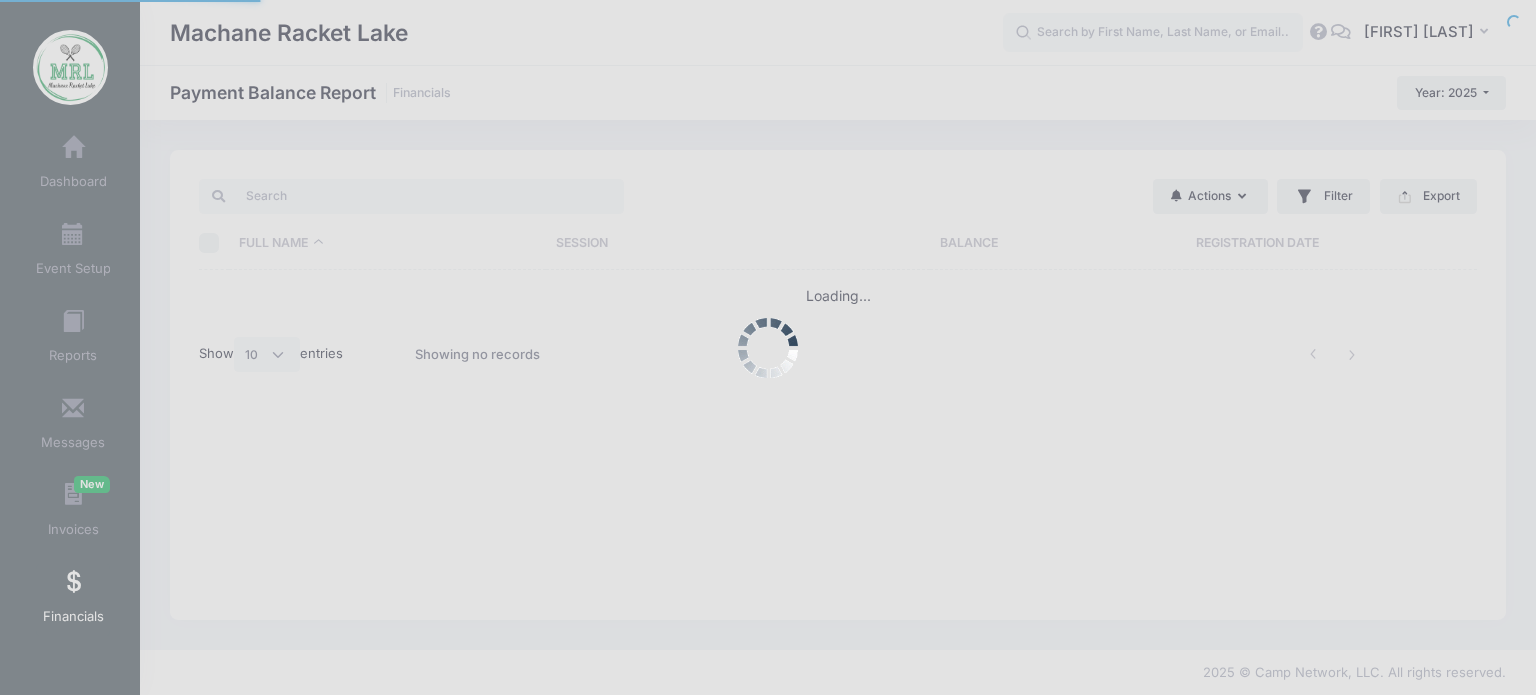 scroll, scrollTop: 0, scrollLeft: 0, axis: both 